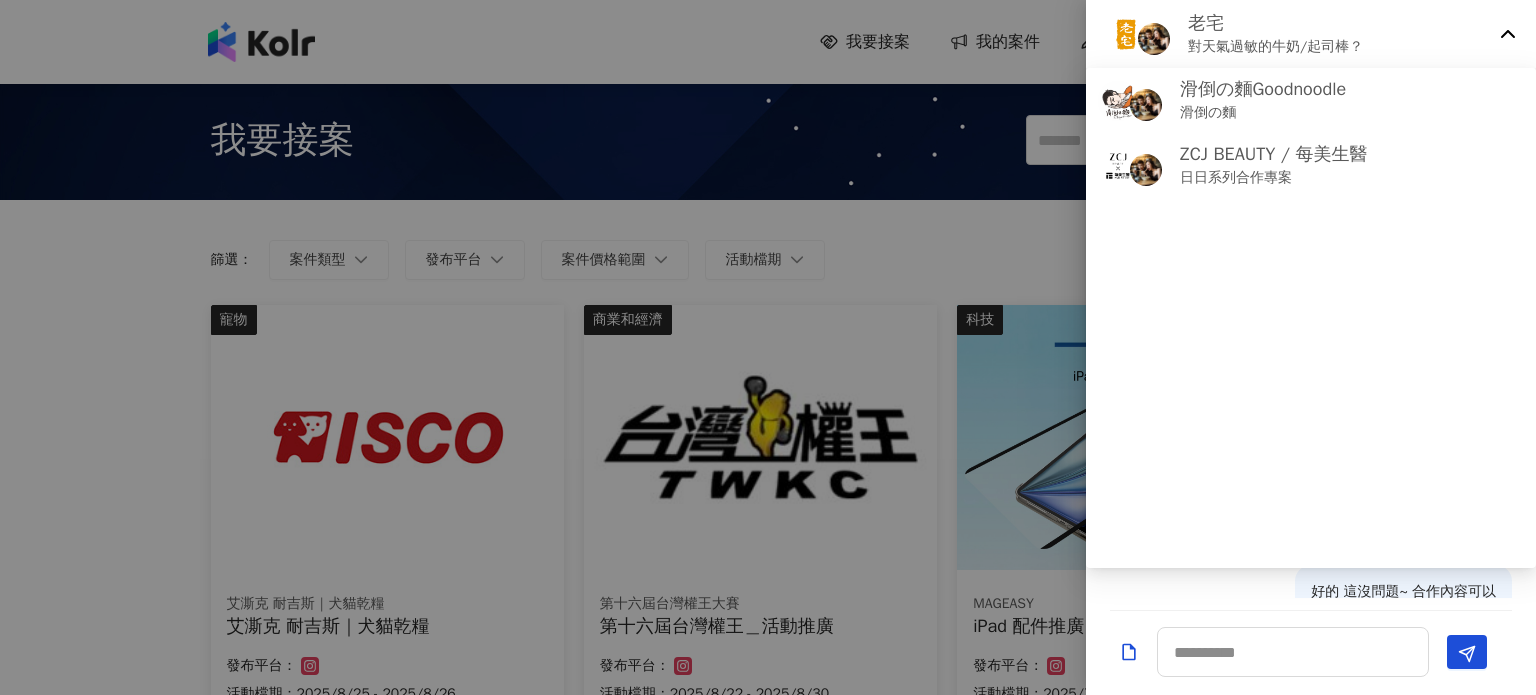 scroll, scrollTop: 0, scrollLeft: 0, axis: both 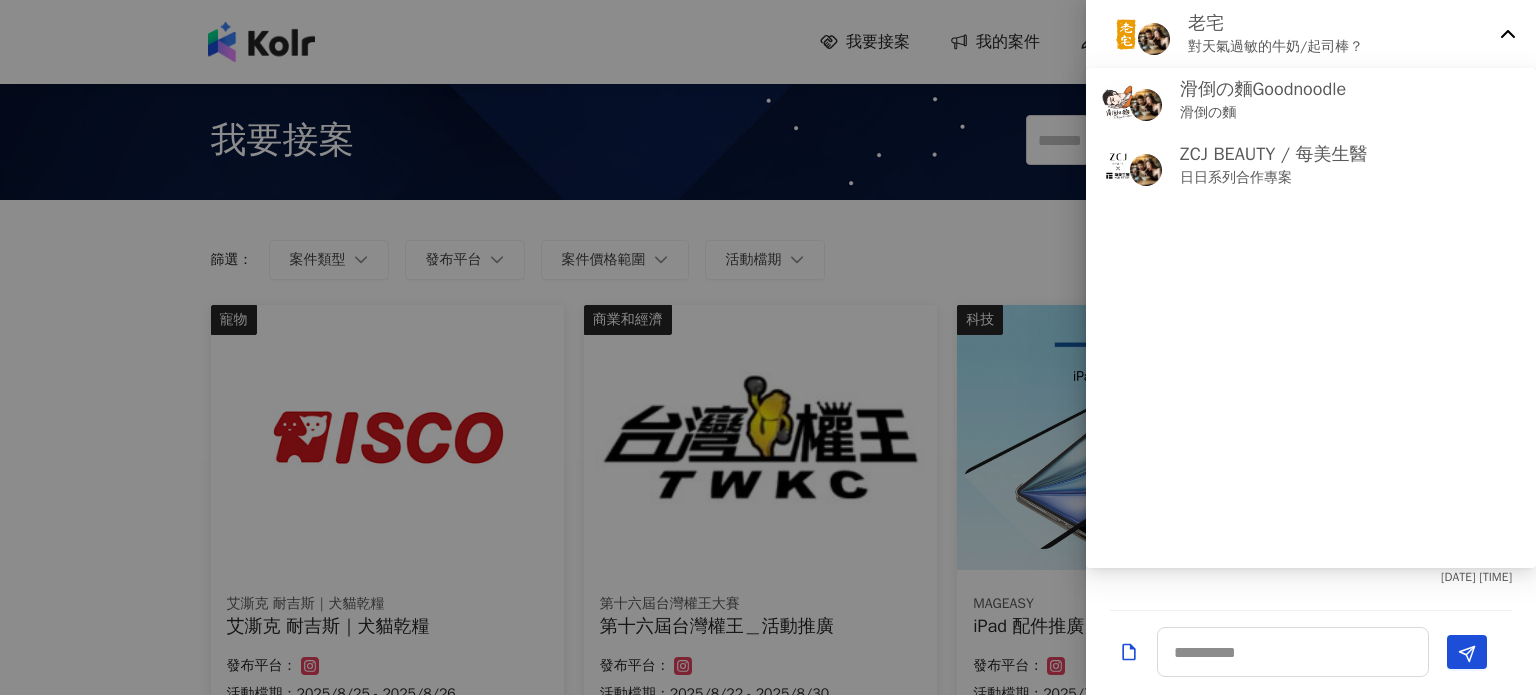 click on "[PERSON] [PRODUCT]" at bounding box center [1311, 35] 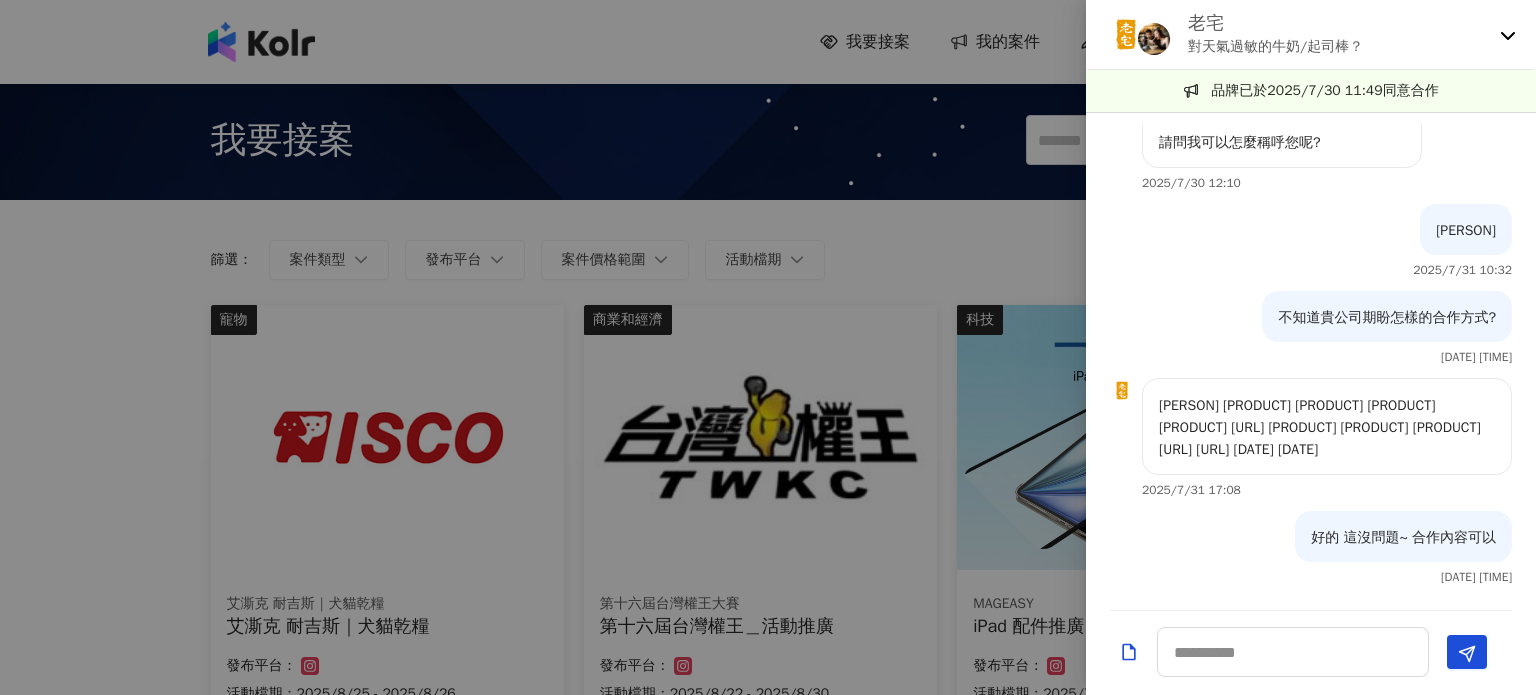 scroll, scrollTop: 34, scrollLeft: 0, axis: vertical 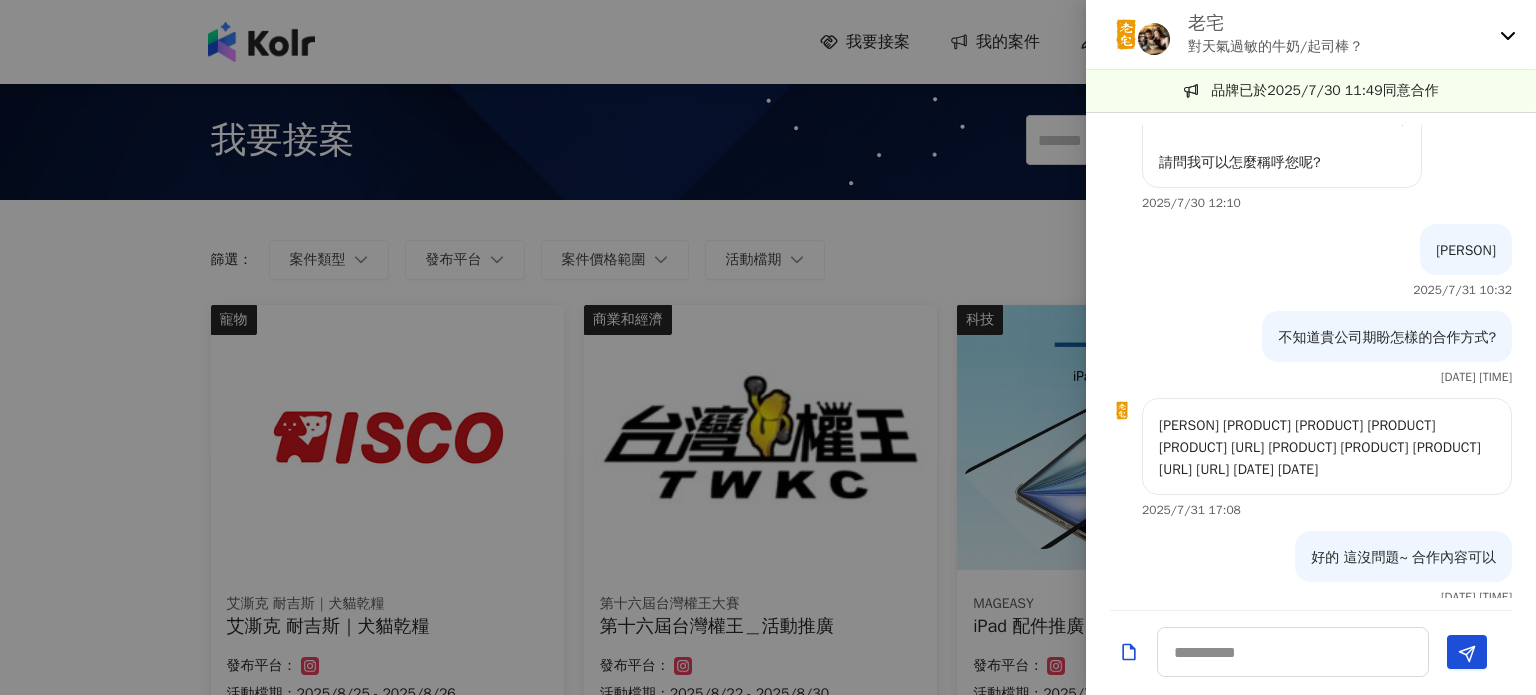 click 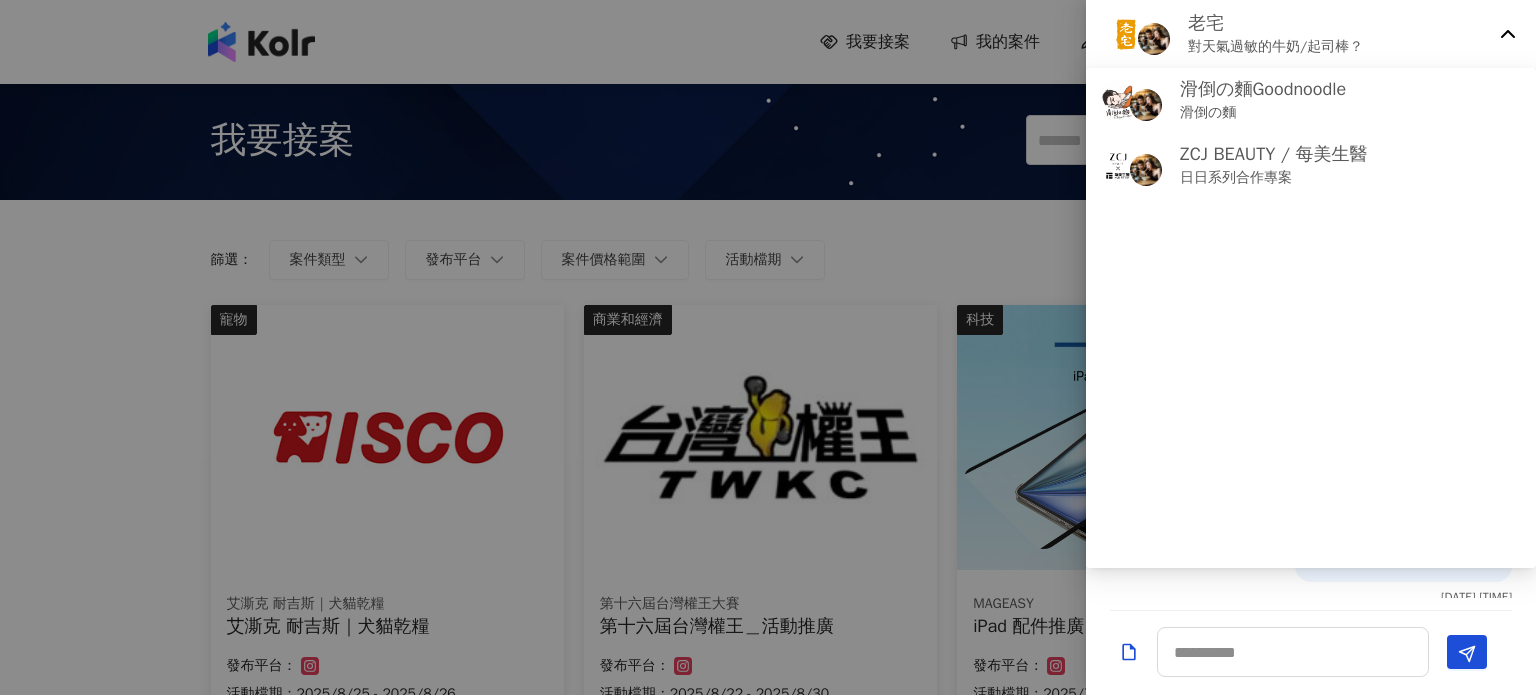 click at bounding box center [768, 347] 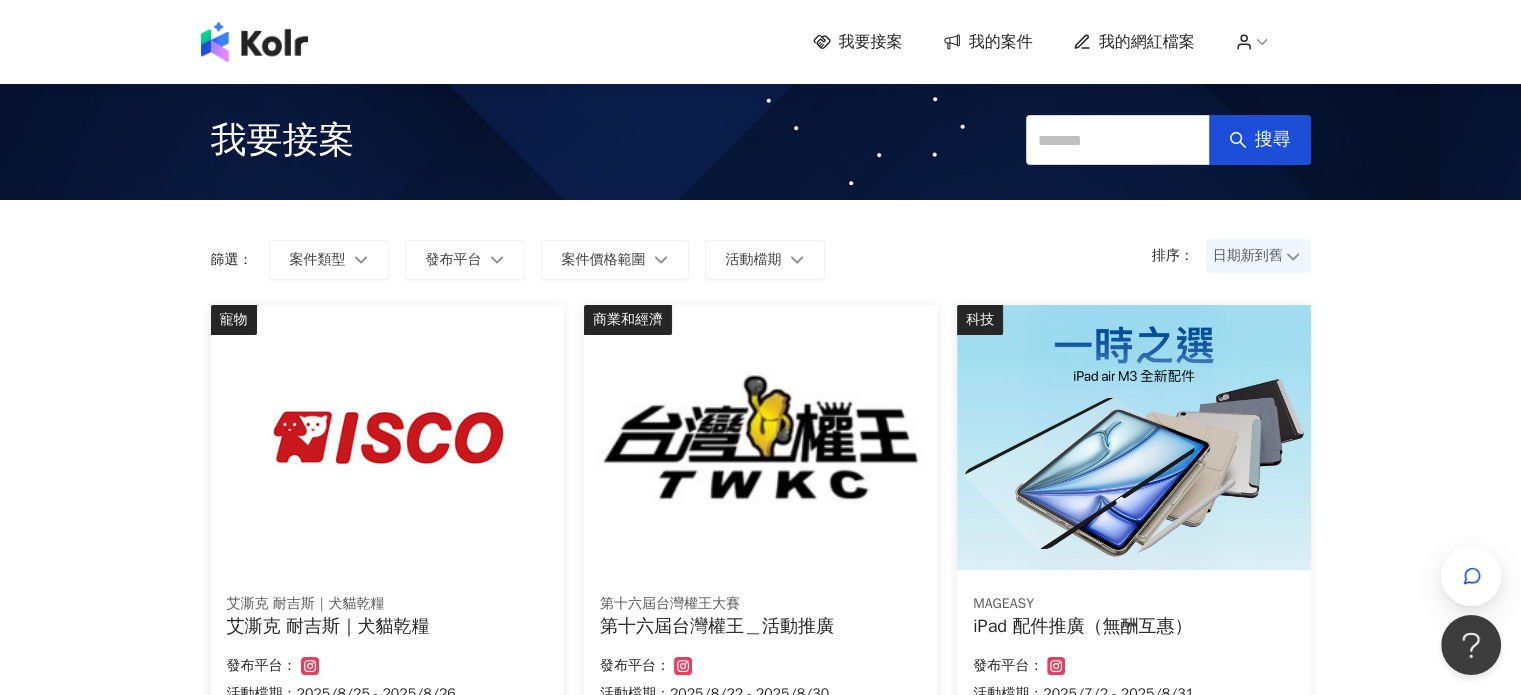 click on "我的案件" at bounding box center (1001, 42) 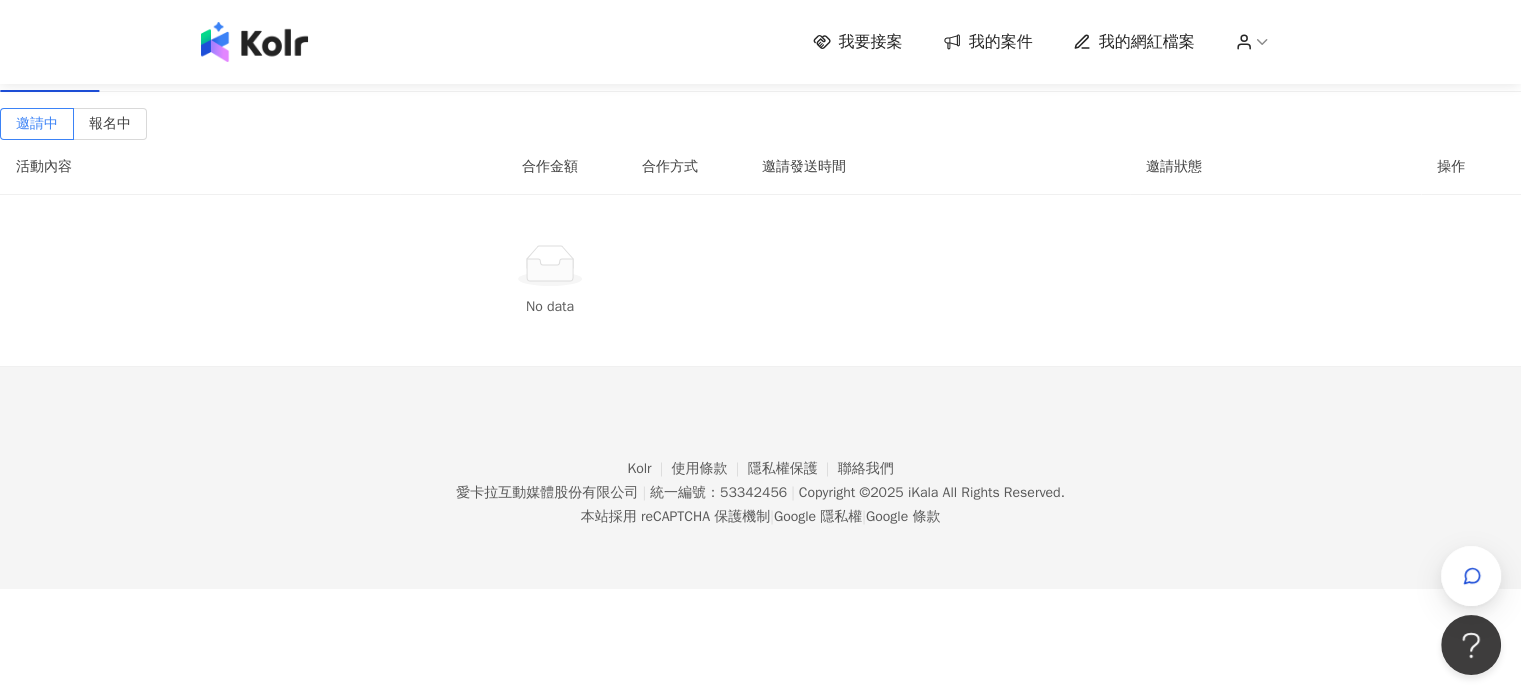 click on "進行中(2)" at bounding box center (148, 69) 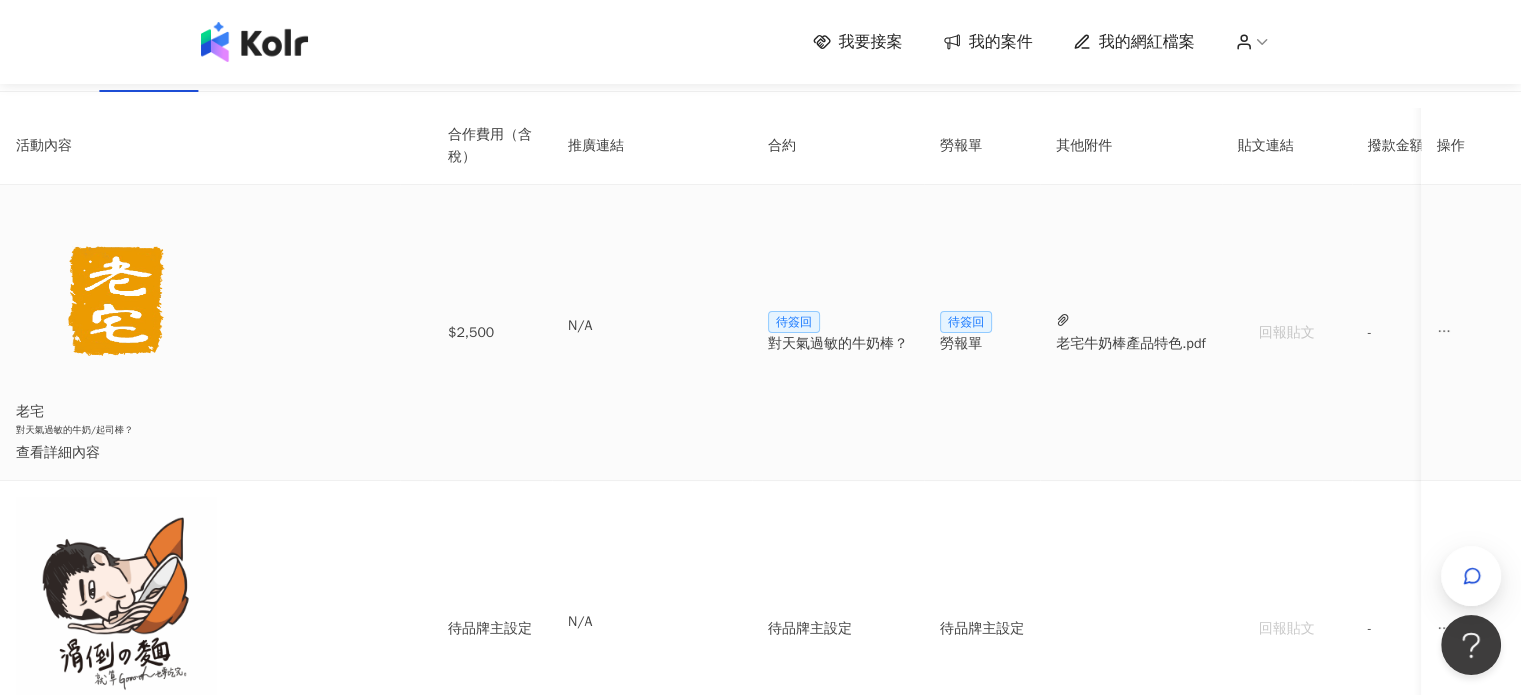click on "查看詳細內容" at bounding box center [200, 453] 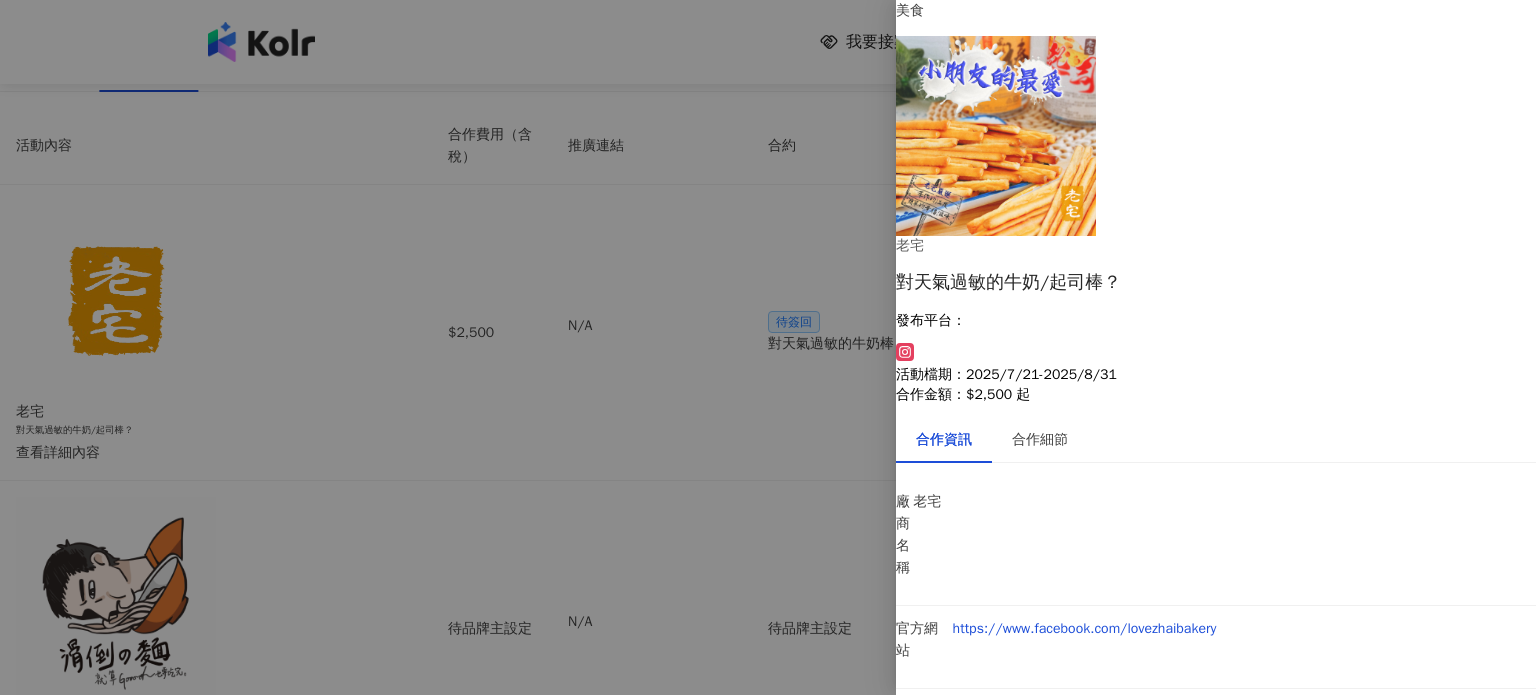 scroll, scrollTop: 152, scrollLeft: 0, axis: vertical 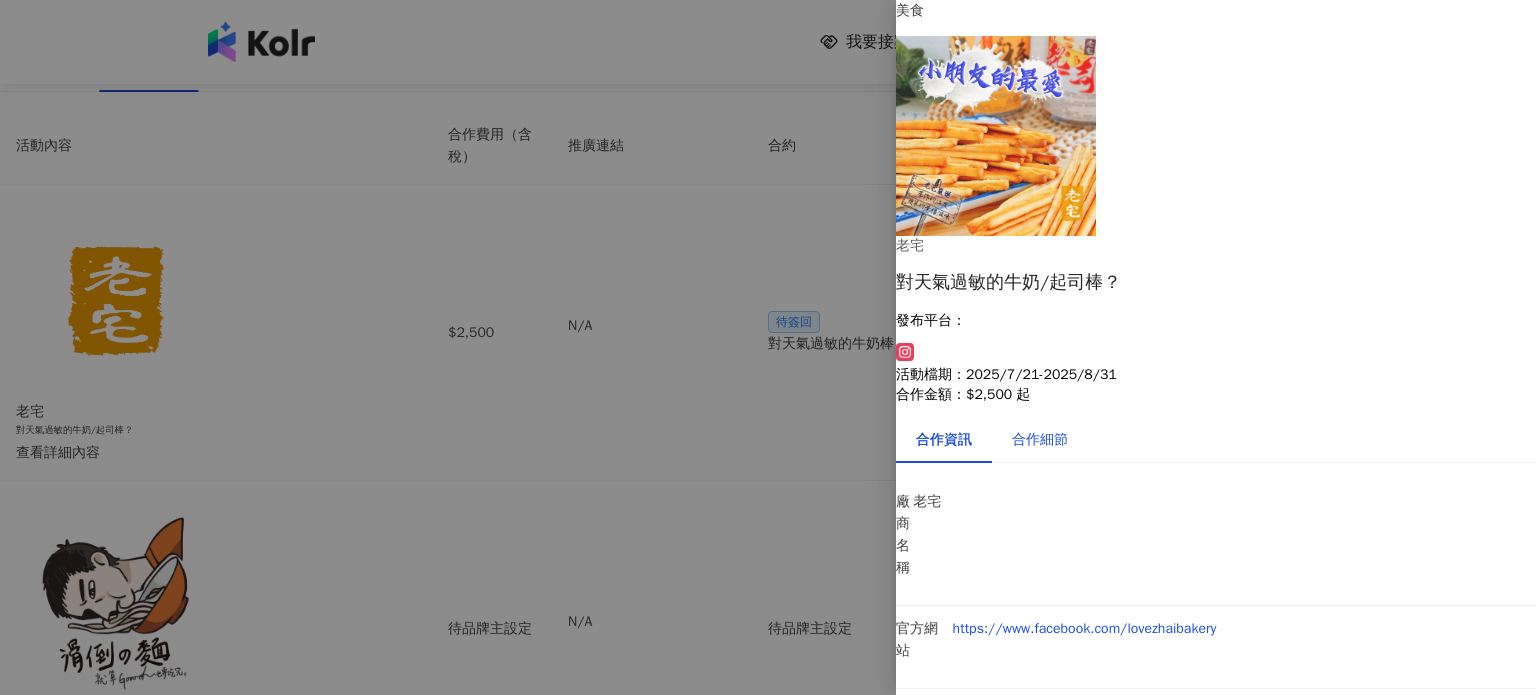click on "合作細節" at bounding box center (1040, 440) 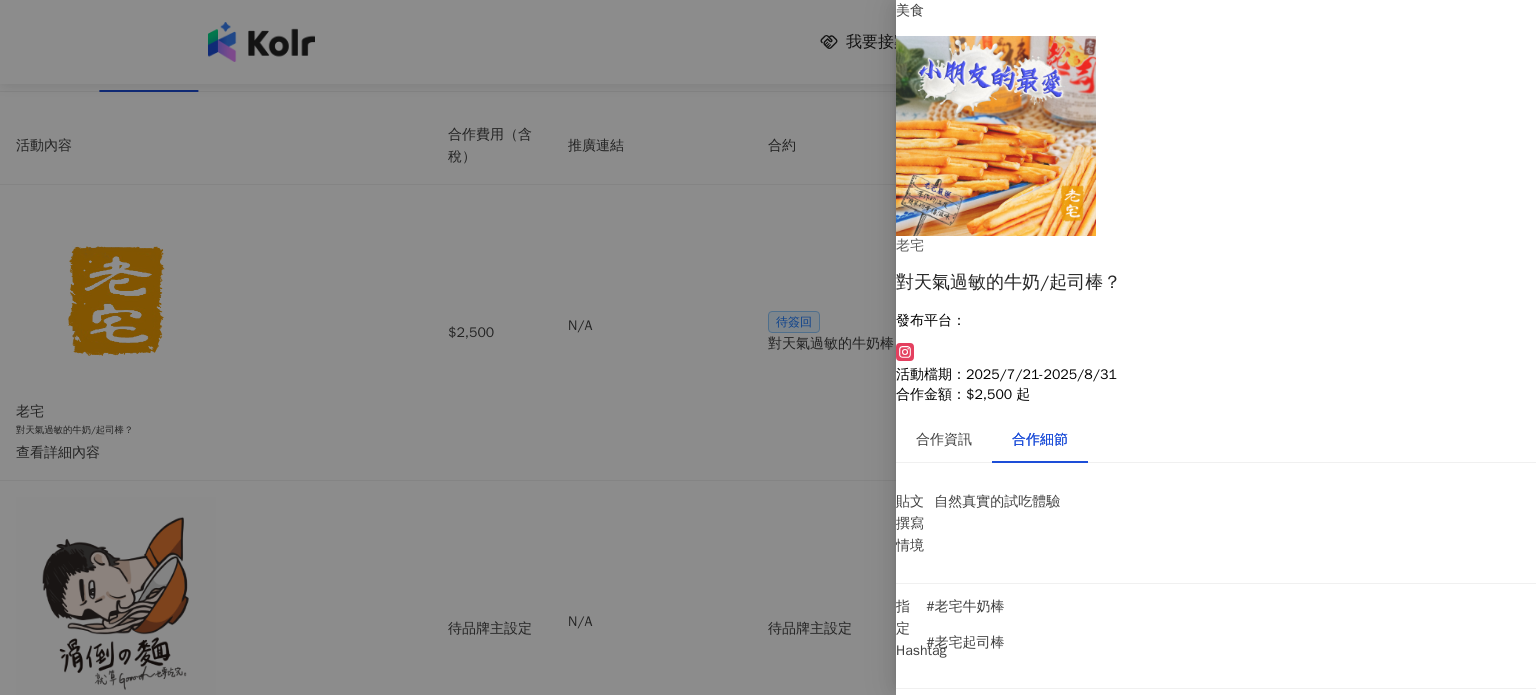 scroll, scrollTop: 0, scrollLeft: 0, axis: both 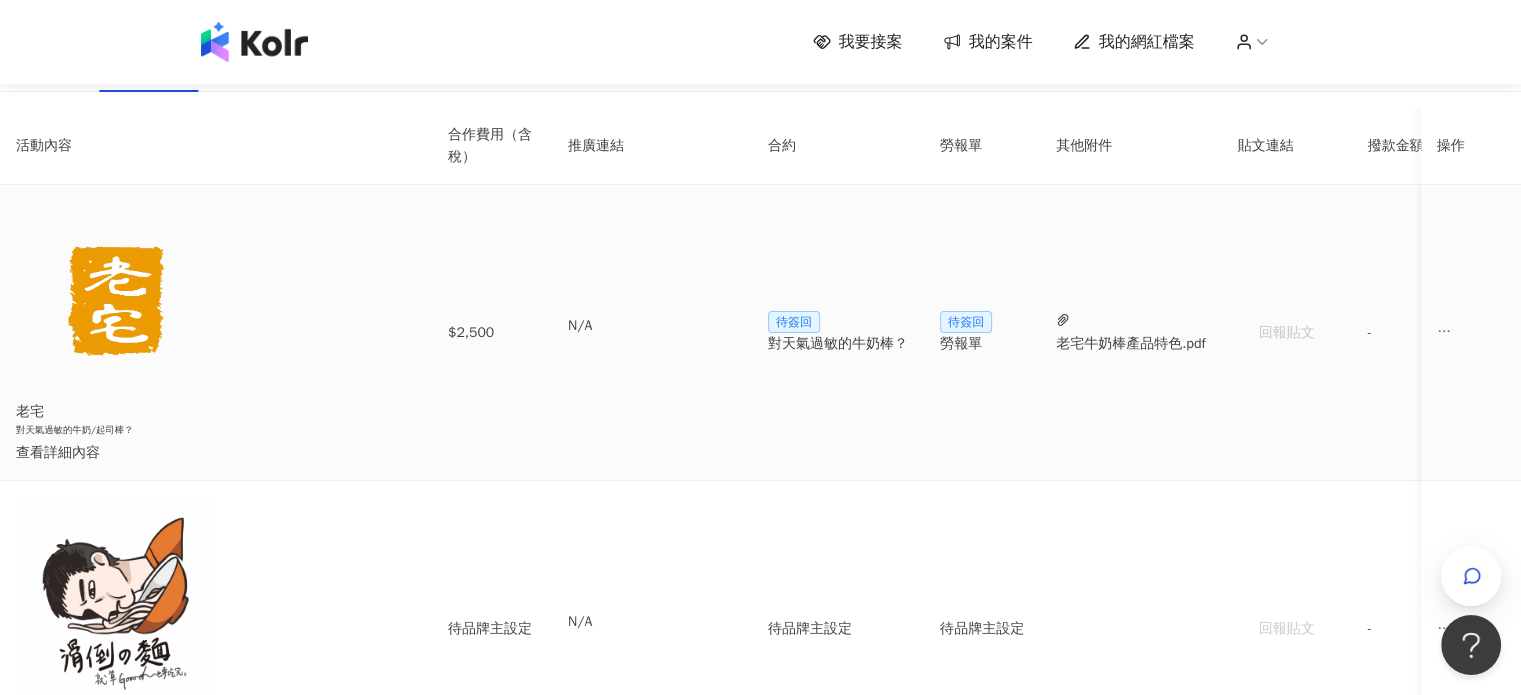 click on "對天氣過敏的牛奶棒？" at bounding box center (838, 344) 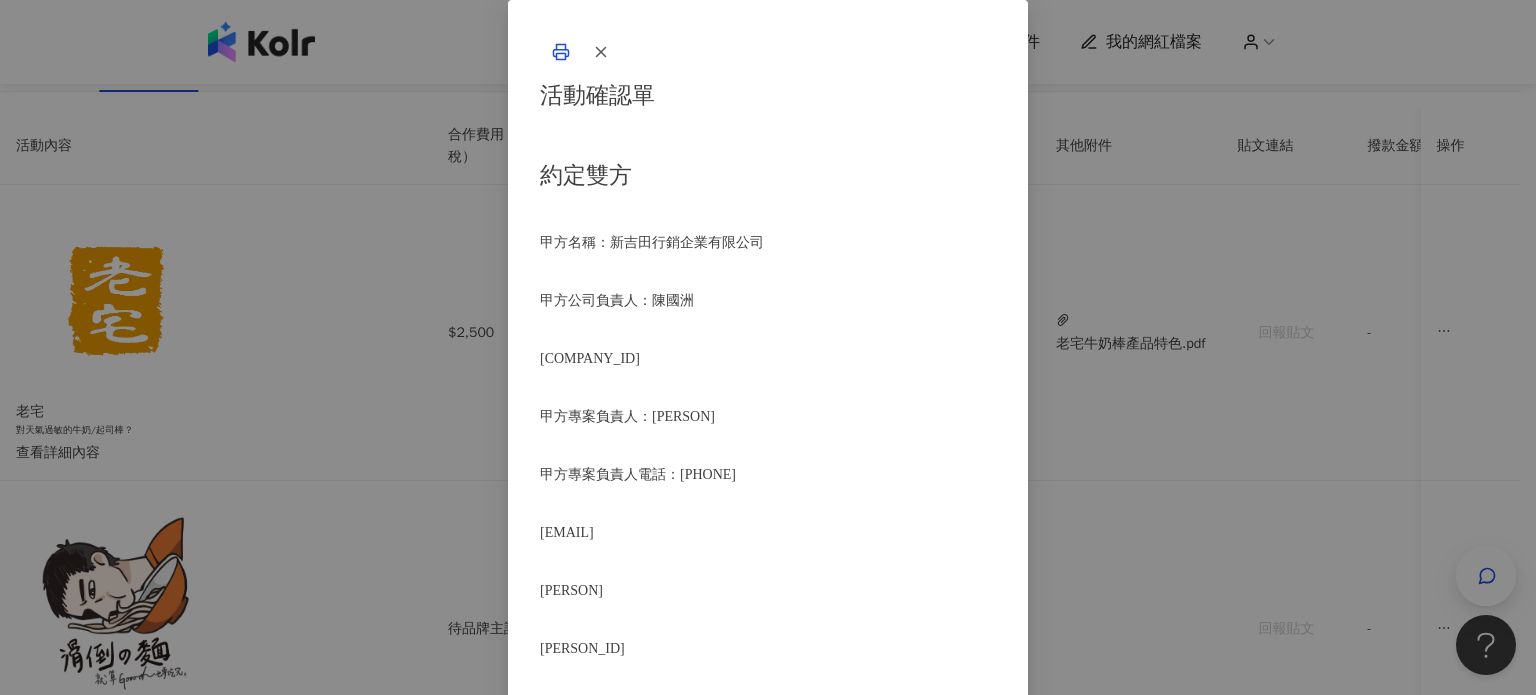 scroll, scrollTop: 2575, scrollLeft: 0, axis: vertical 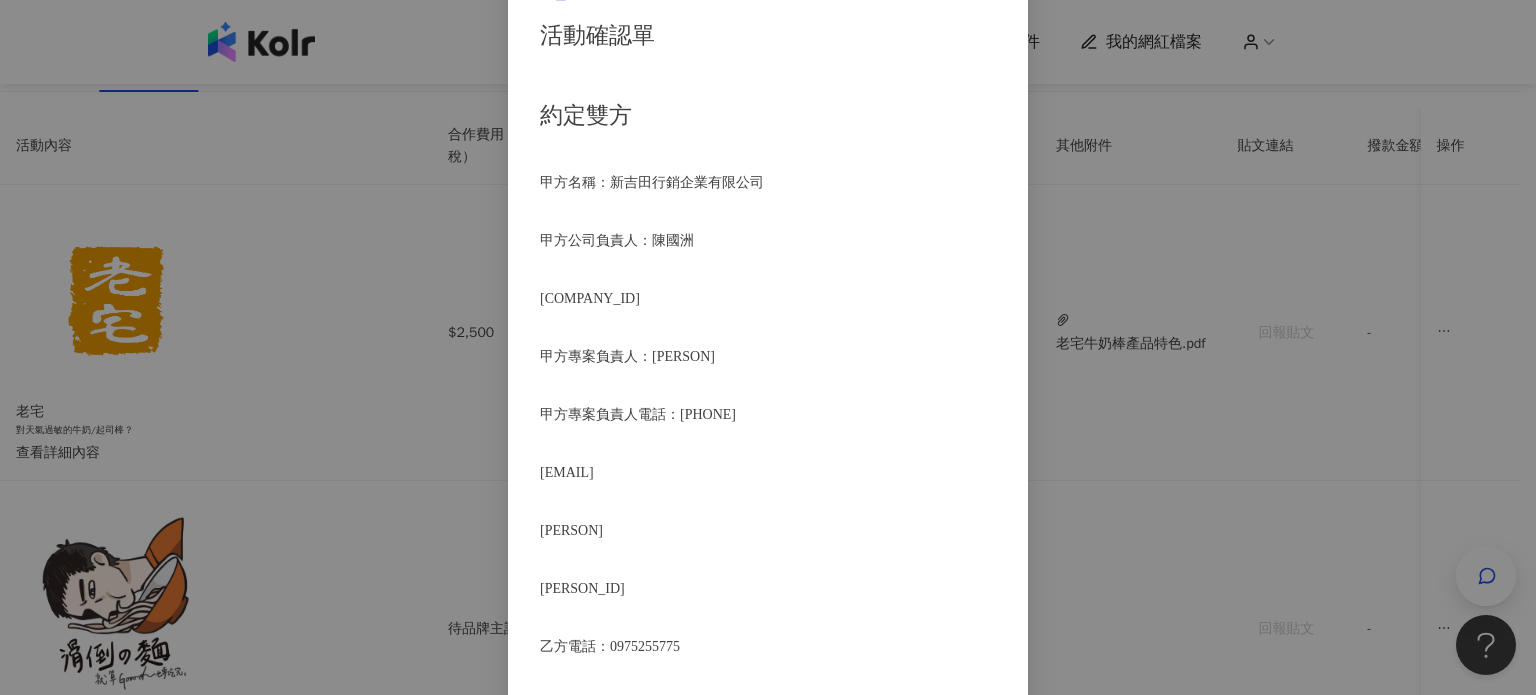 click on "我已詳閱上述合約並同意簽署" at bounding box center [768, 3983] 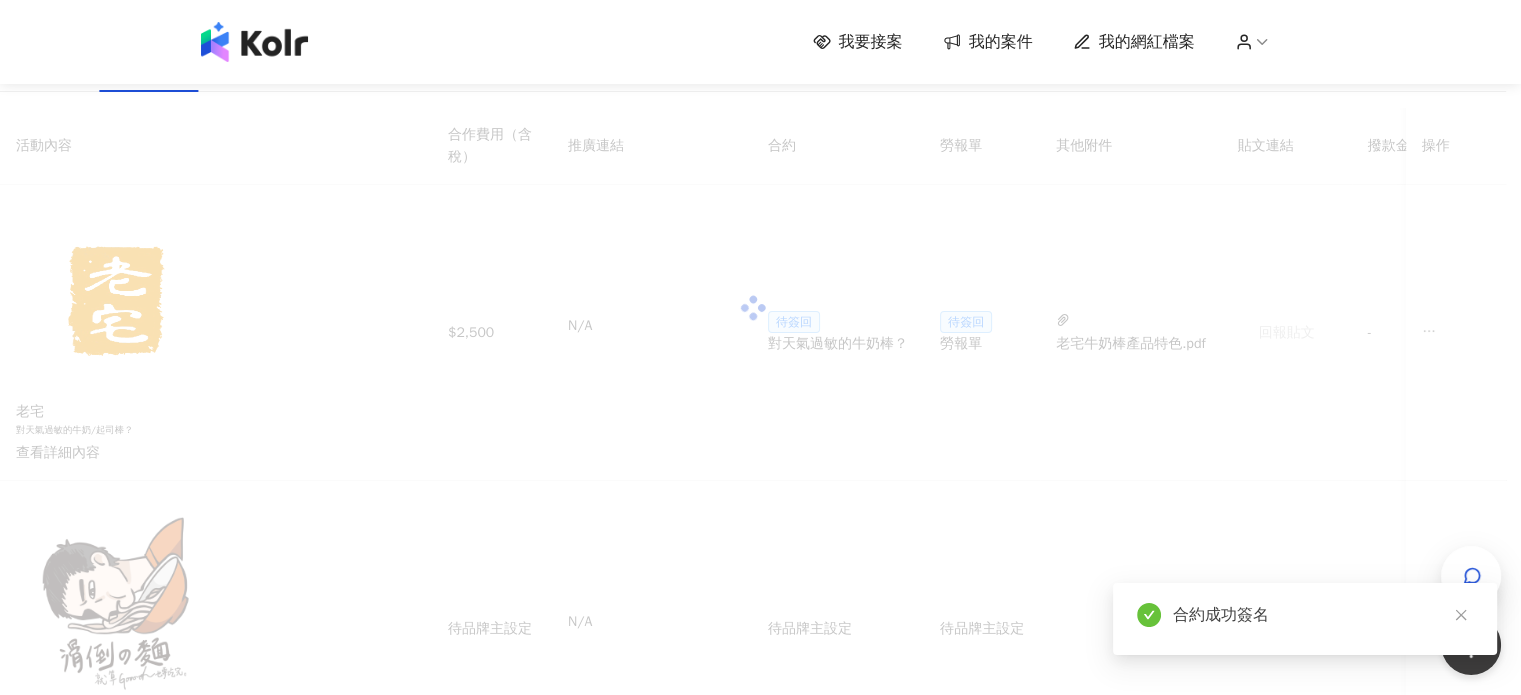 scroll, scrollTop: 0, scrollLeft: 0, axis: both 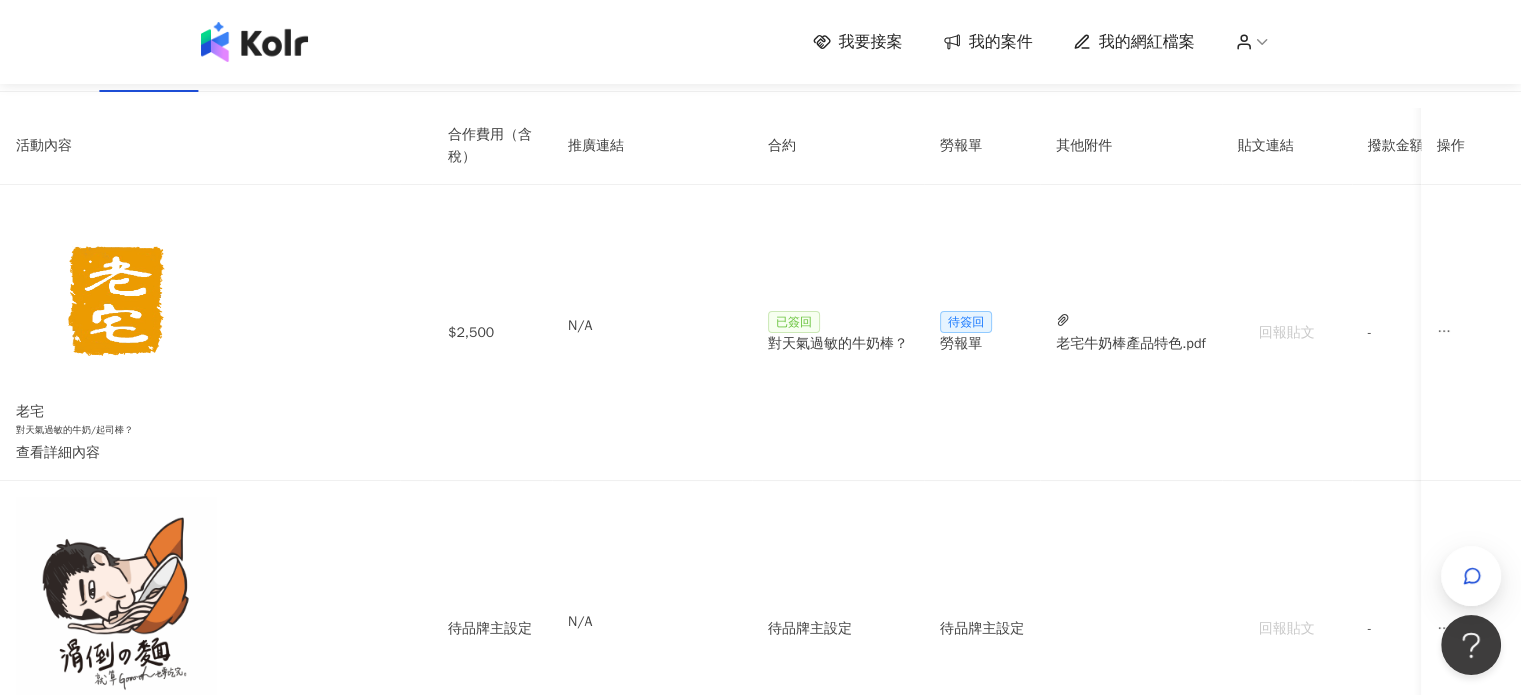 click on "確認中(1)" at bounding box center [49, 69] 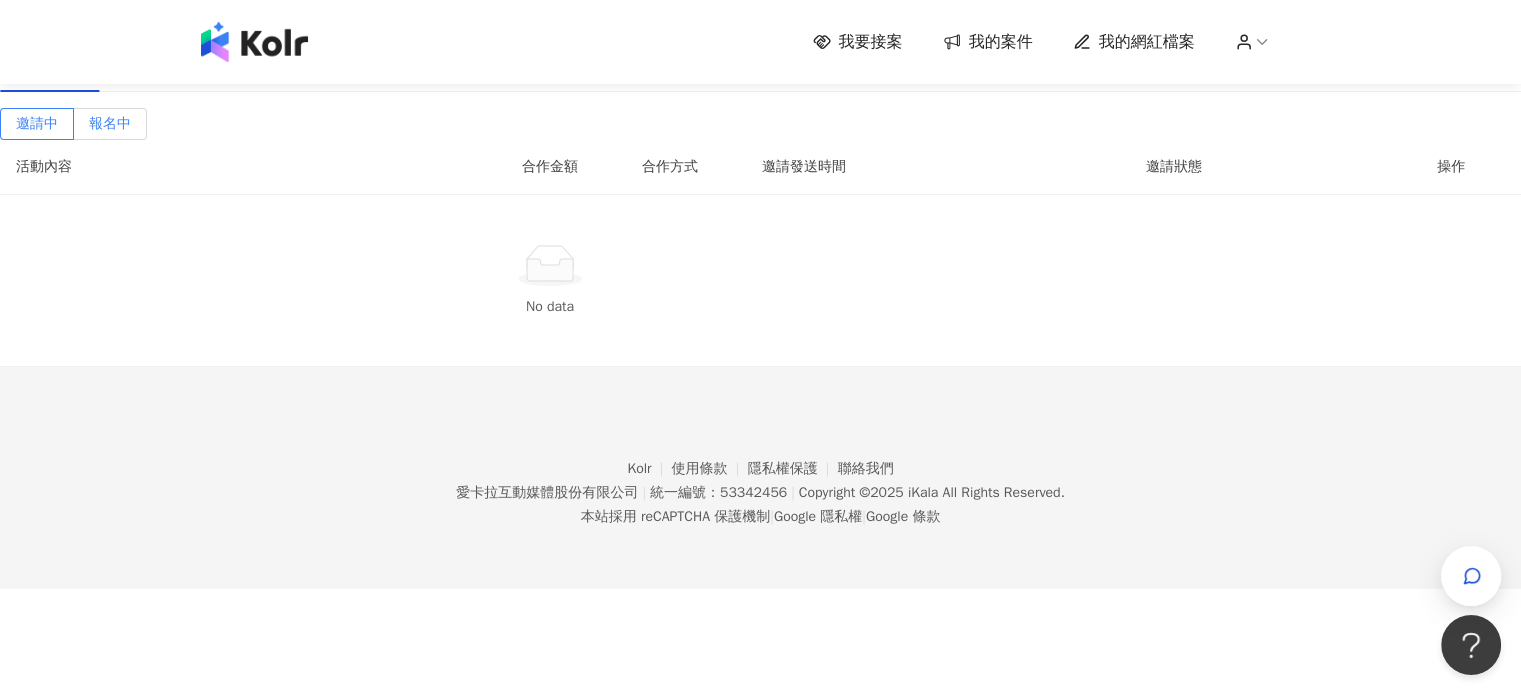 click on "報名中" at bounding box center [110, 123] 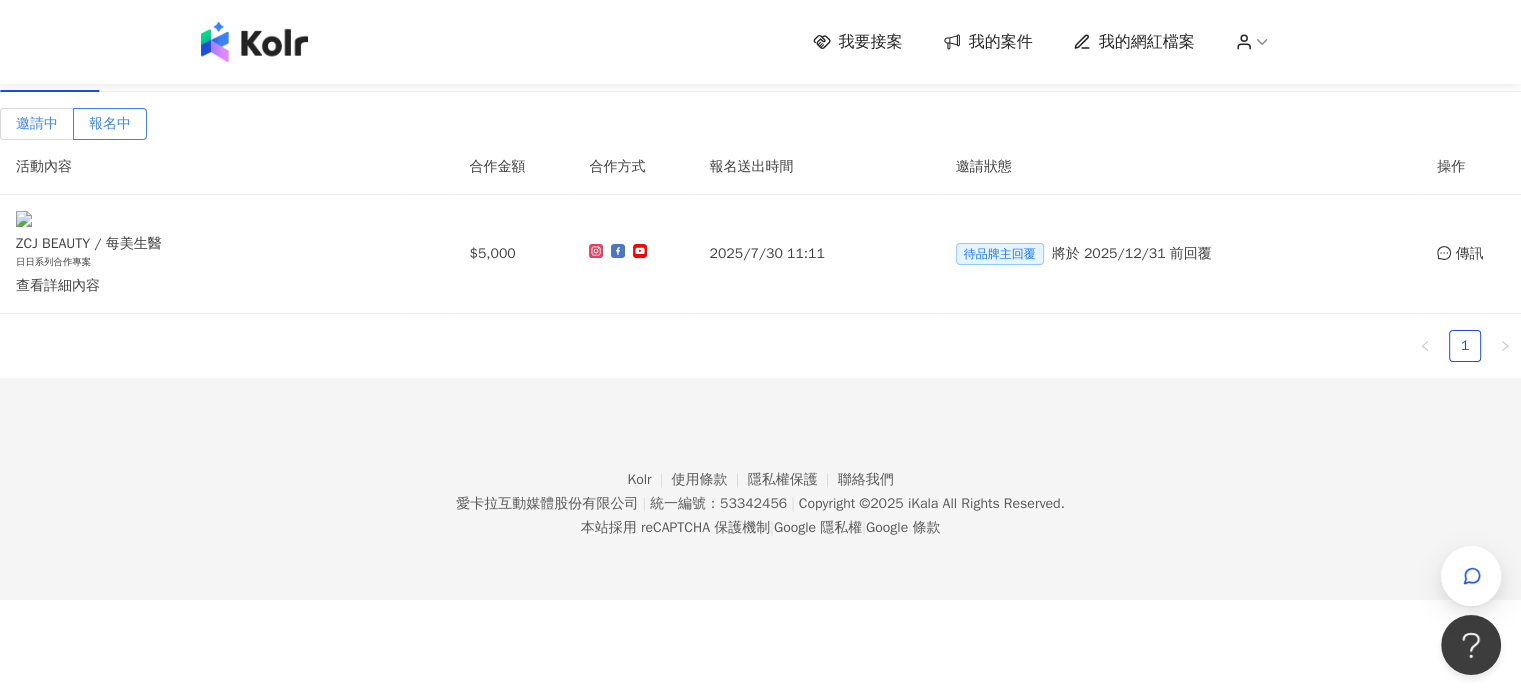click on "邀請中" at bounding box center [37, 123] 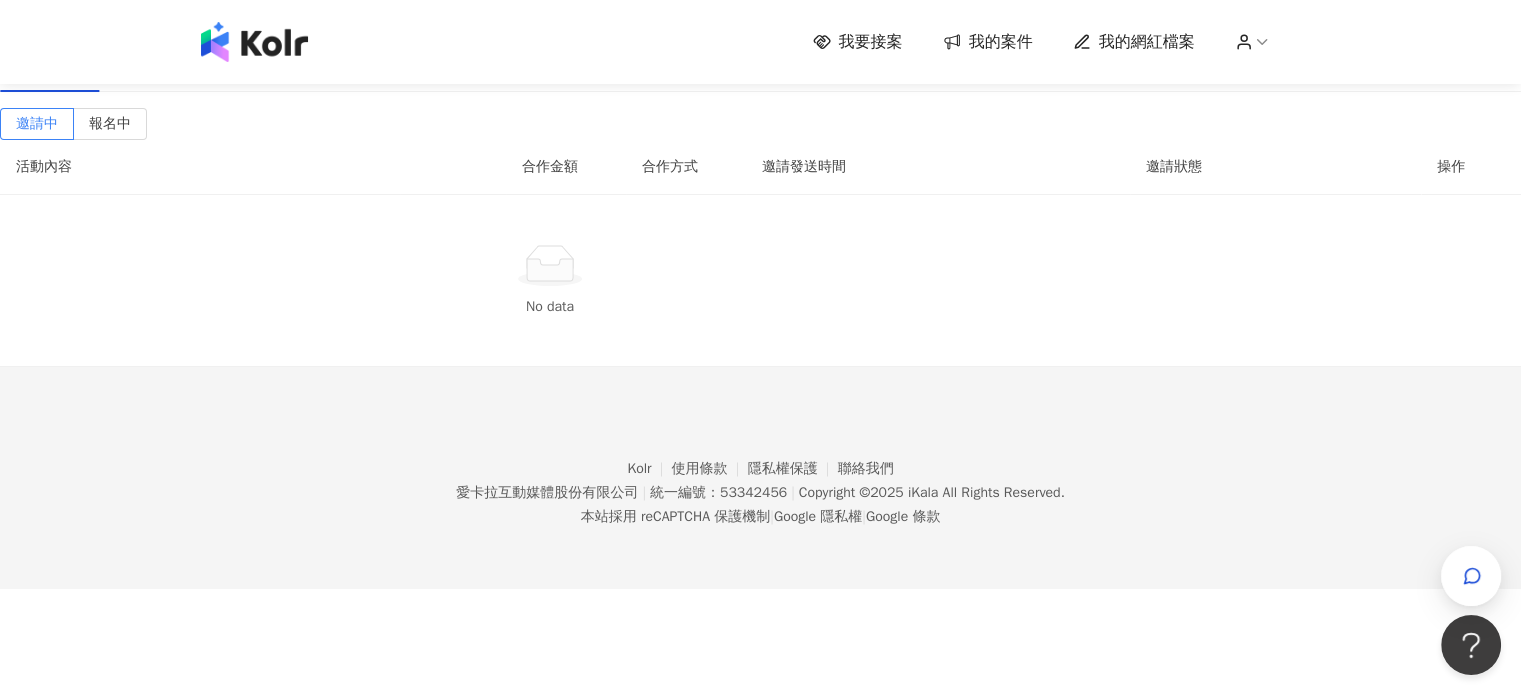click on "進行中(2)" at bounding box center [148, 69] 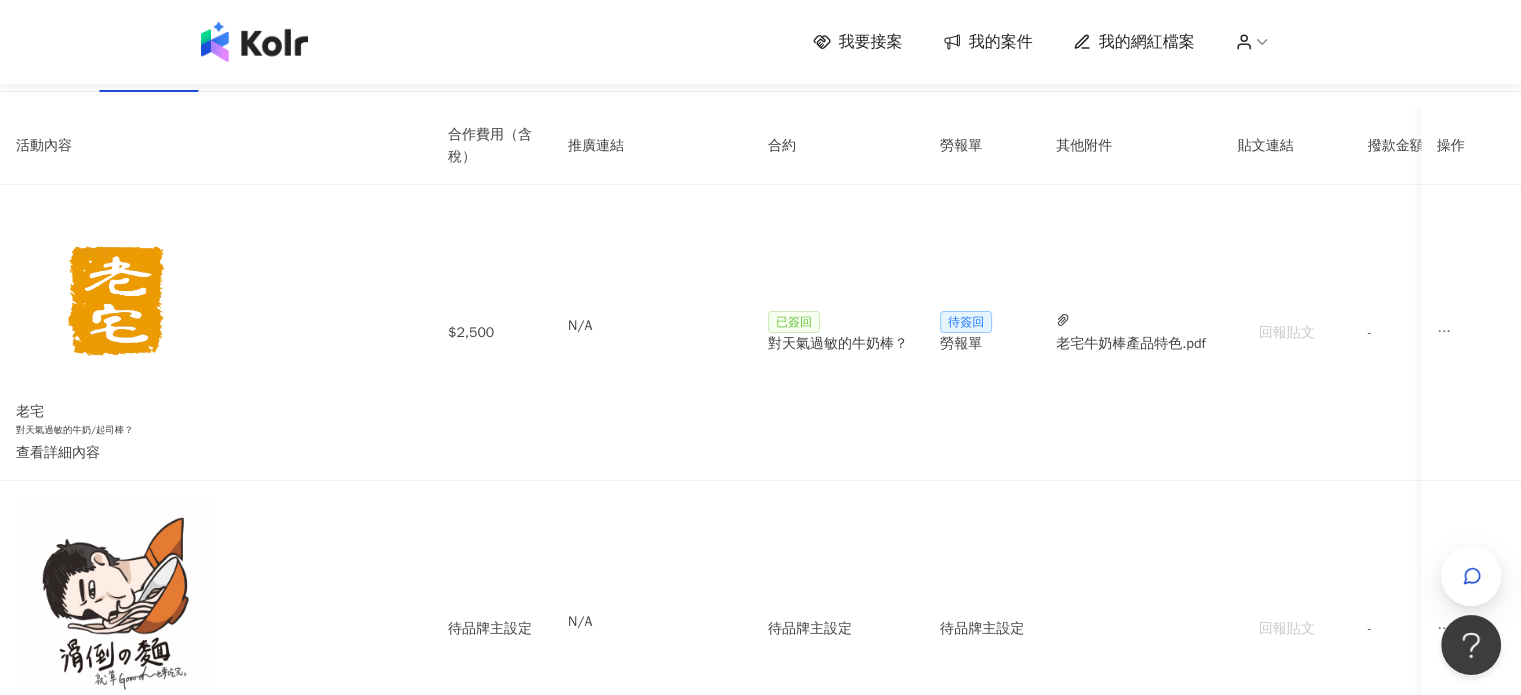 click on "已結束(5)" at bounding box center [247, 69] 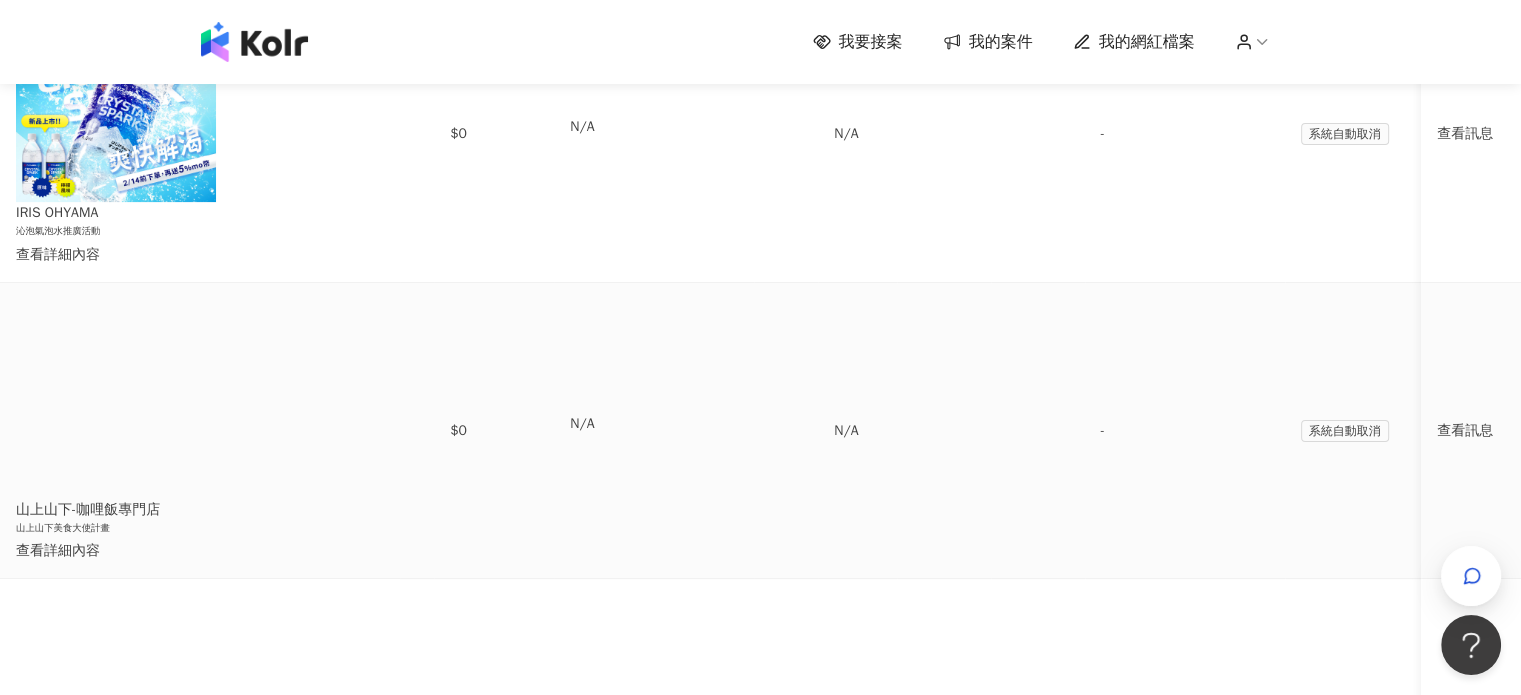 scroll, scrollTop: 500, scrollLeft: 0, axis: vertical 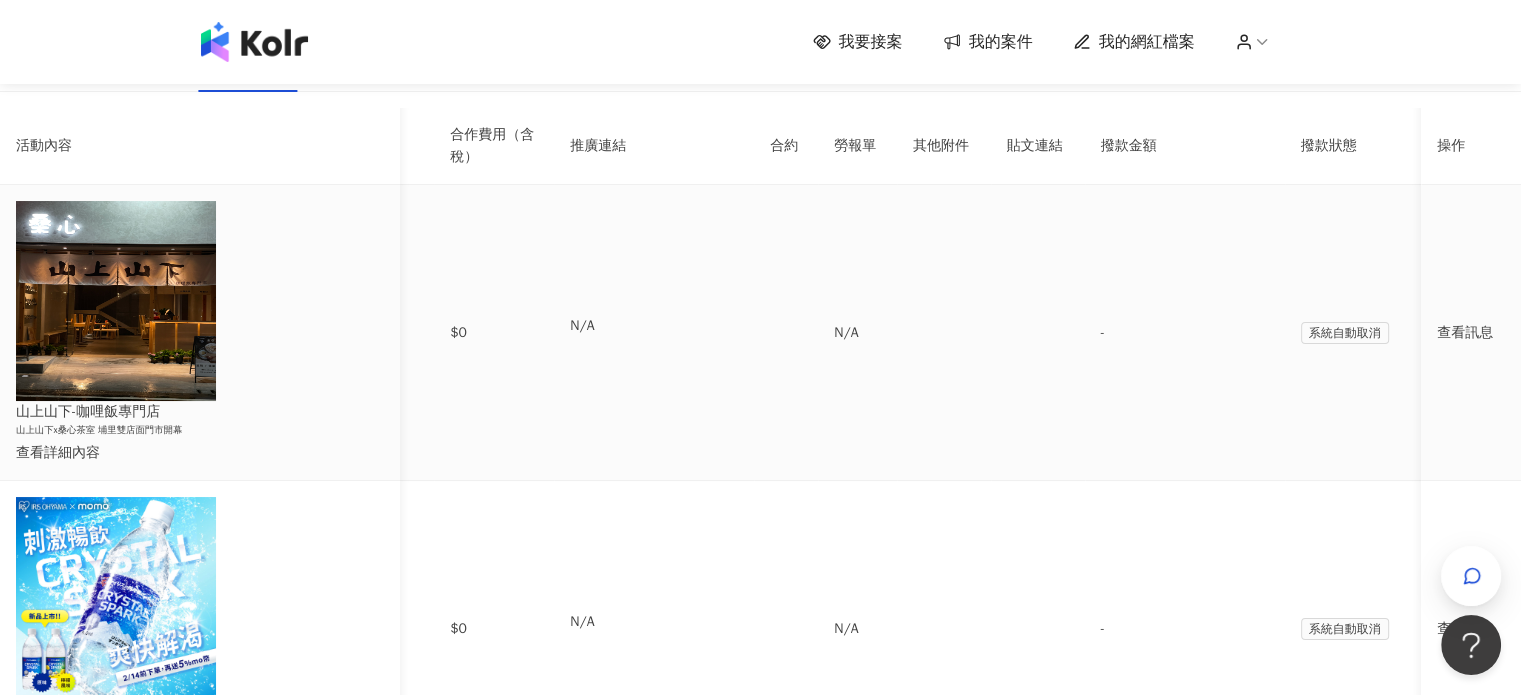 click on "查看詳細內容" at bounding box center (200, 453) 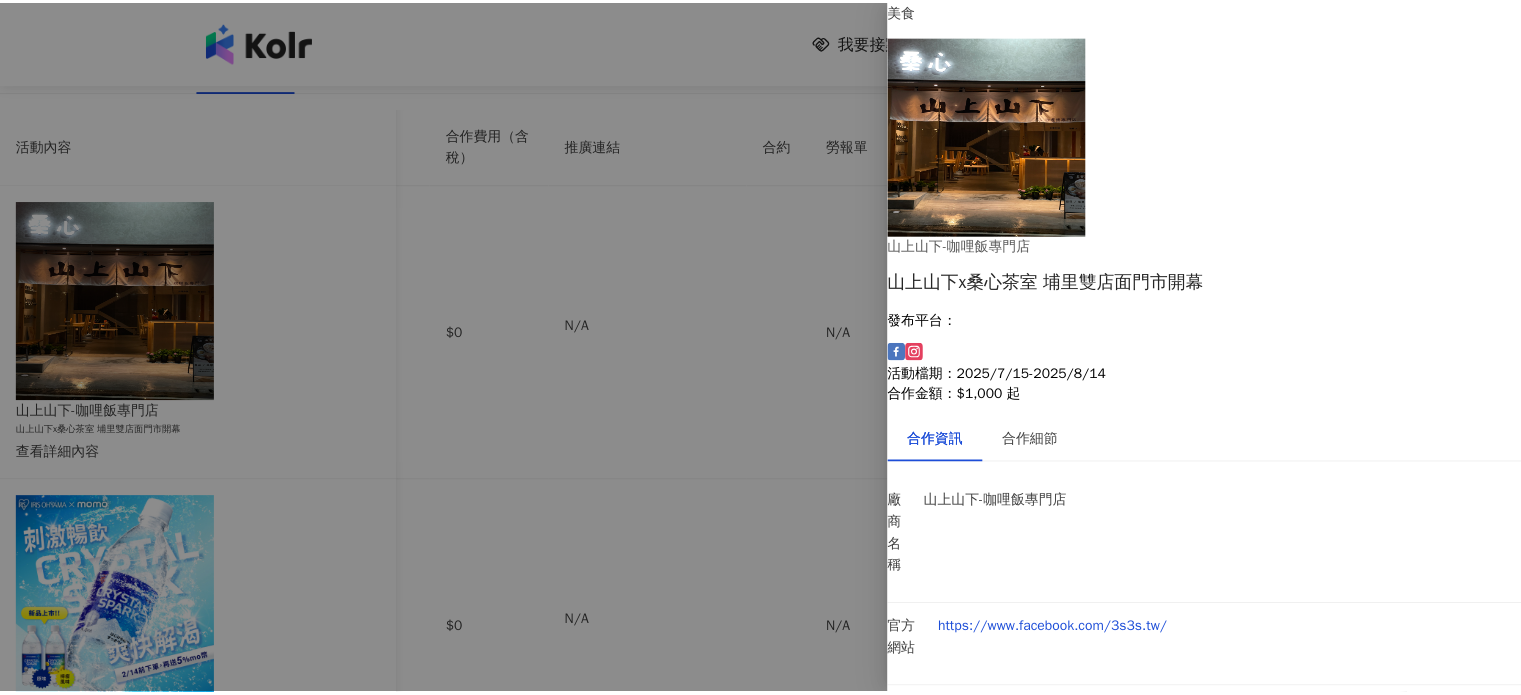 scroll, scrollTop: 0, scrollLeft: 0, axis: both 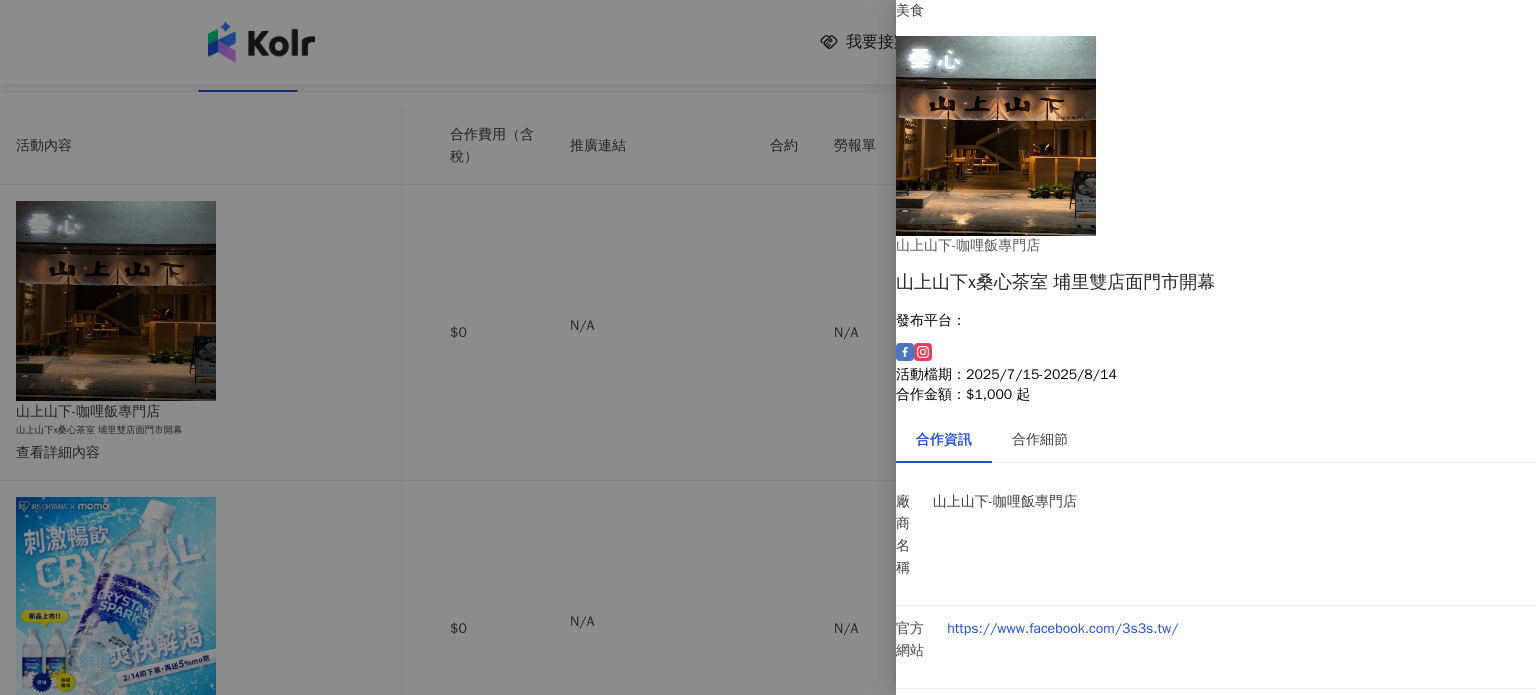 click at bounding box center [768, 347] 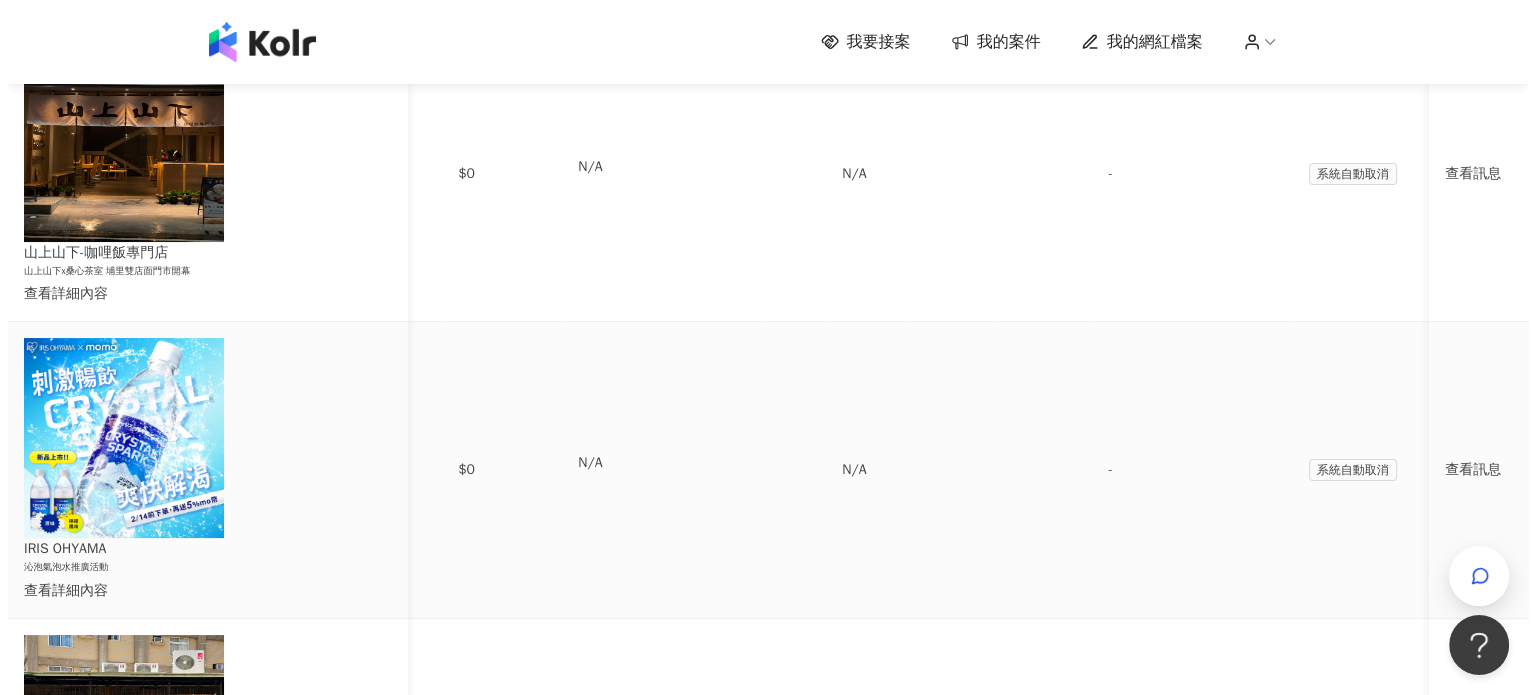 scroll, scrollTop: 200, scrollLeft: 0, axis: vertical 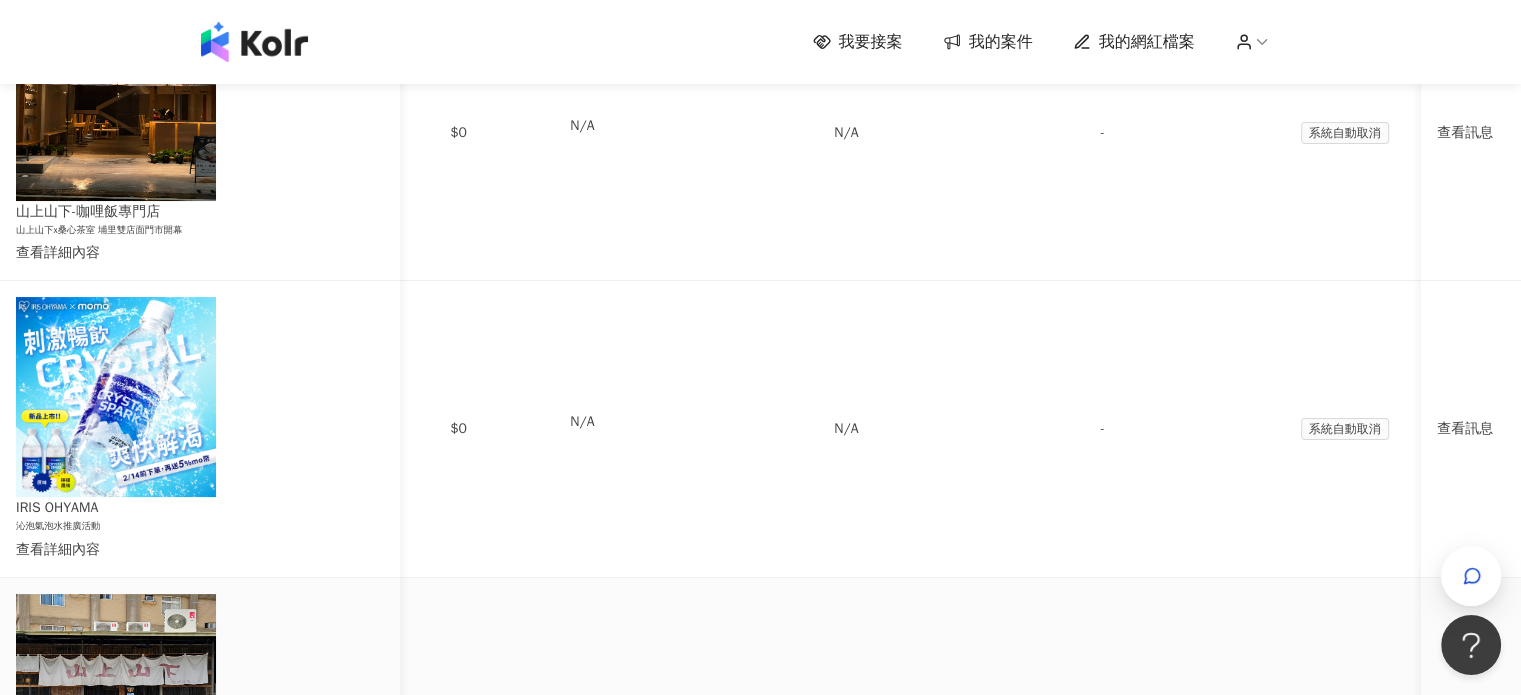 click on "查看詳細內容" at bounding box center [200, 846] 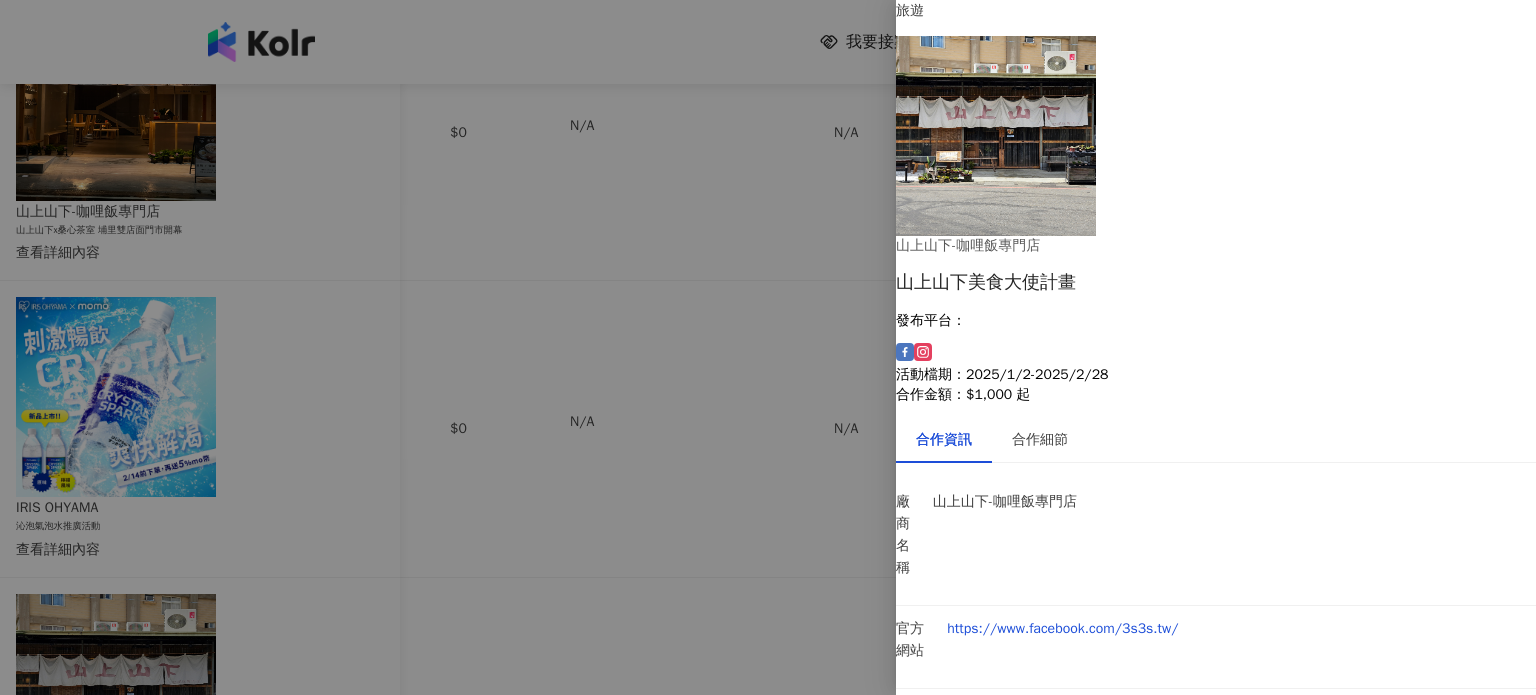 scroll, scrollTop: 73, scrollLeft: 0, axis: vertical 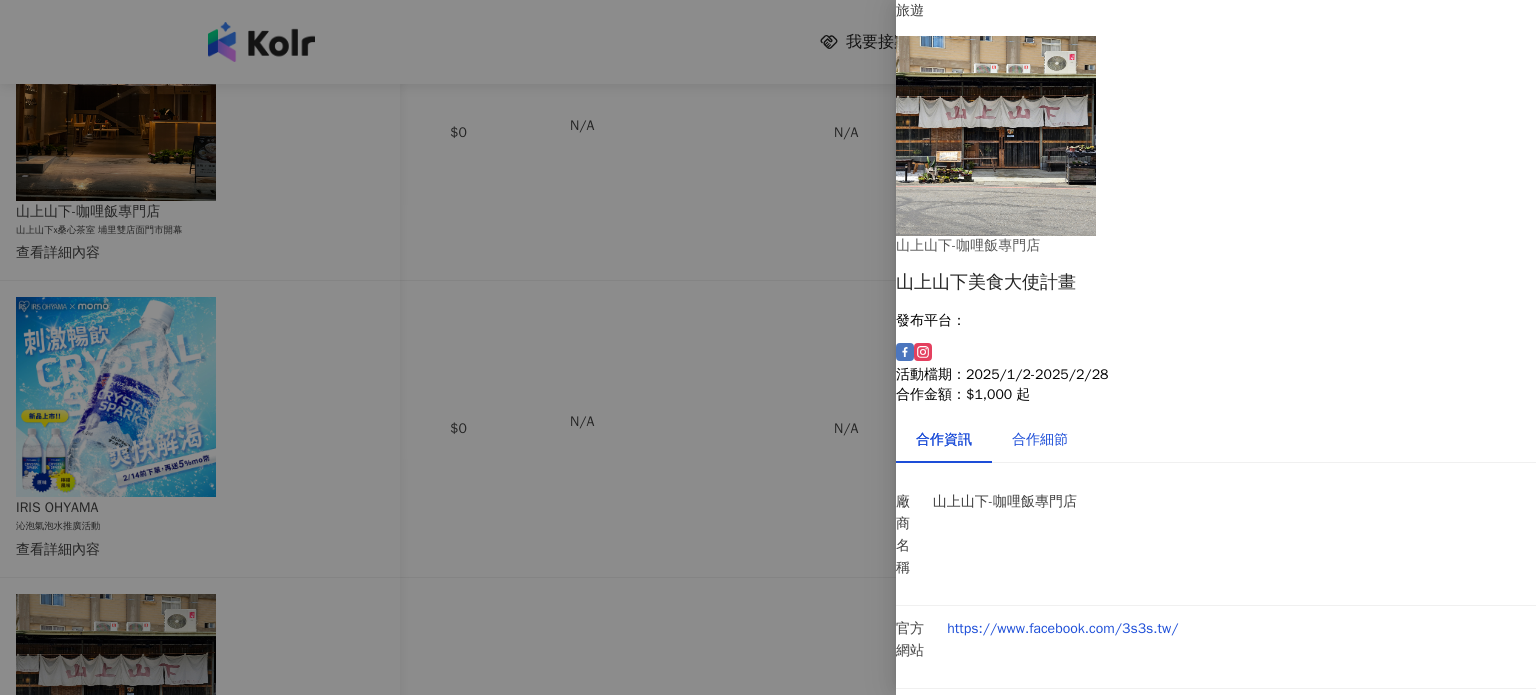 click on "合作細節" at bounding box center (1040, 440) 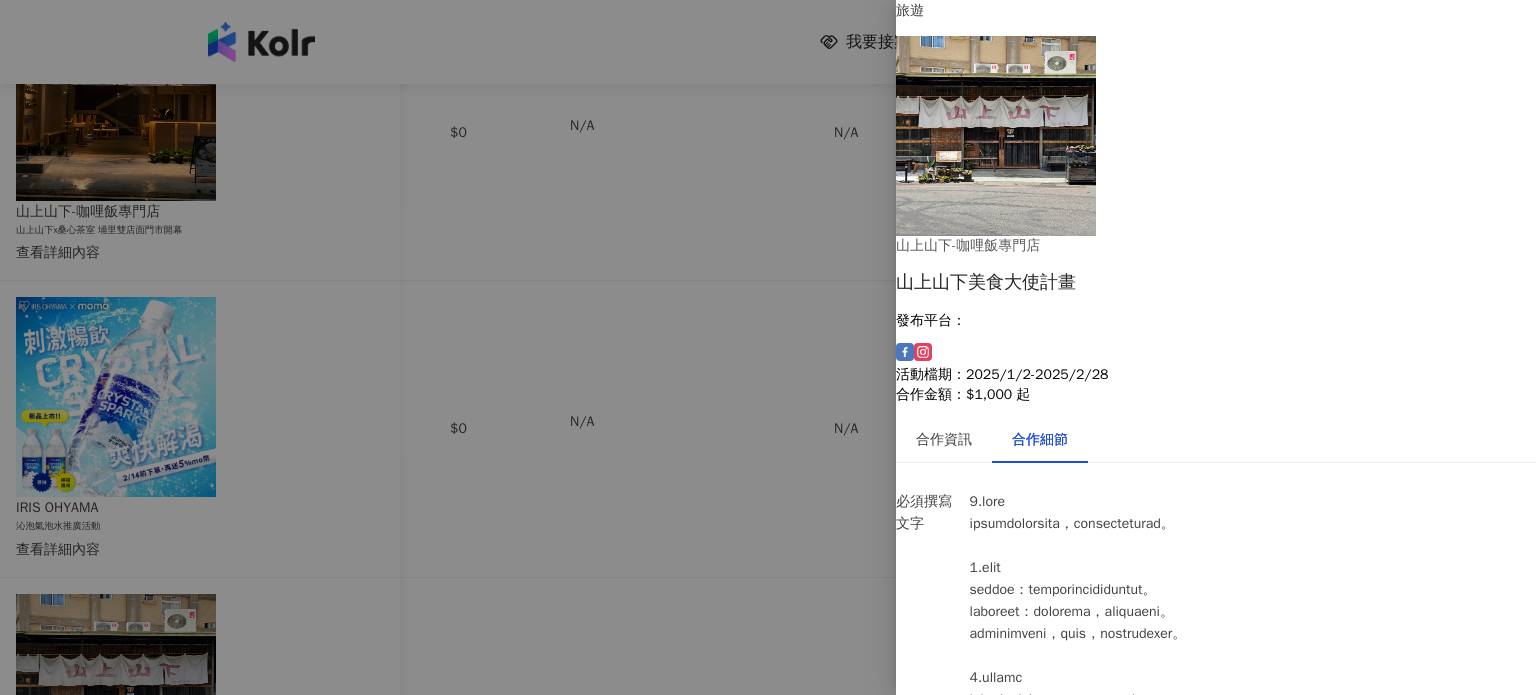 click at bounding box center [768, 347] 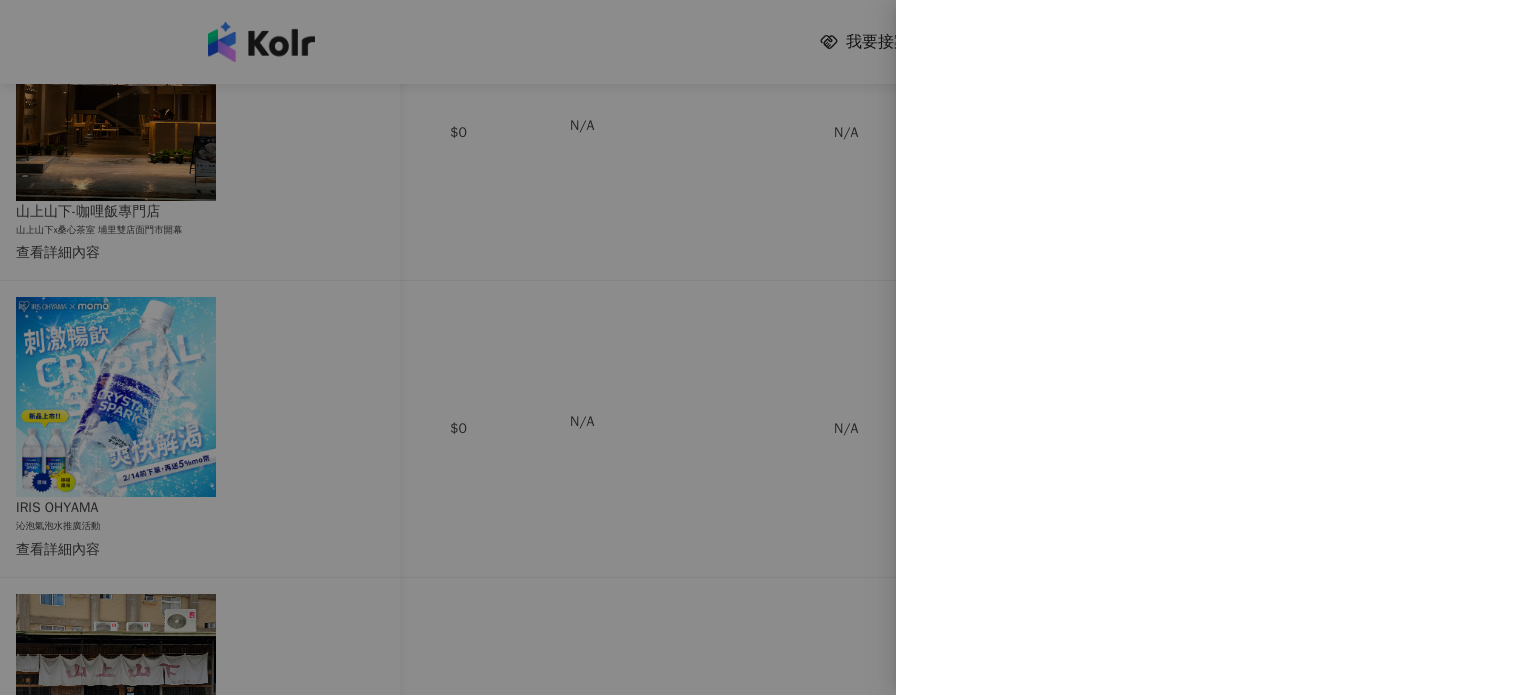scroll, scrollTop: 0, scrollLeft: 0, axis: both 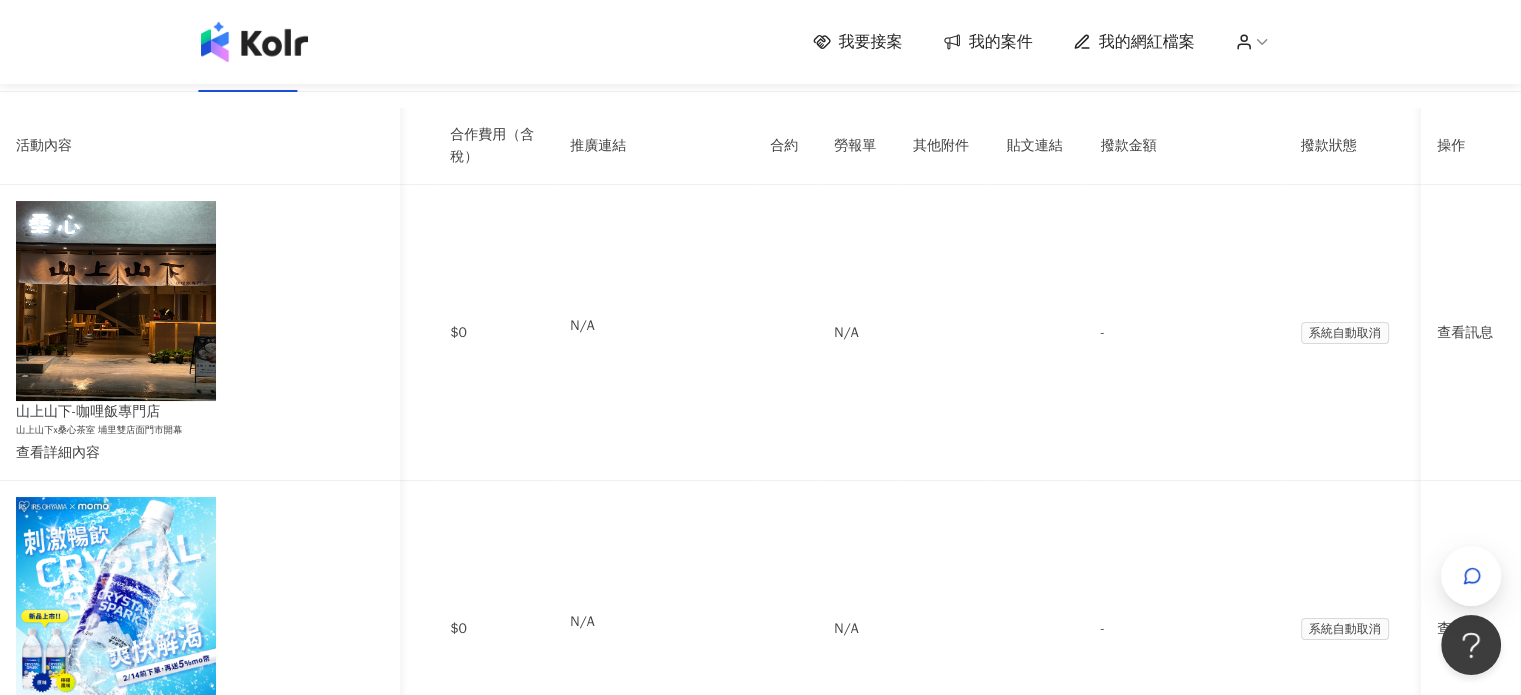 click on "我要接案" at bounding box center (871, 42) 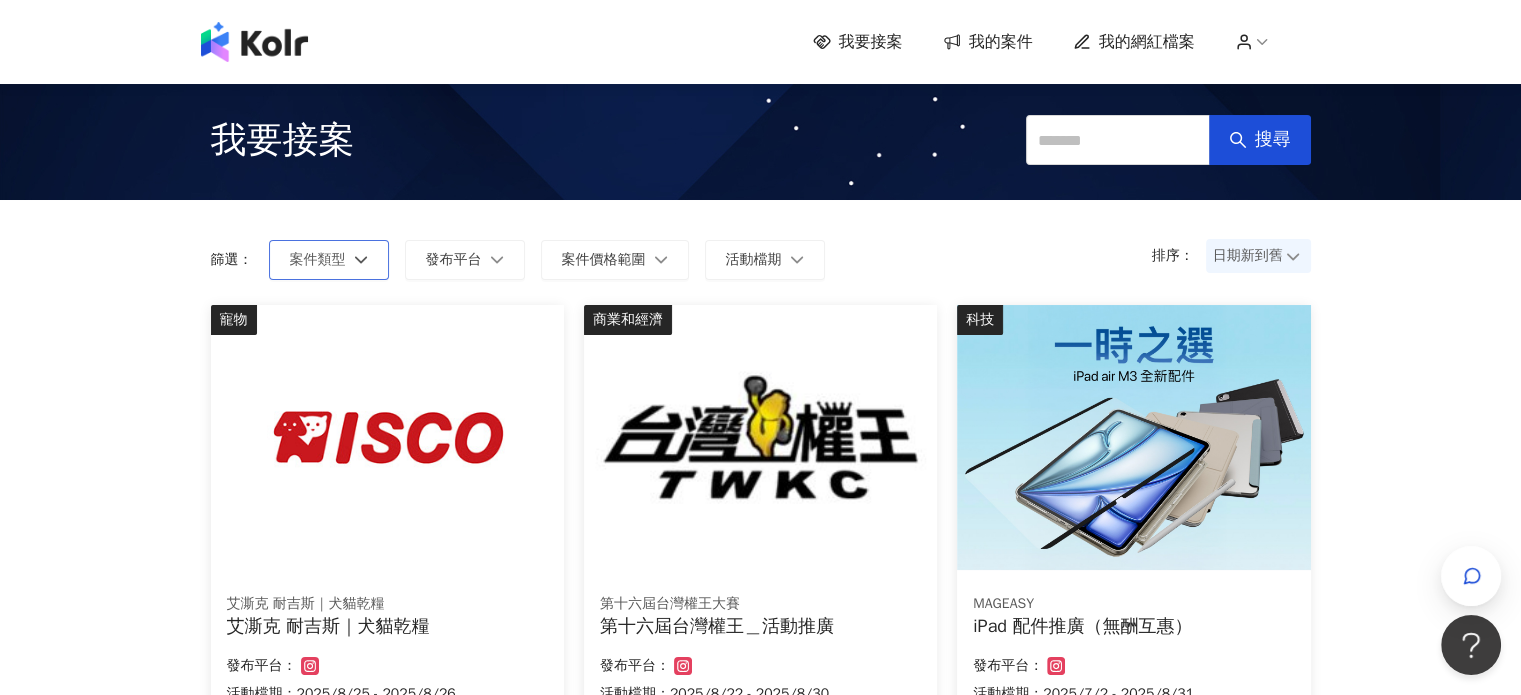 click on "案件類型" at bounding box center (329, 260) 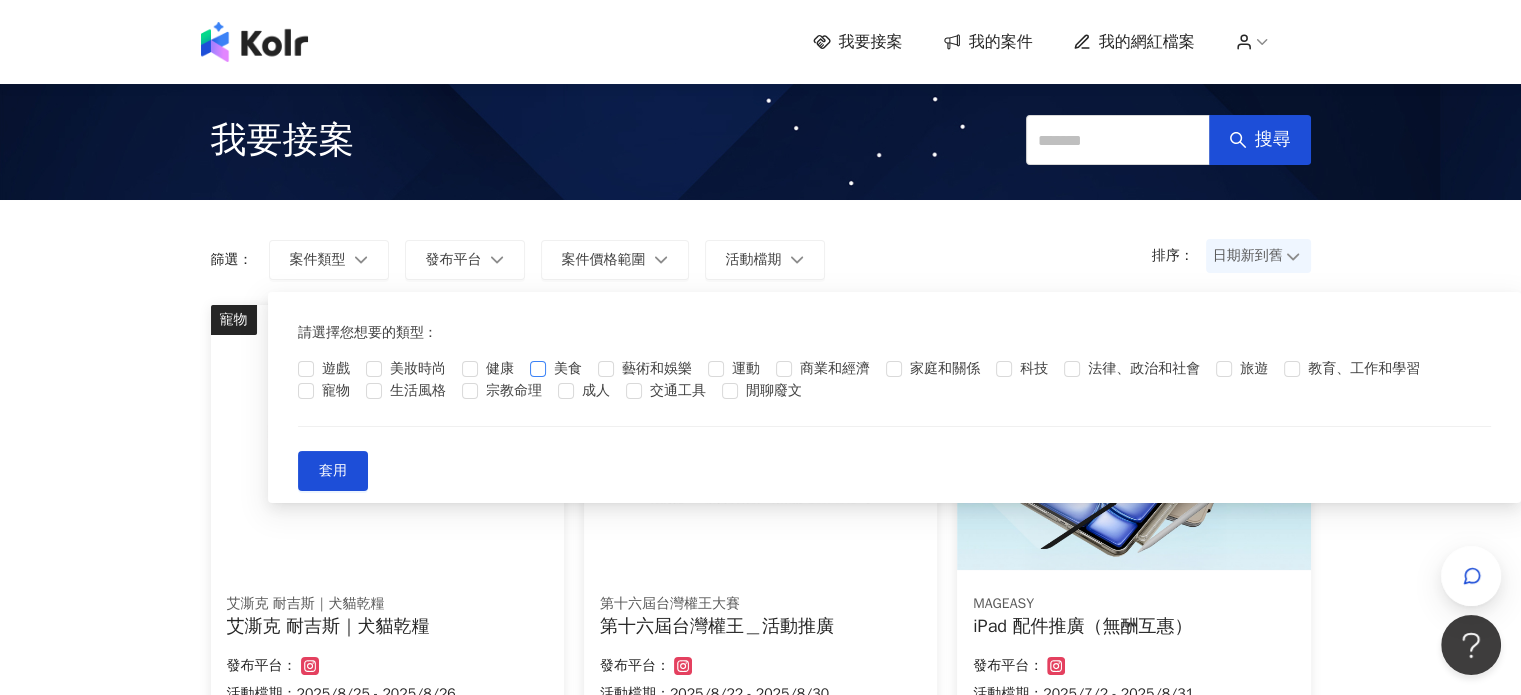 click on "美食" at bounding box center [568, 369] 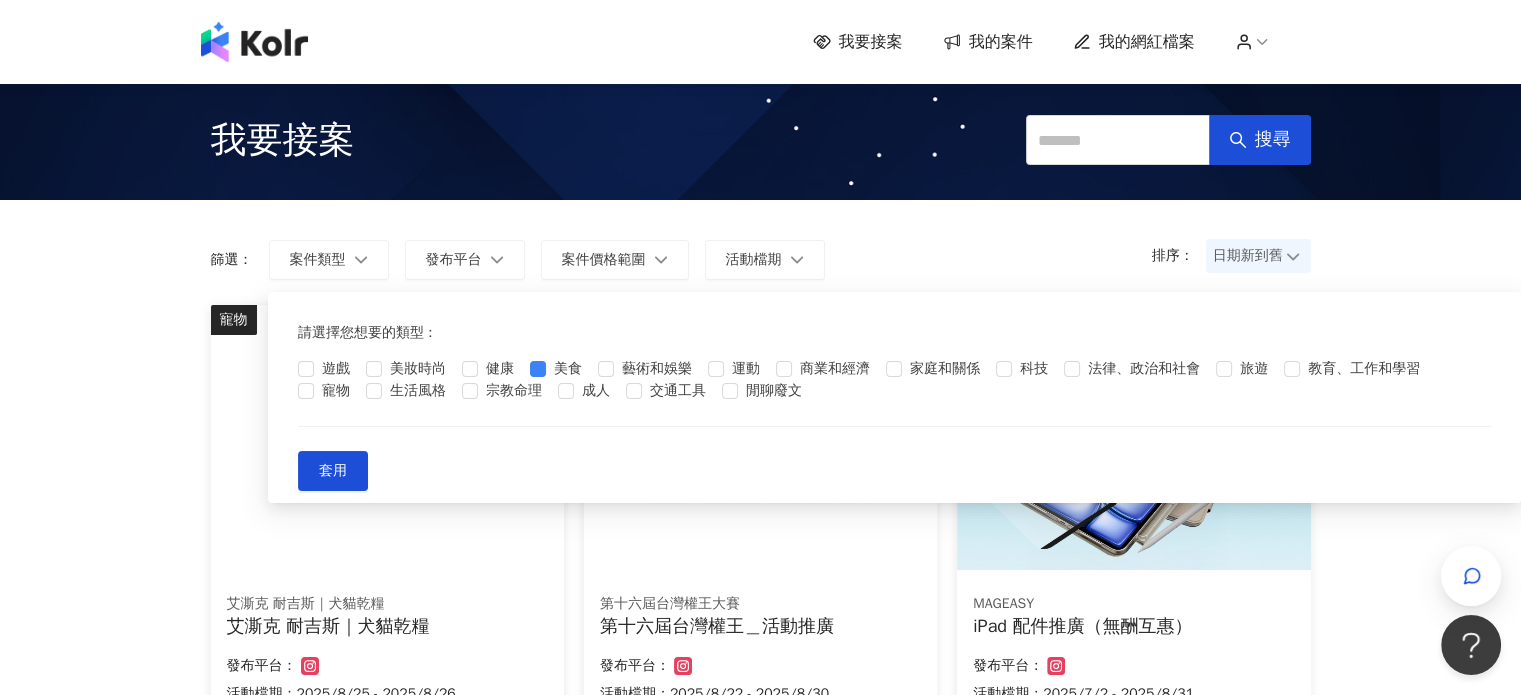 drag, startPoint x: 894, startPoint y: 632, endPoint x: 880, endPoint y: 625, distance: 15.652476 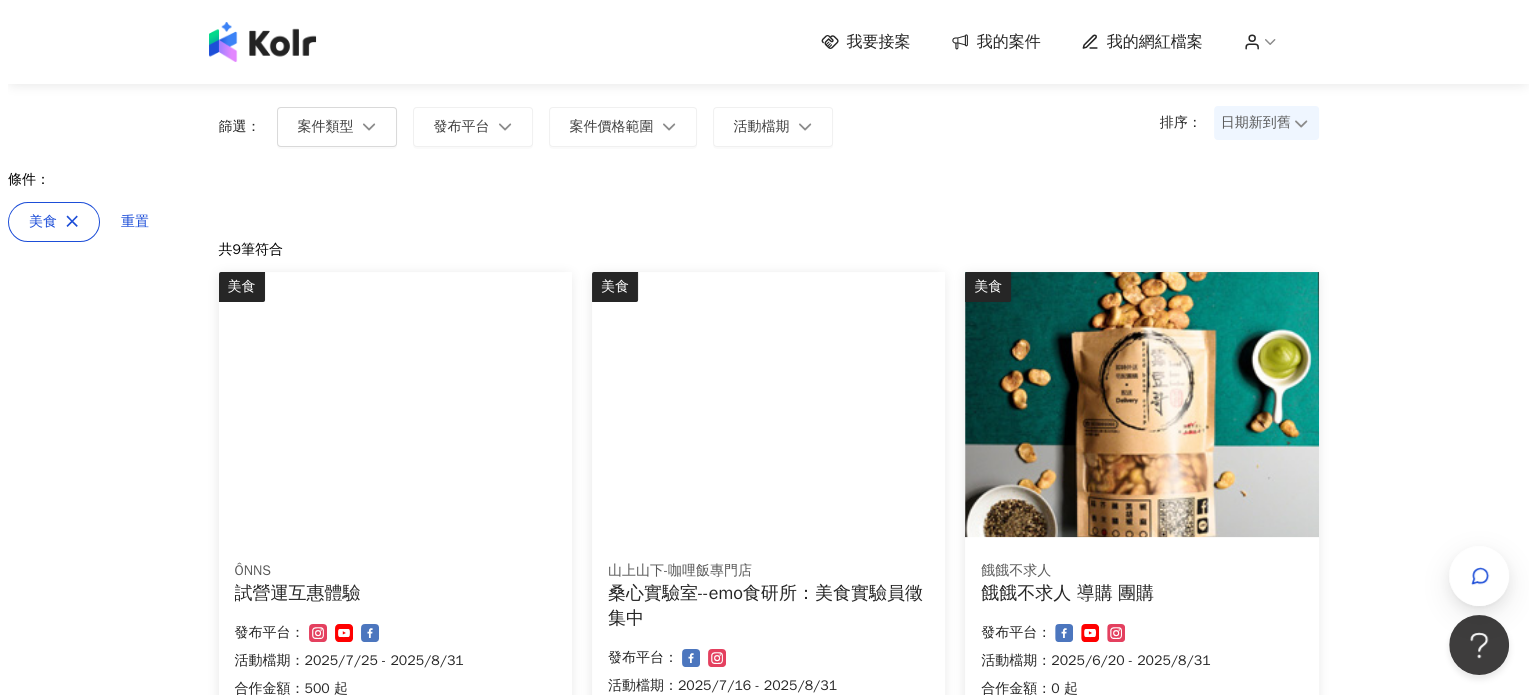 scroll, scrollTop: 300, scrollLeft: 0, axis: vertical 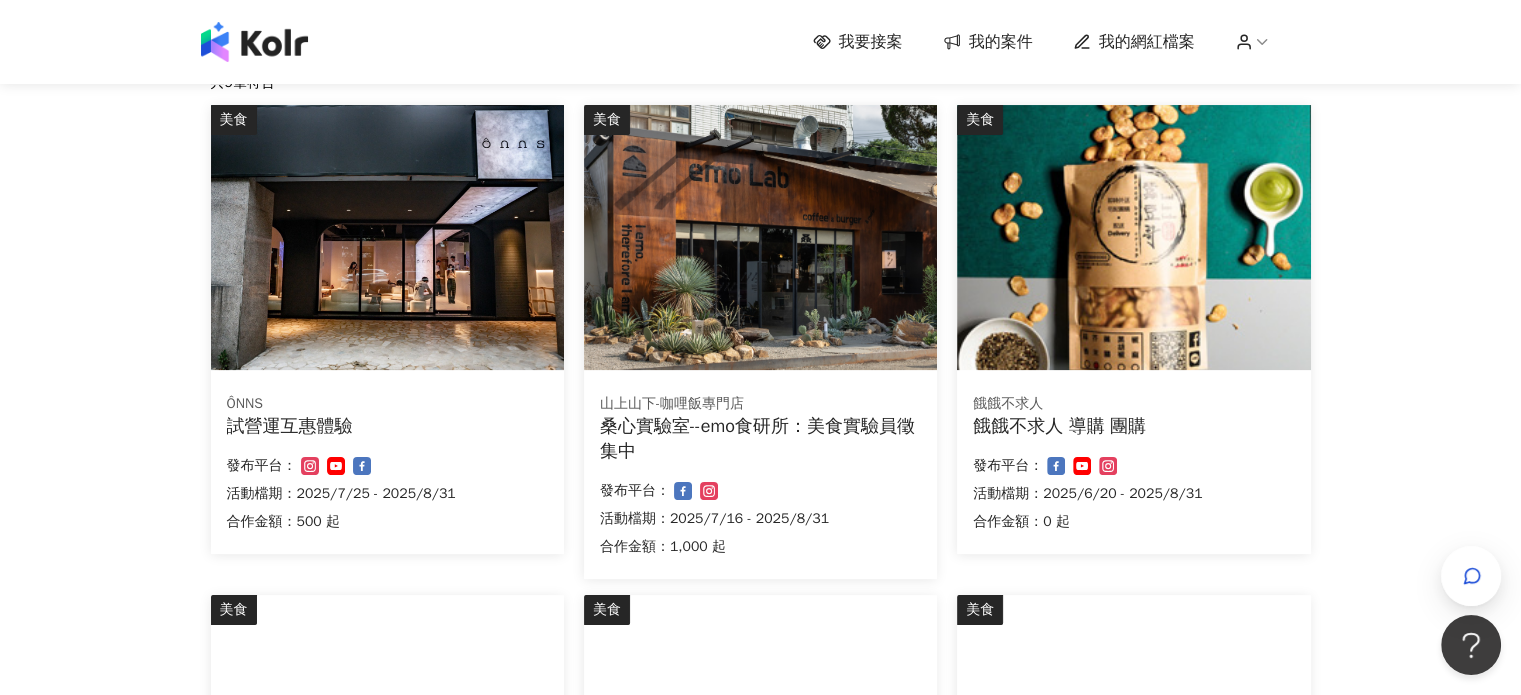 click at bounding box center (760, 237) 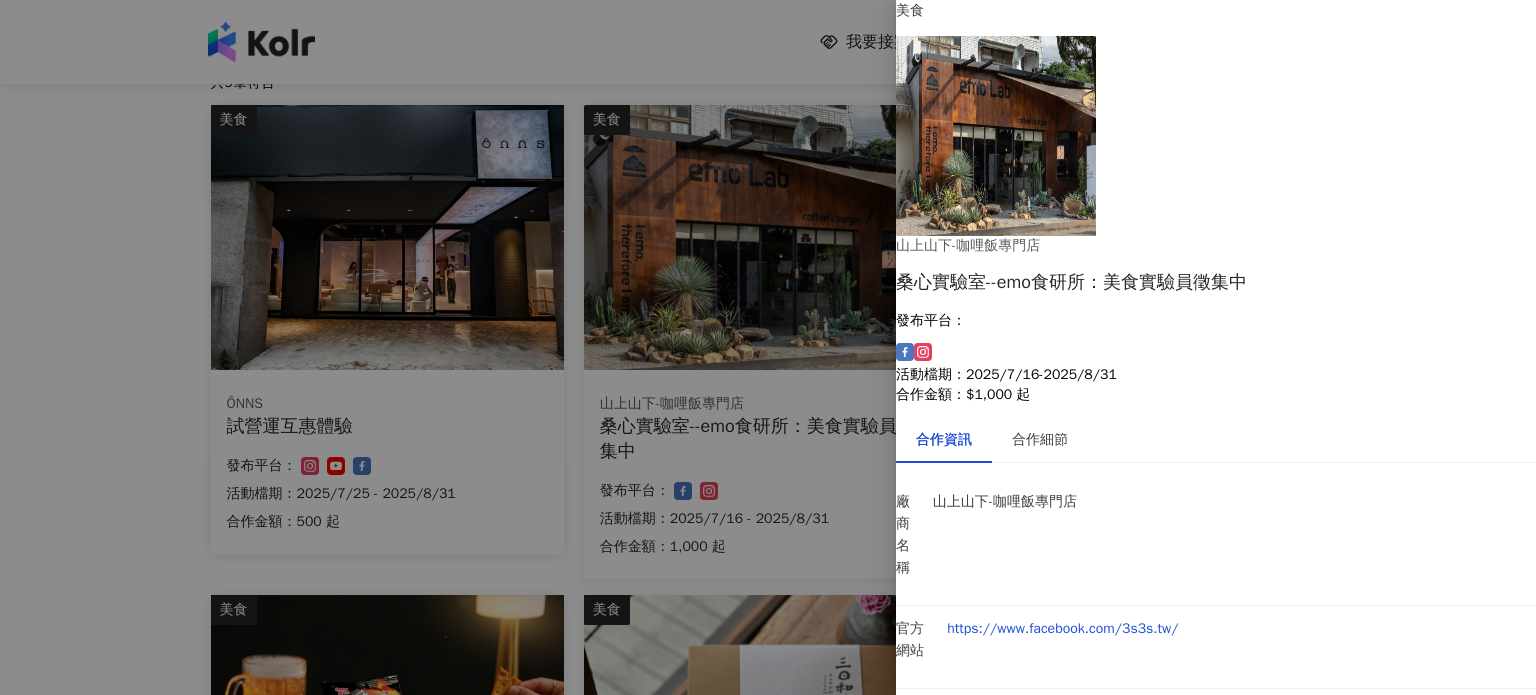 scroll, scrollTop: 146, scrollLeft: 0, axis: vertical 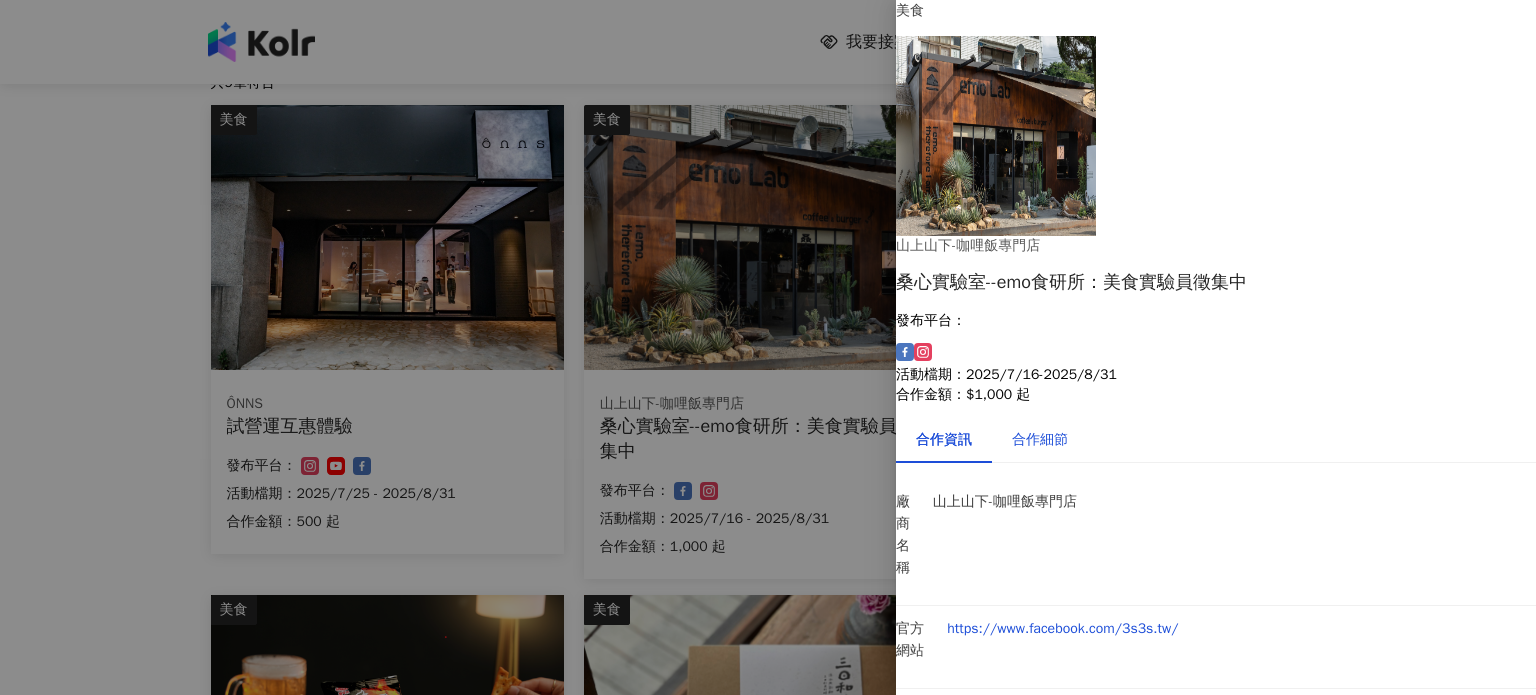 click on "合作細節" at bounding box center [1040, 440] 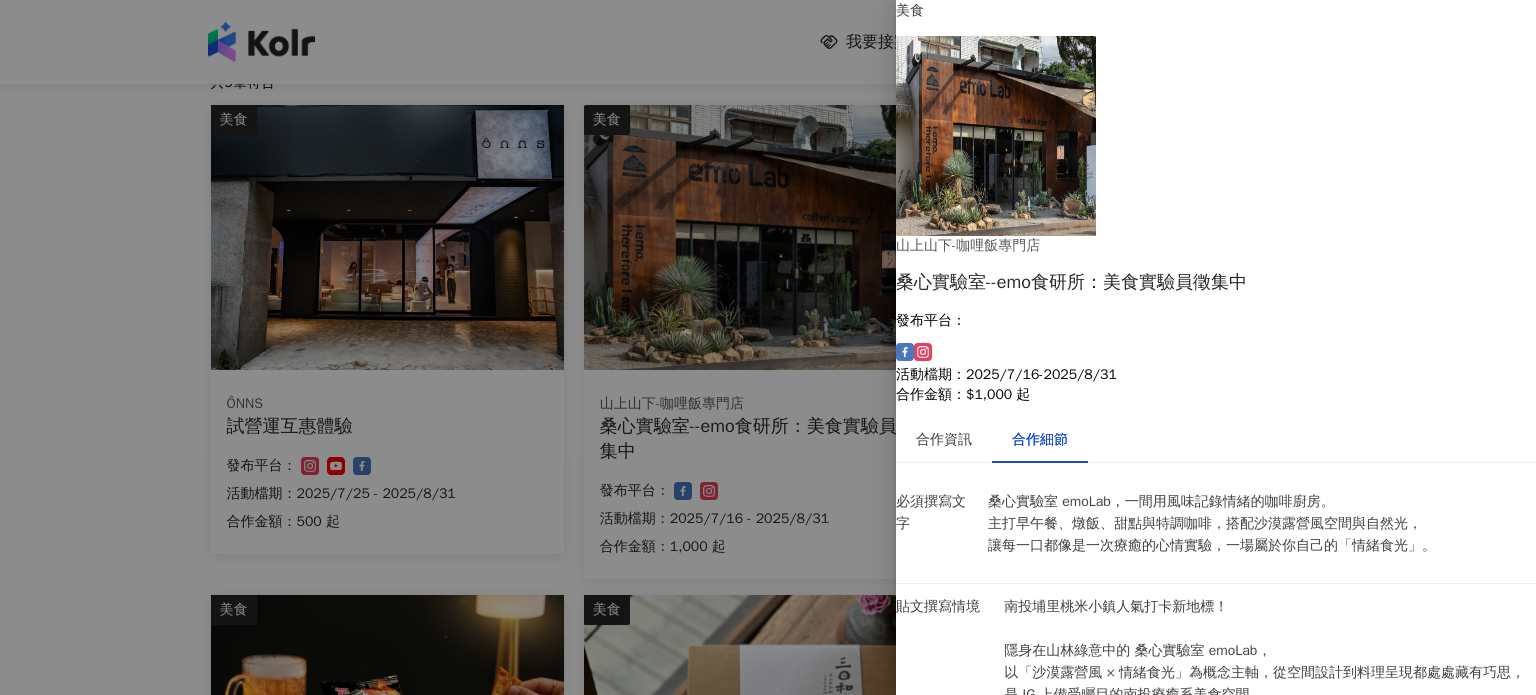 scroll, scrollTop: 1000, scrollLeft: 0, axis: vertical 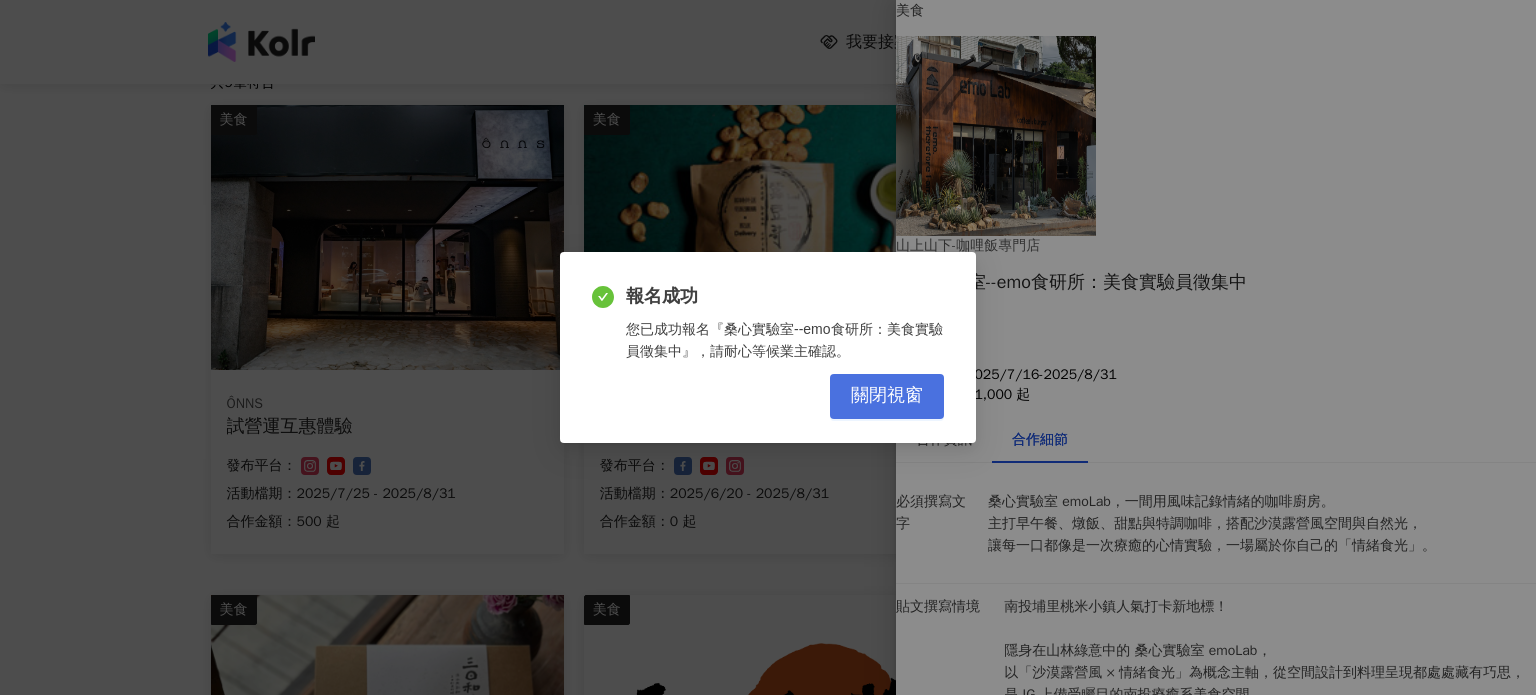 click on "關閉視窗" at bounding box center (887, 396) 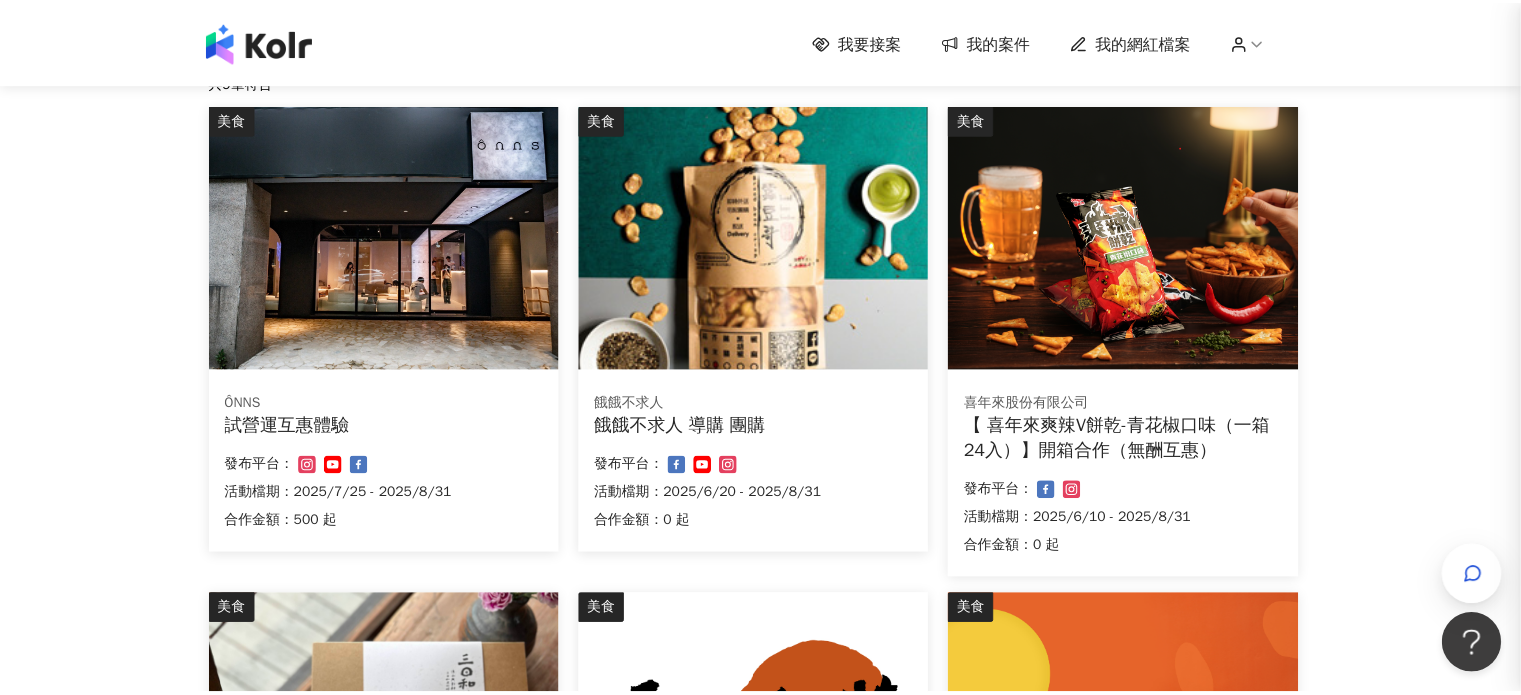 scroll, scrollTop: 0, scrollLeft: 0, axis: both 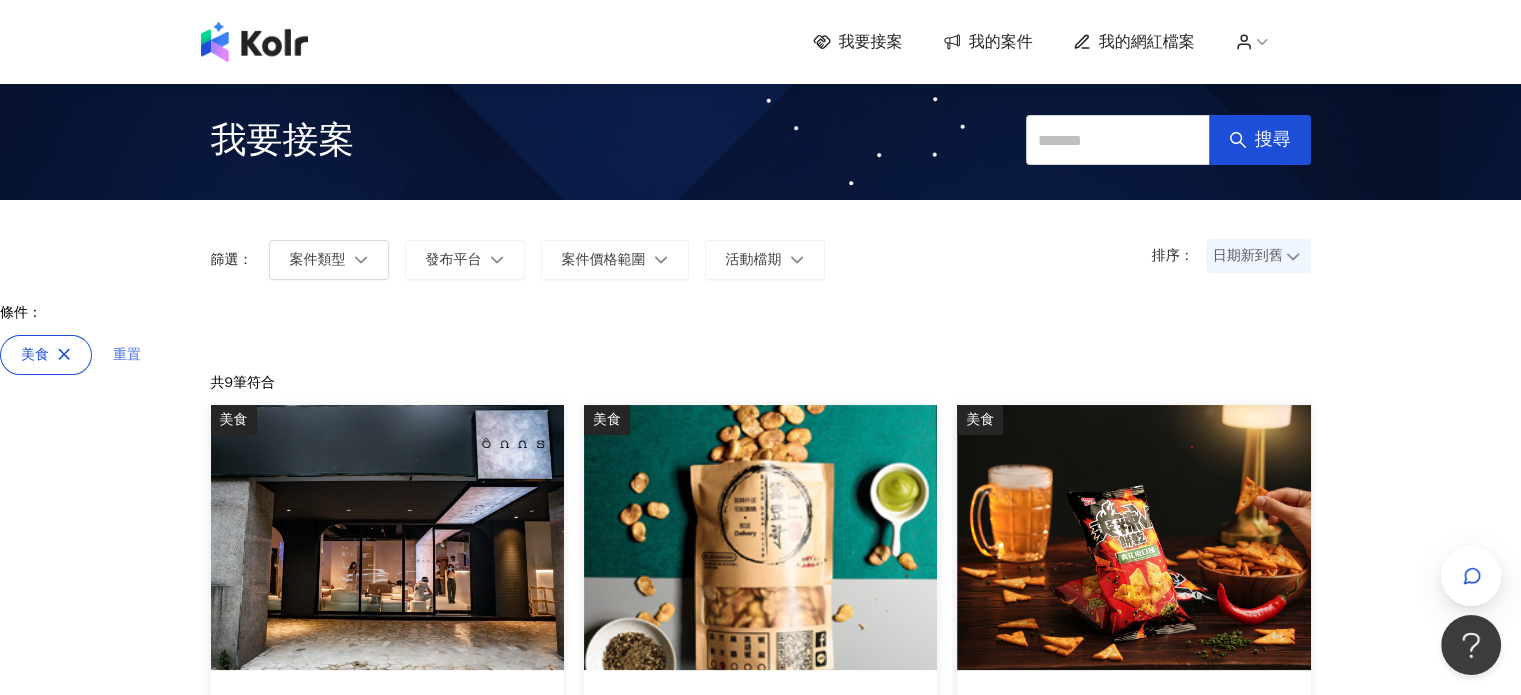 click on "重置" at bounding box center (127, 355) 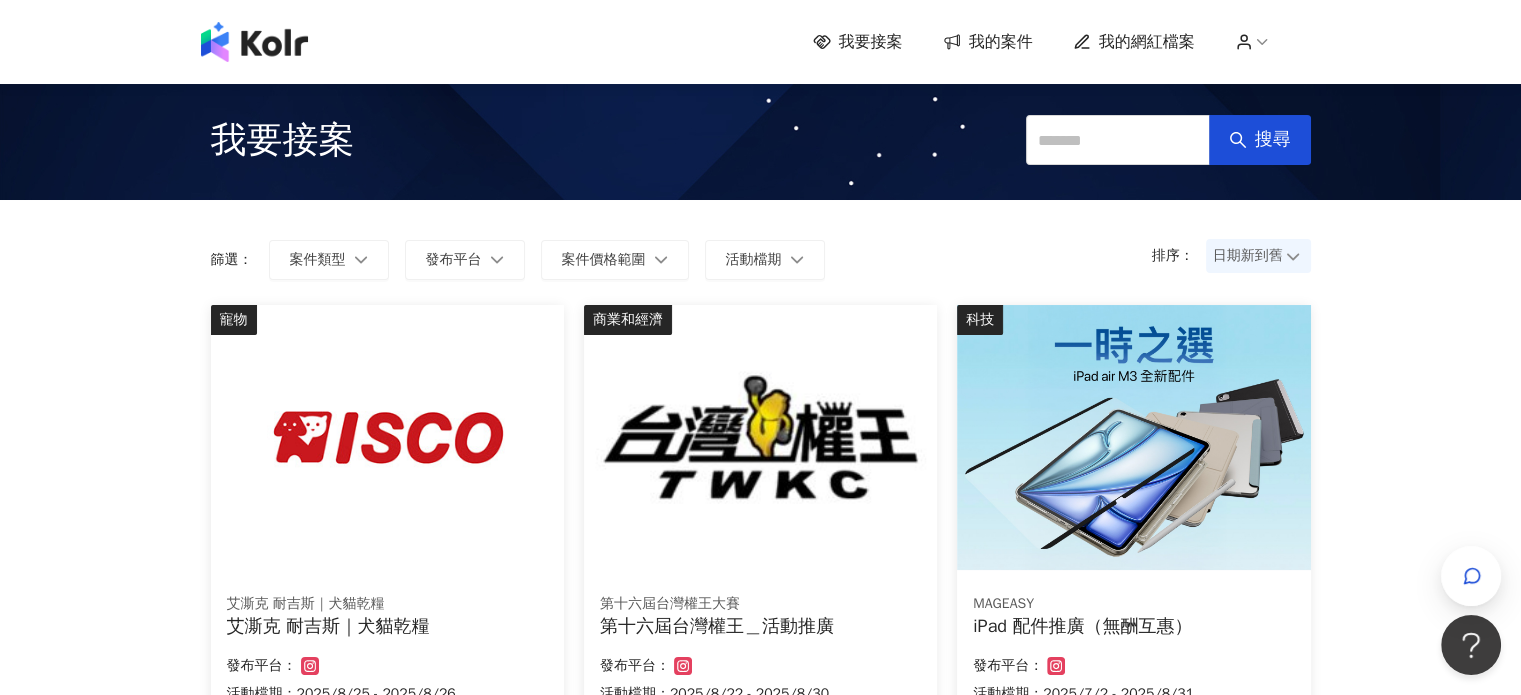 click on "我的案件" at bounding box center (1001, 42) 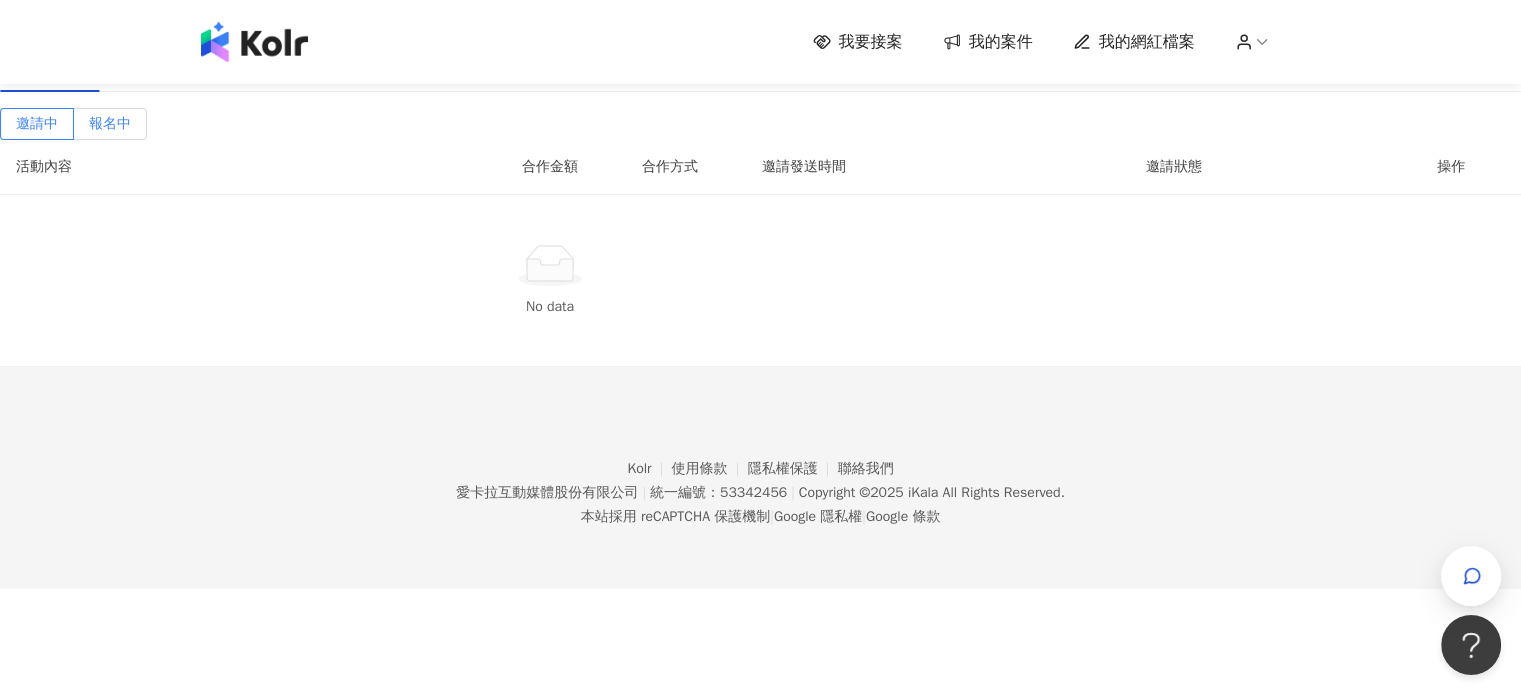 click on "報名中" at bounding box center (110, 123) 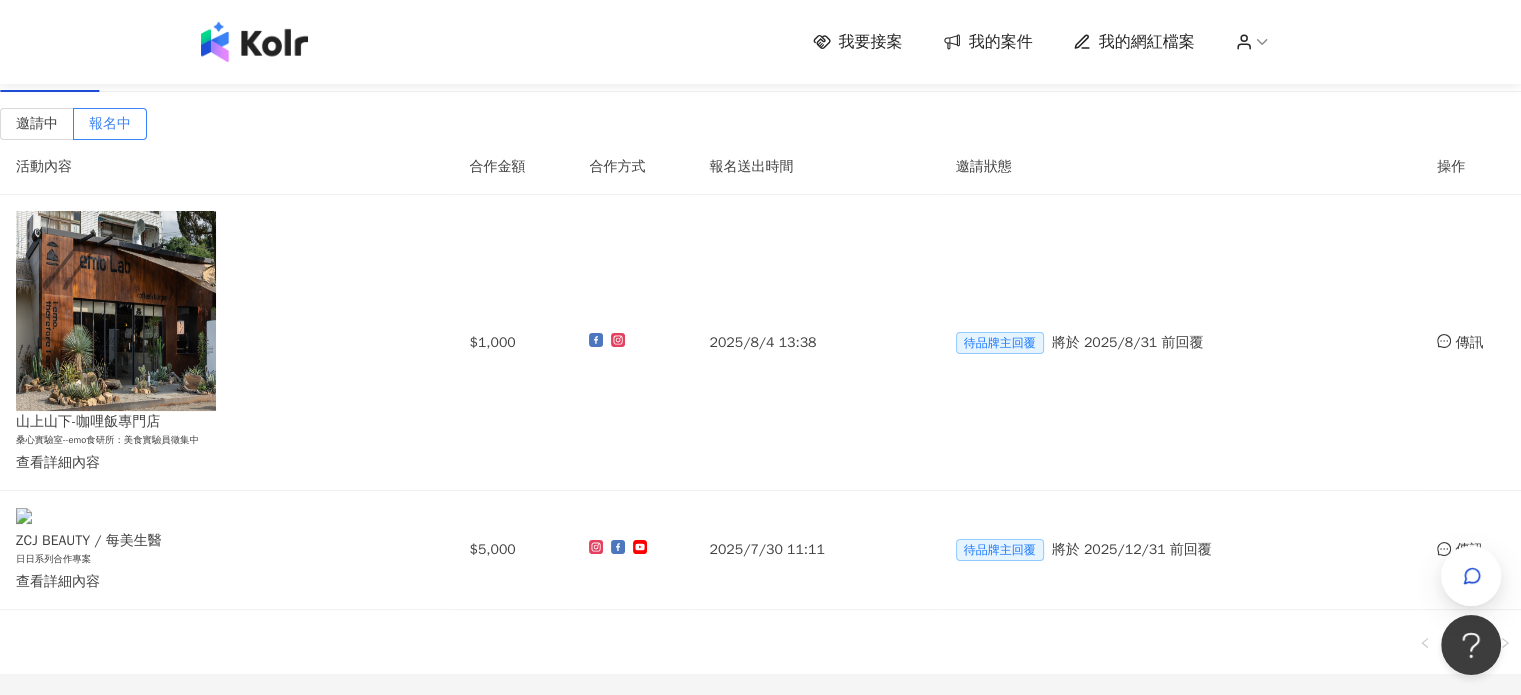 click on "已結束(5)" at bounding box center [247, 69] 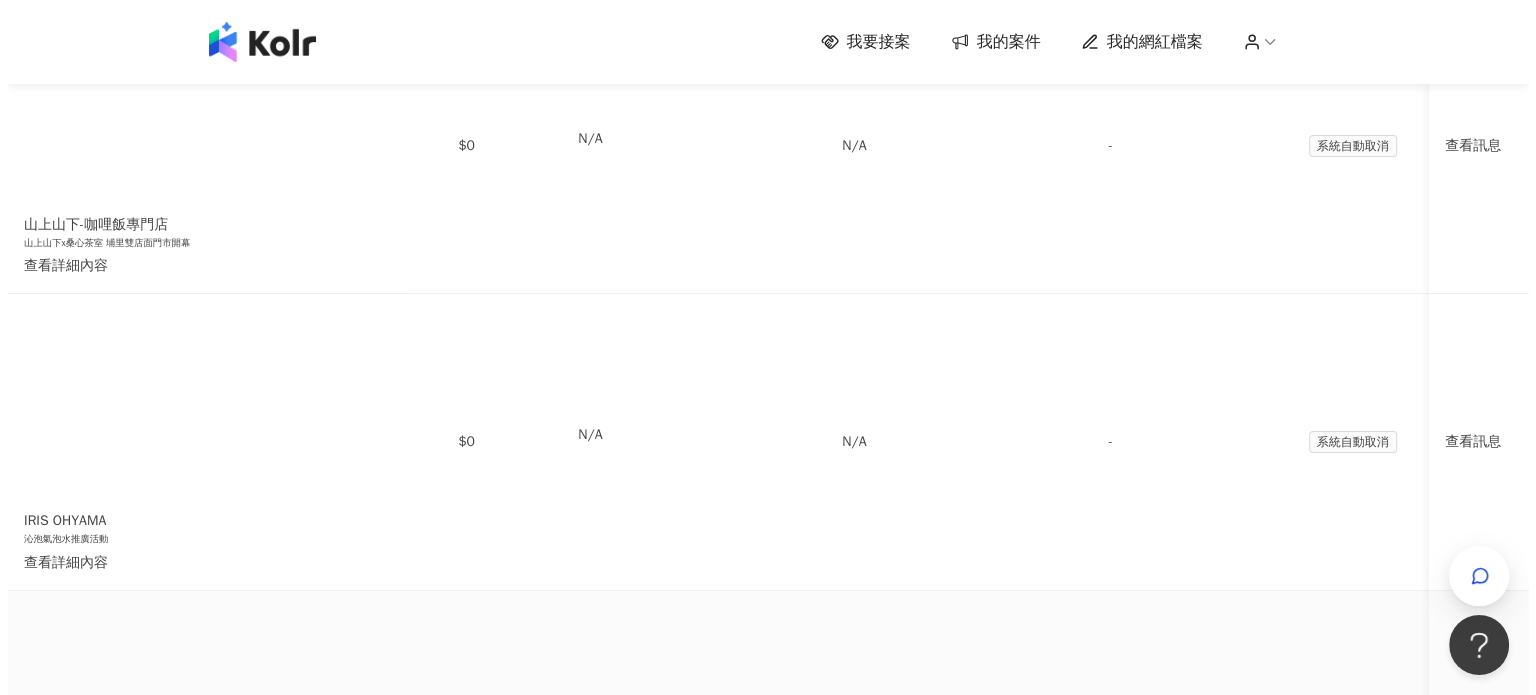 scroll, scrollTop: 200, scrollLeft: 0, axis: vertical 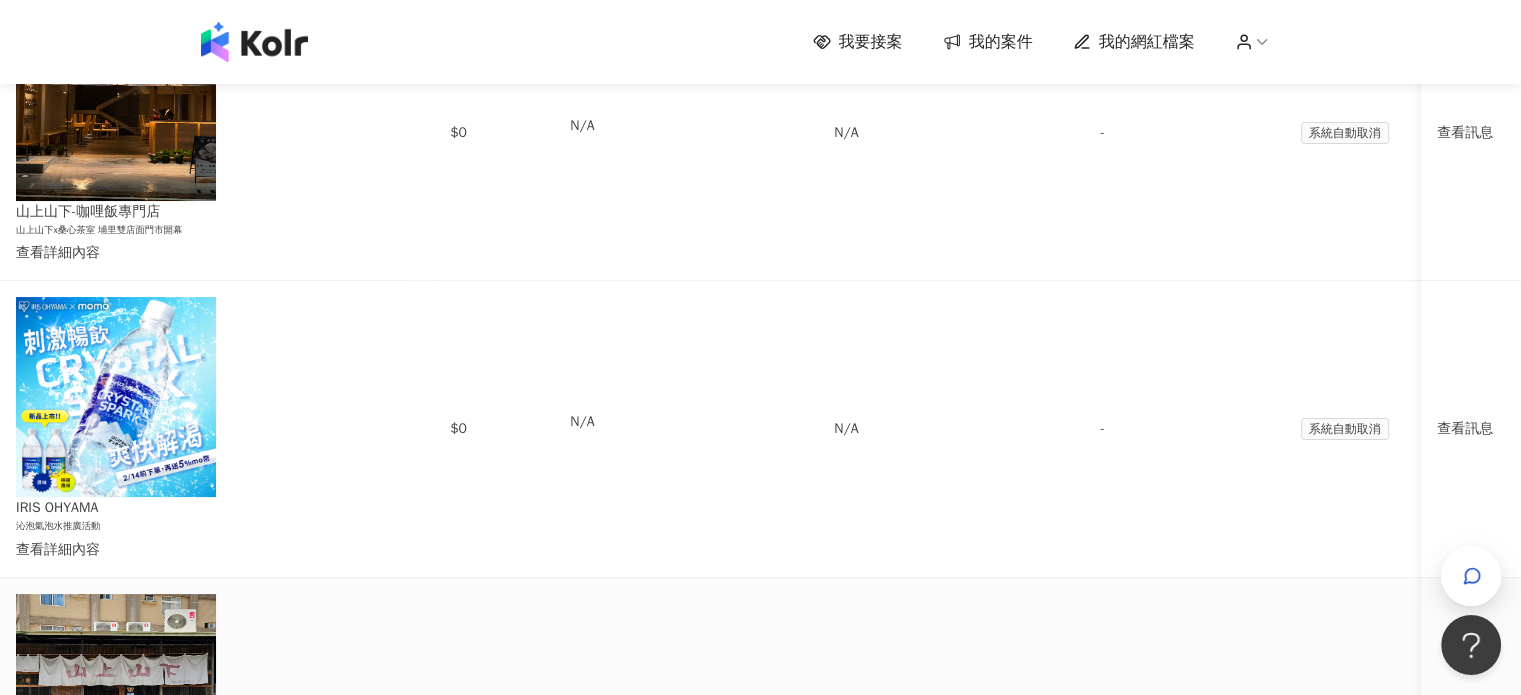 click on "查看詳細內容" at bounding box center [200, 846] 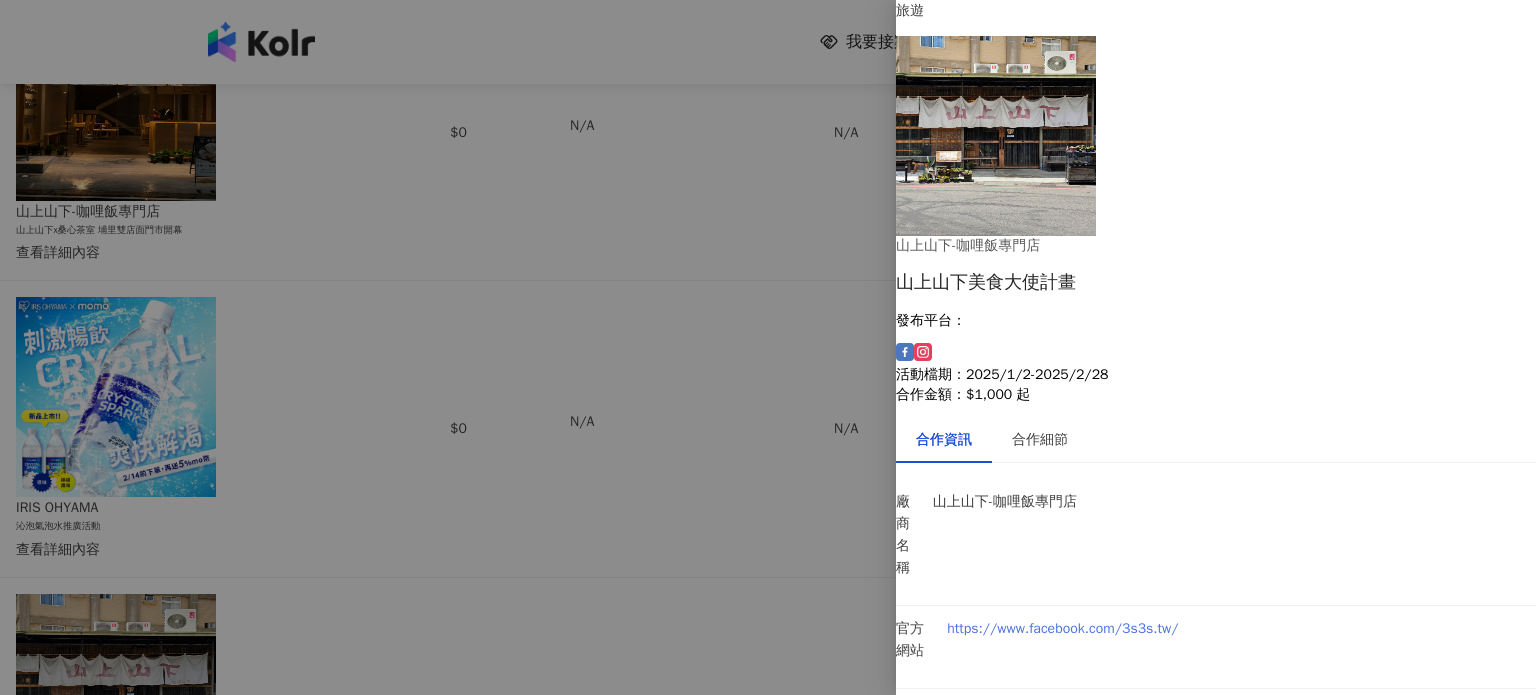 scroll, scrollTop: 73, scrollLeft: 0, axis: vertical 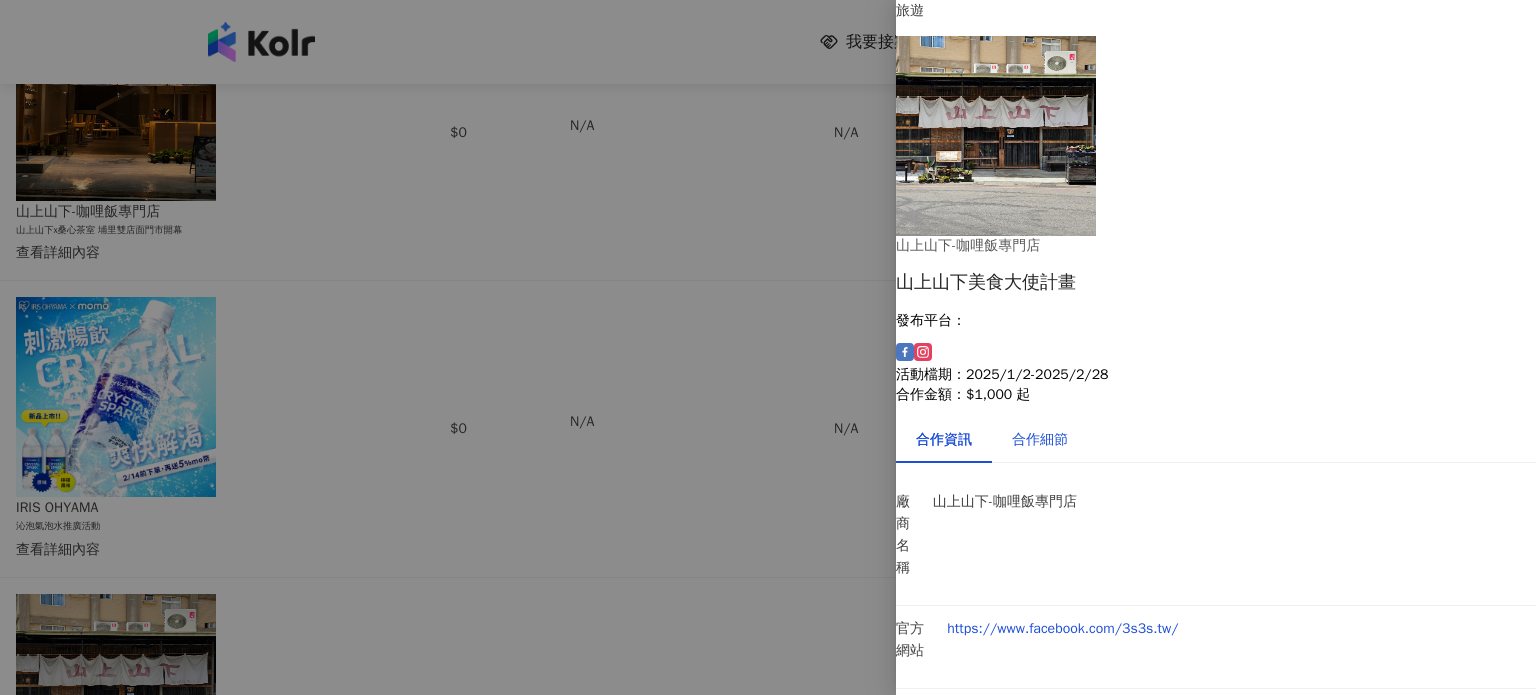 click on "合作細節" at bounding box center [1040, 440] 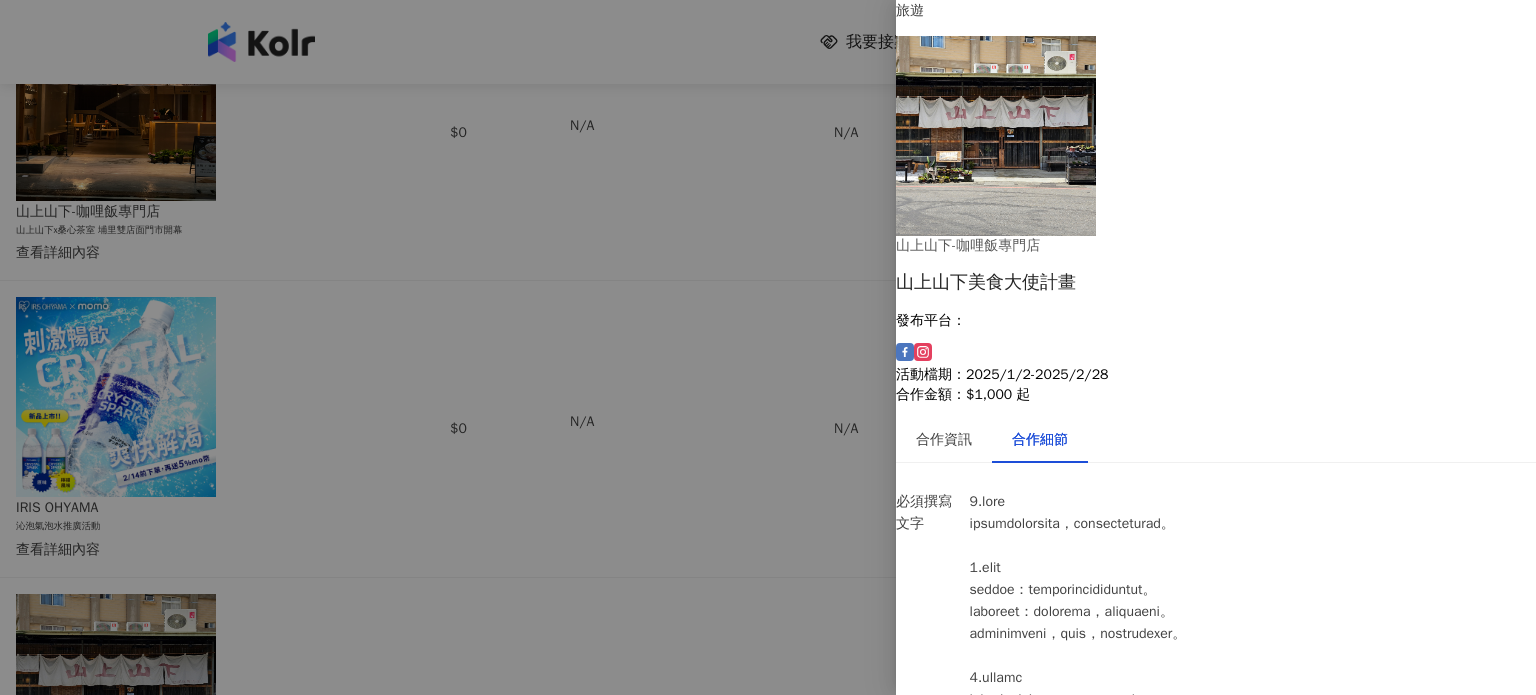 scroll, scrollTop: 1173, scrollLeft: 0, axis: vertical 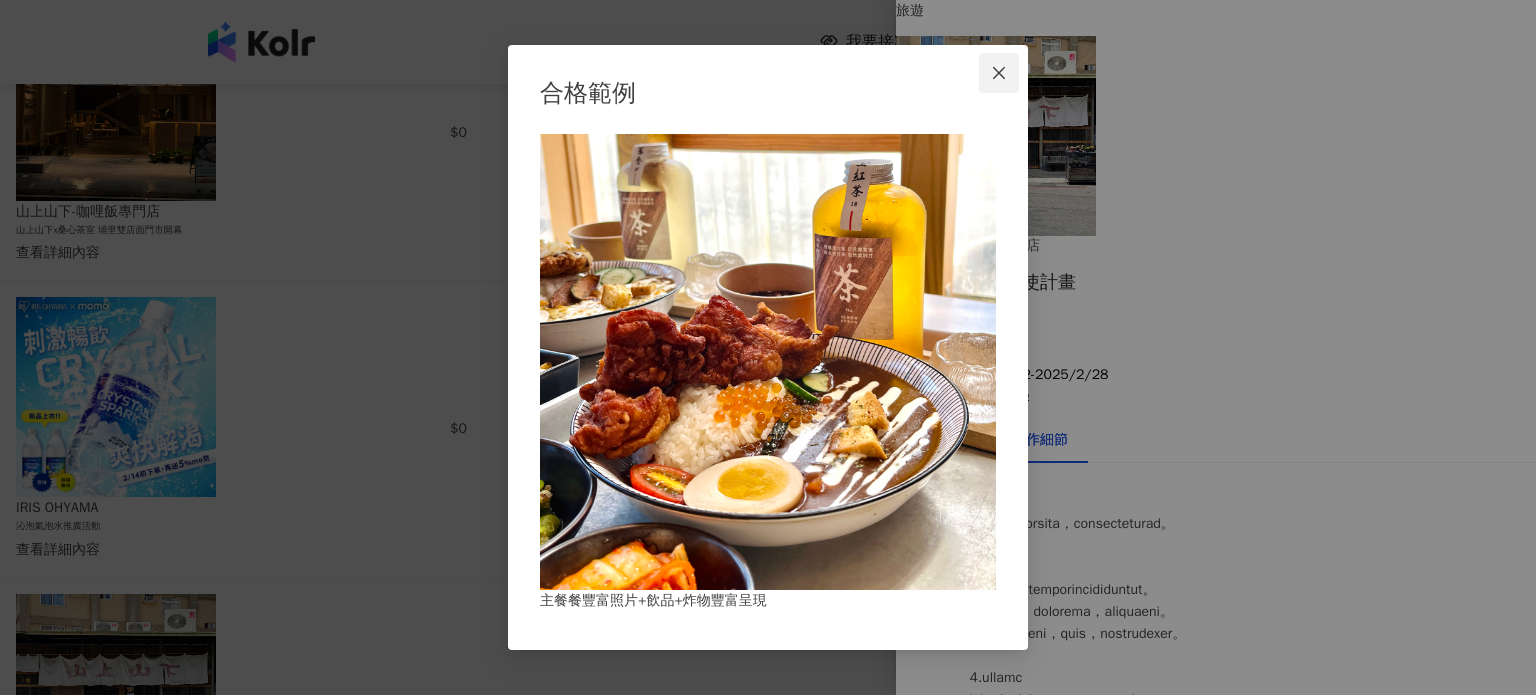 click 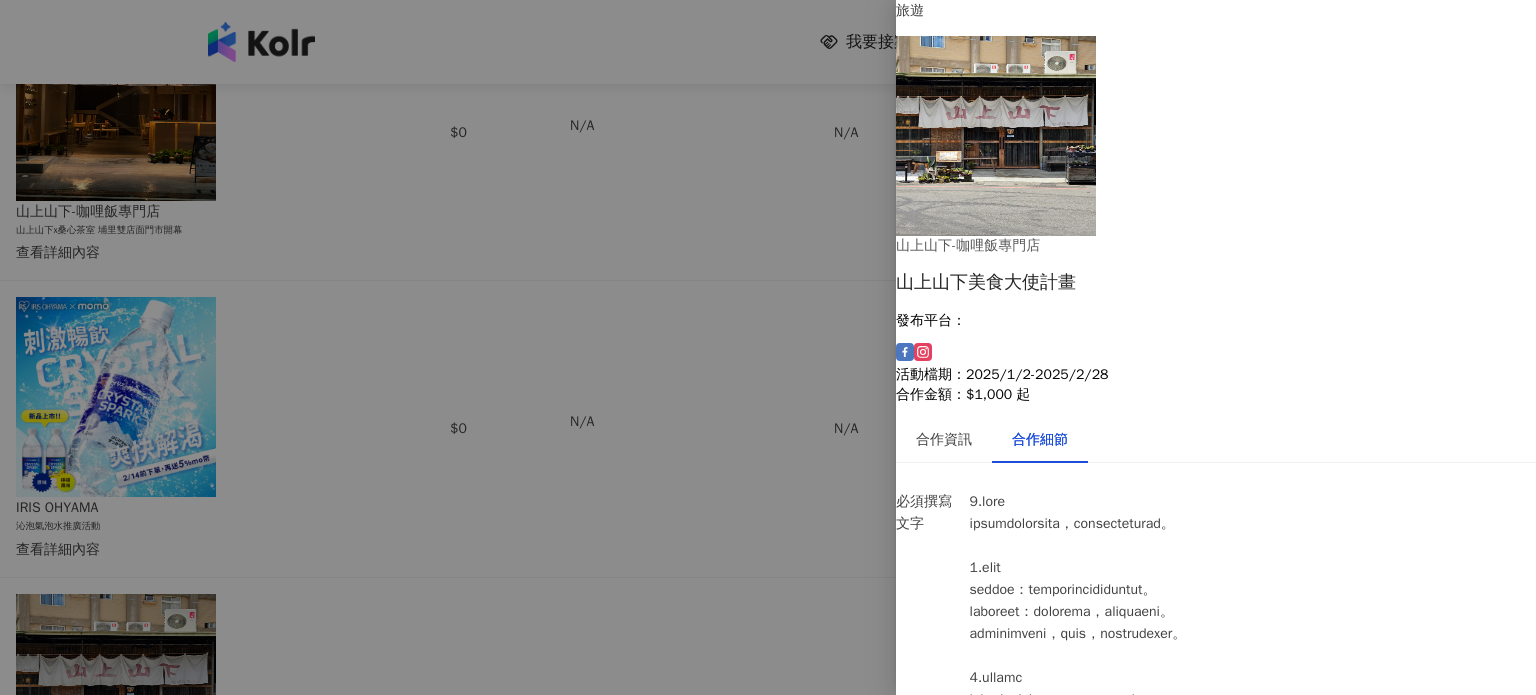 click at bounding box center [768, 347] 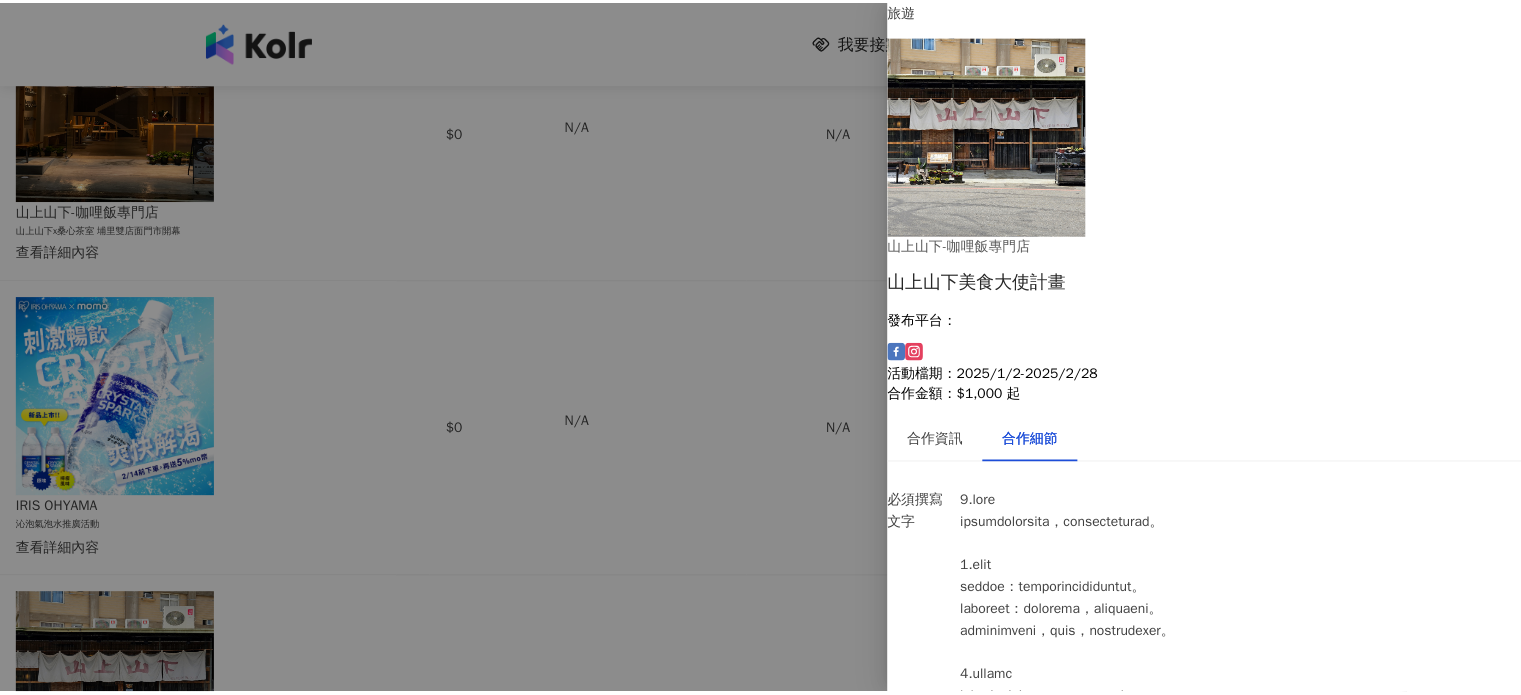scroll, scrollTop: 0, scrollLeft: 0, axis: both 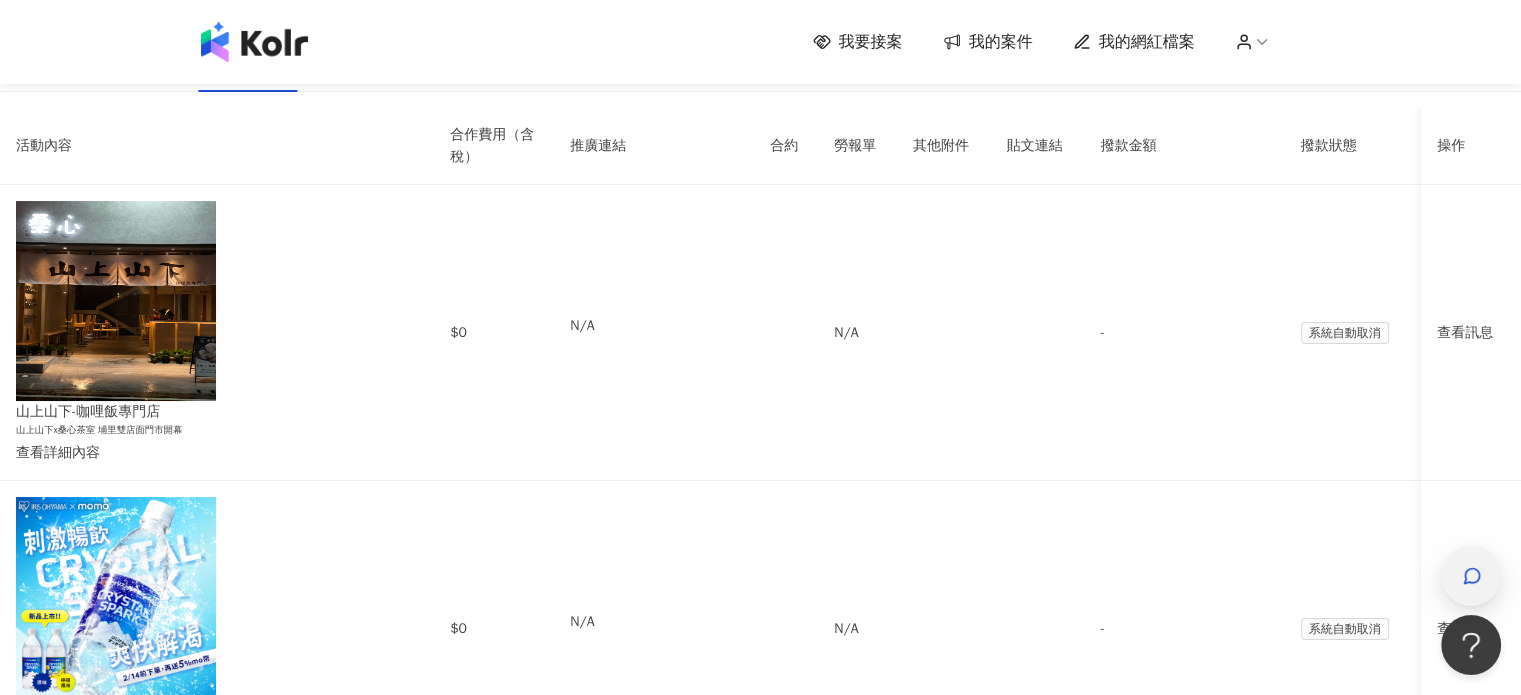 click 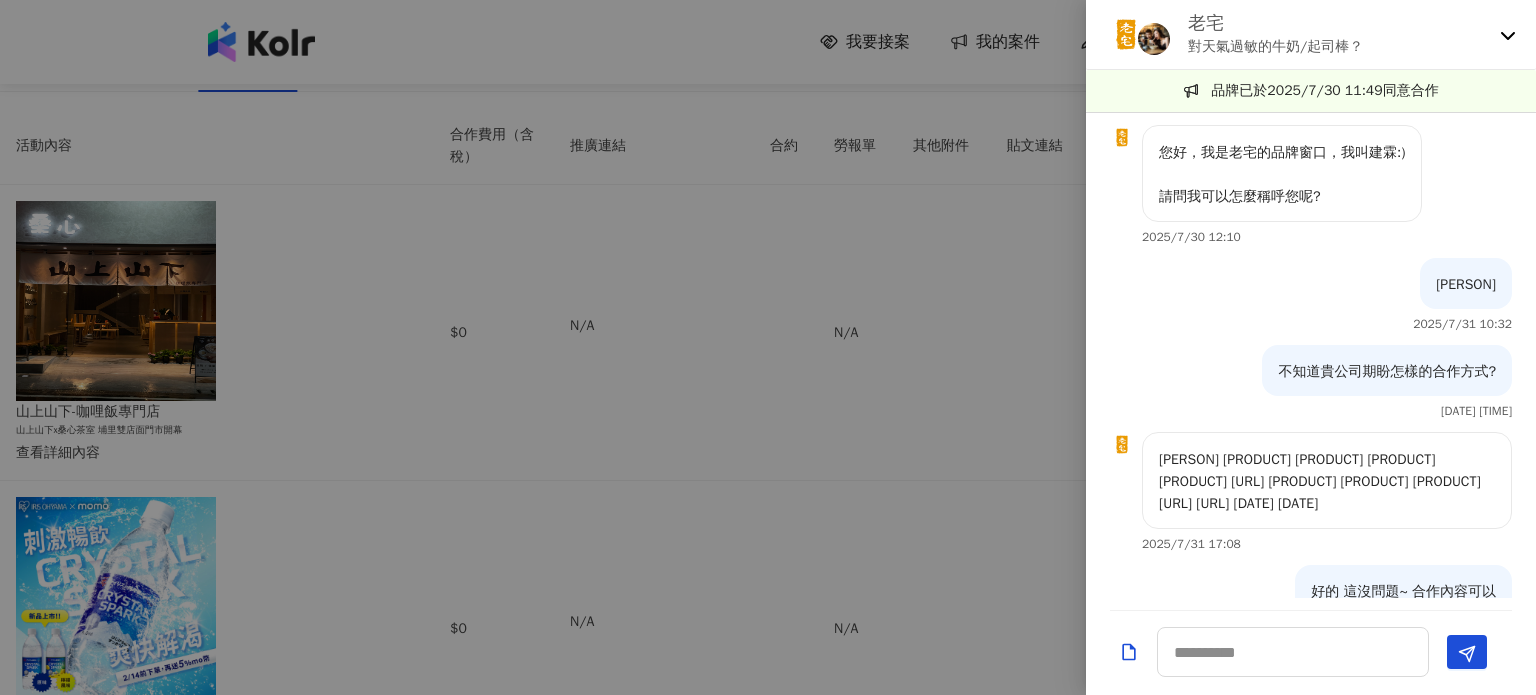 scroll, scrollTop: 734, scrollLeft: 0, axis: vertical 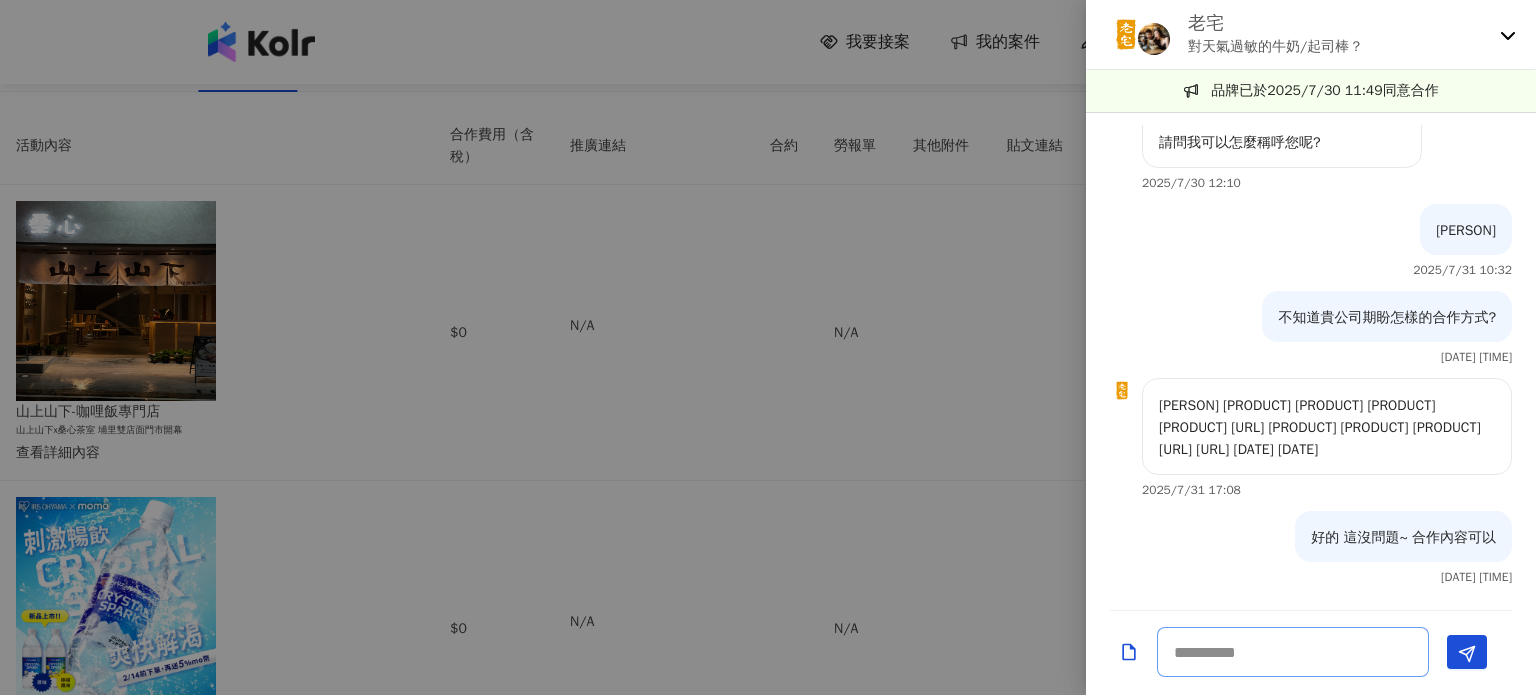 click at bounding box center [1293, 652] 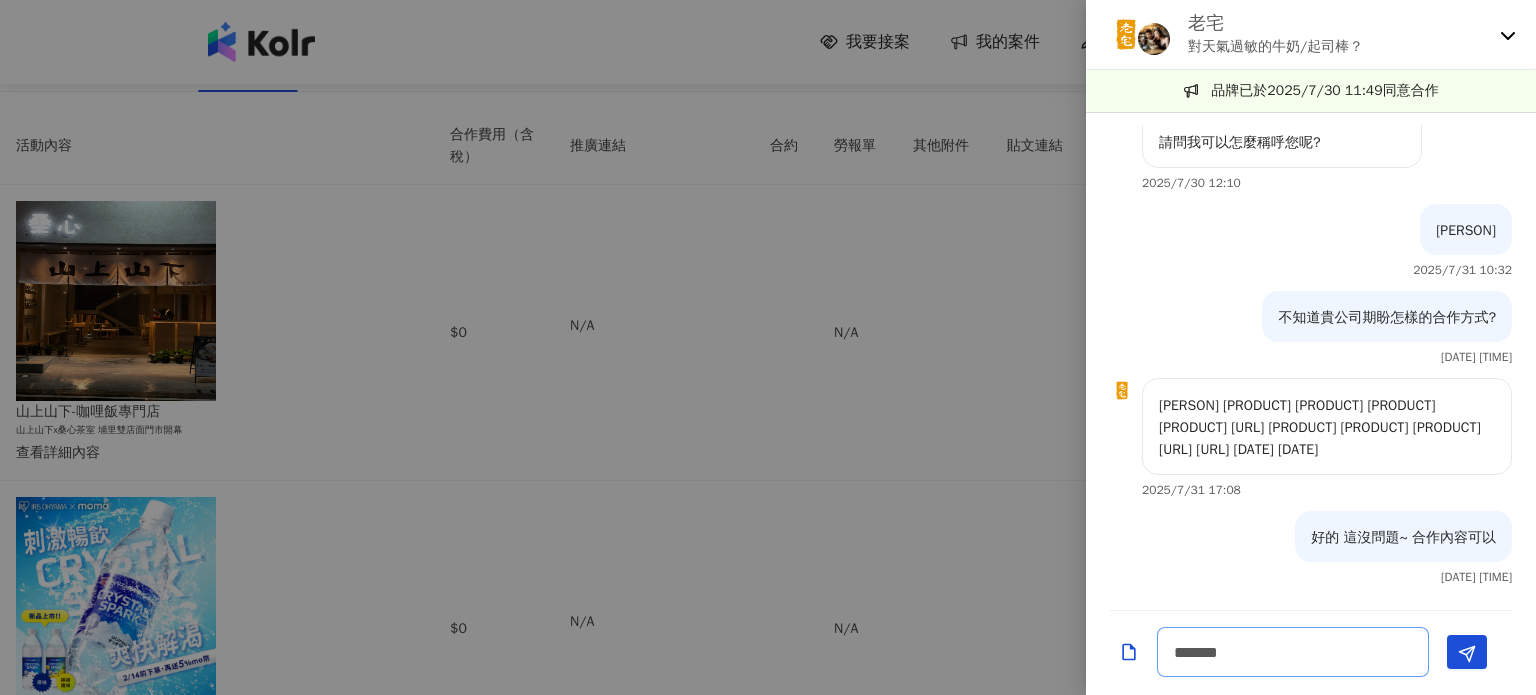 type on "*****" 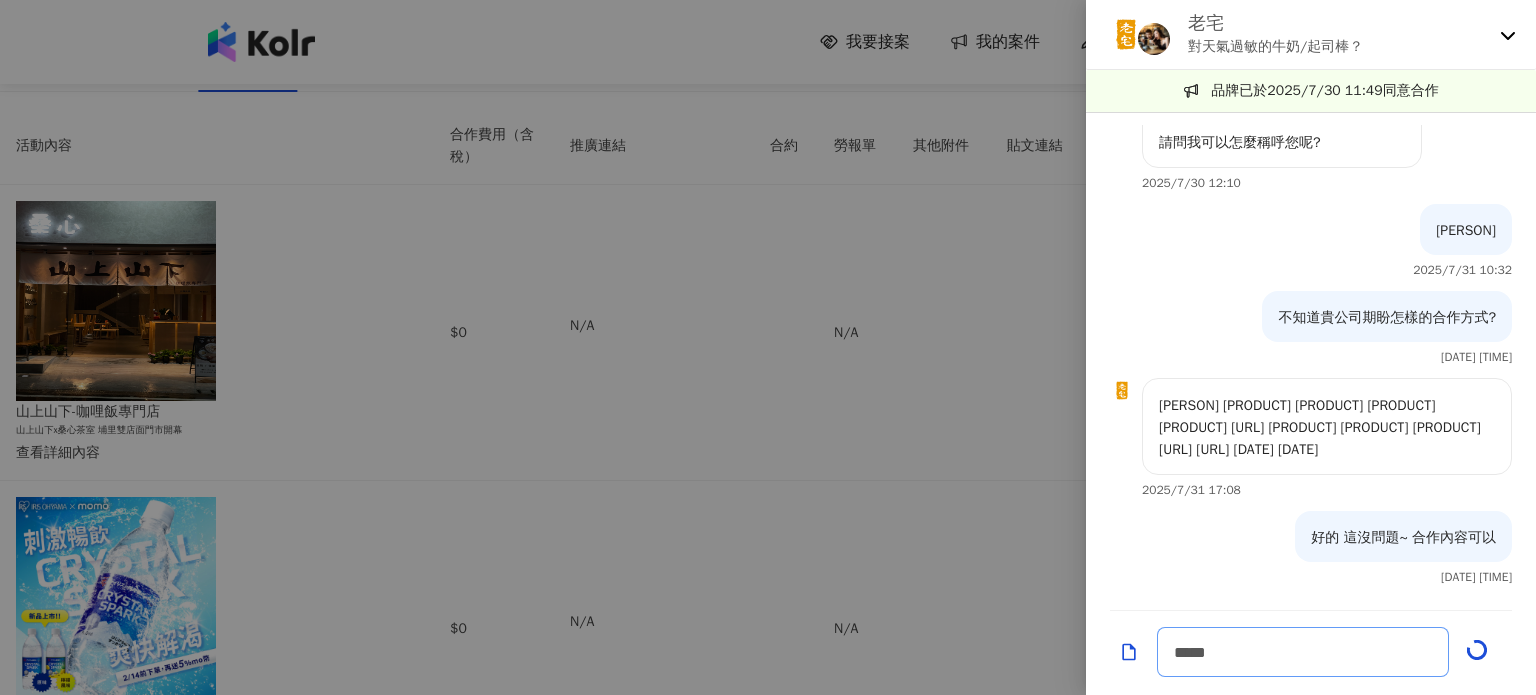 type 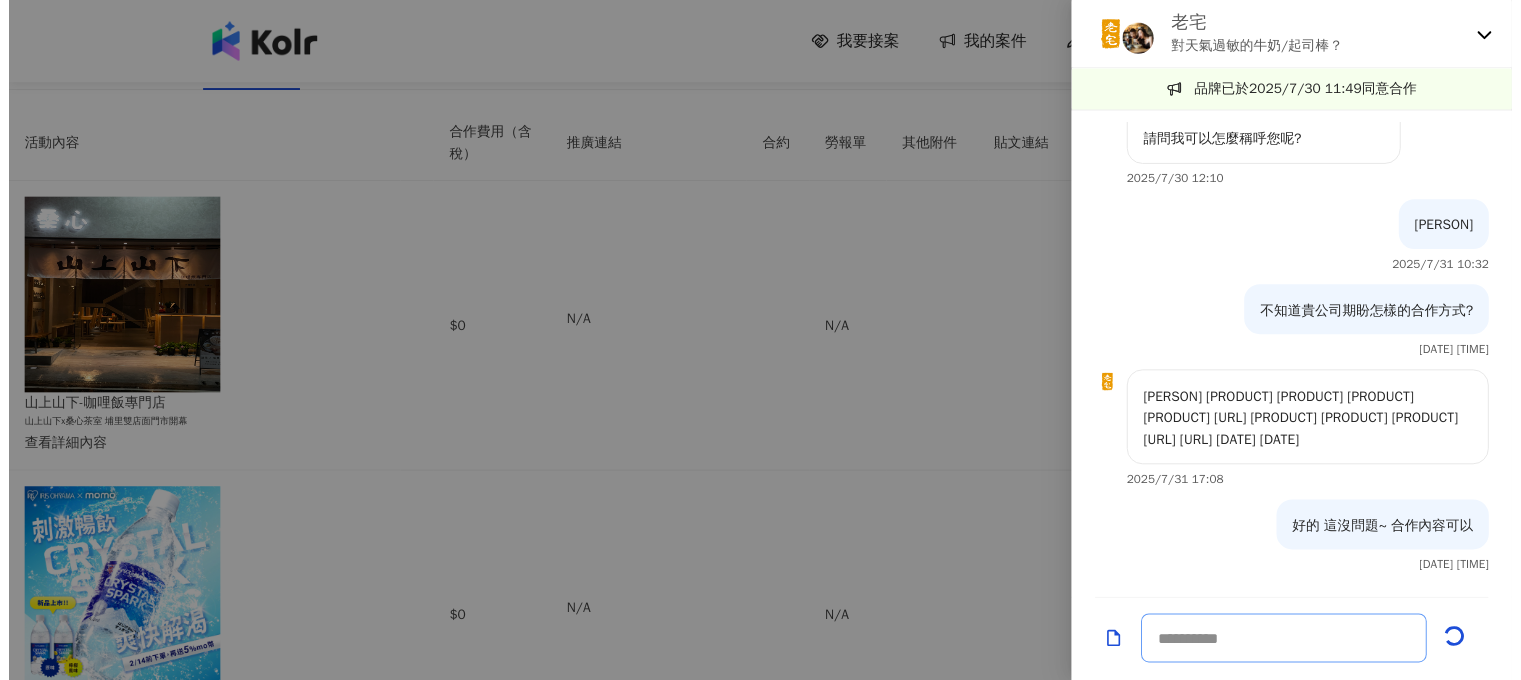 scroll, scrollTop: 821, scrollLeft: 0, axis: vertical 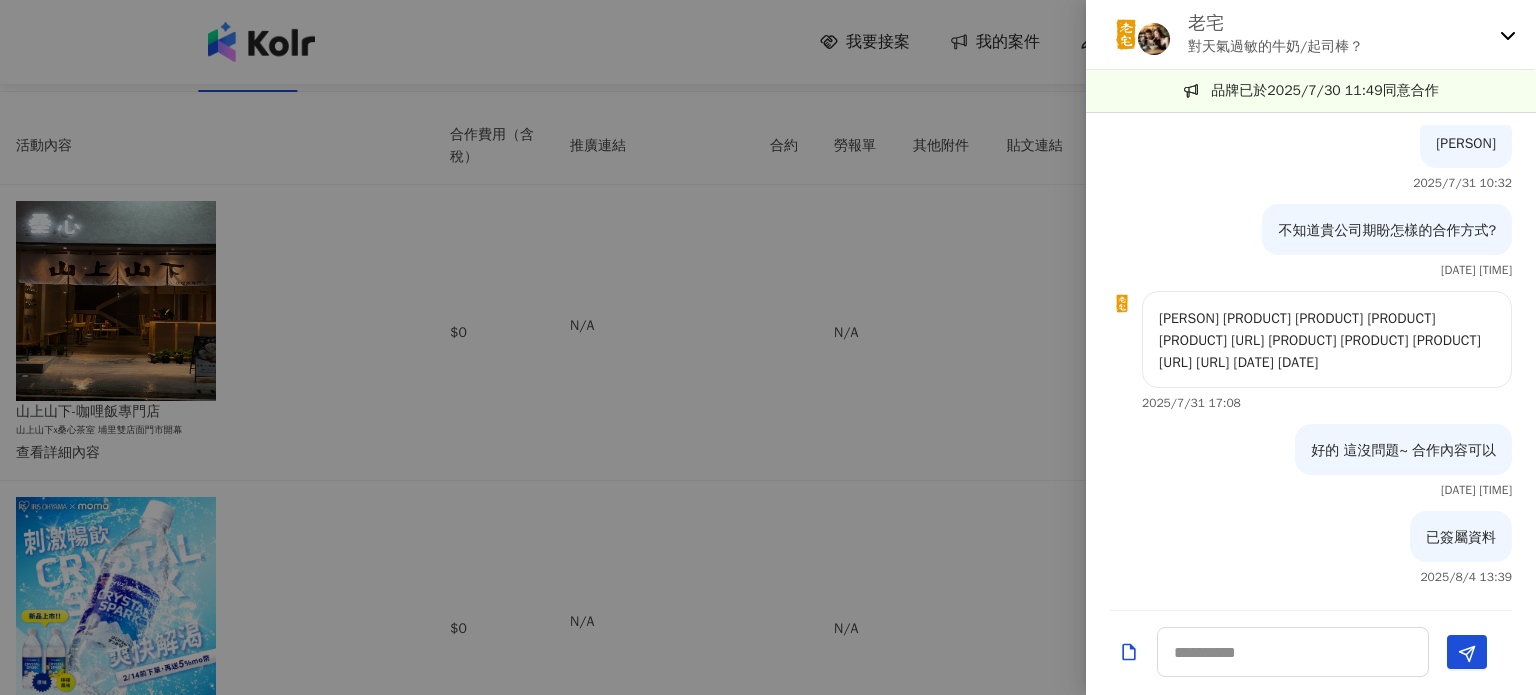 click at bounding box center (768, 347) 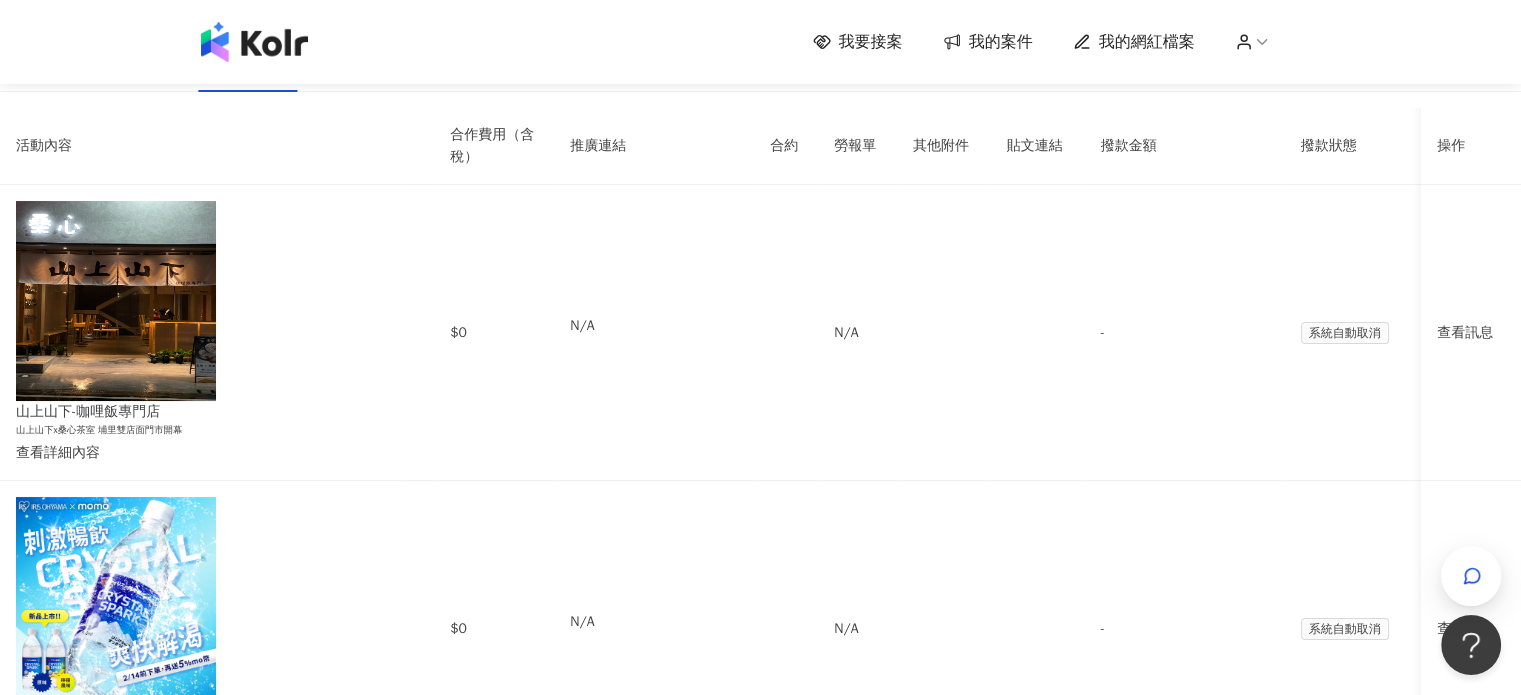 click on "我的網紅檔案" at bounding box center [1147, 42] 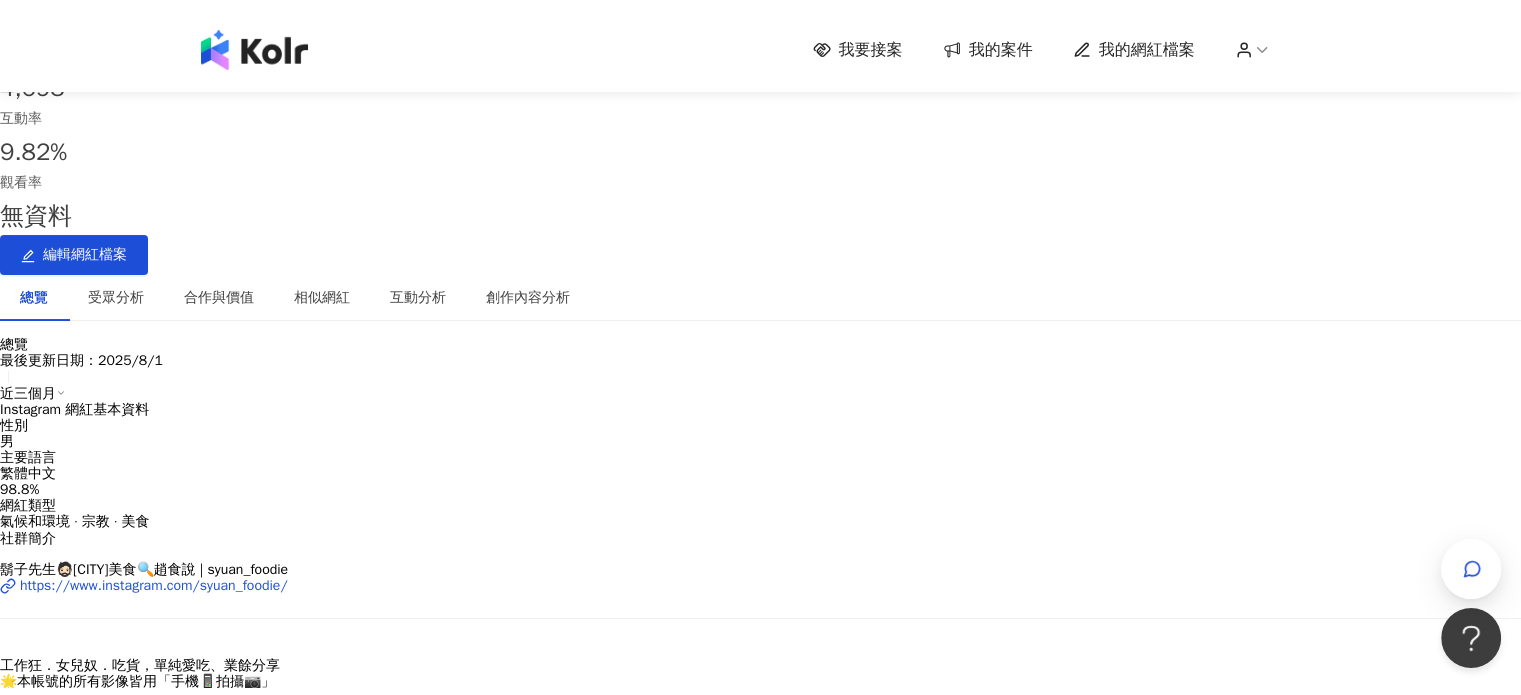 scroll, scrollTop: 0, scrollLeft: 0, axis: both 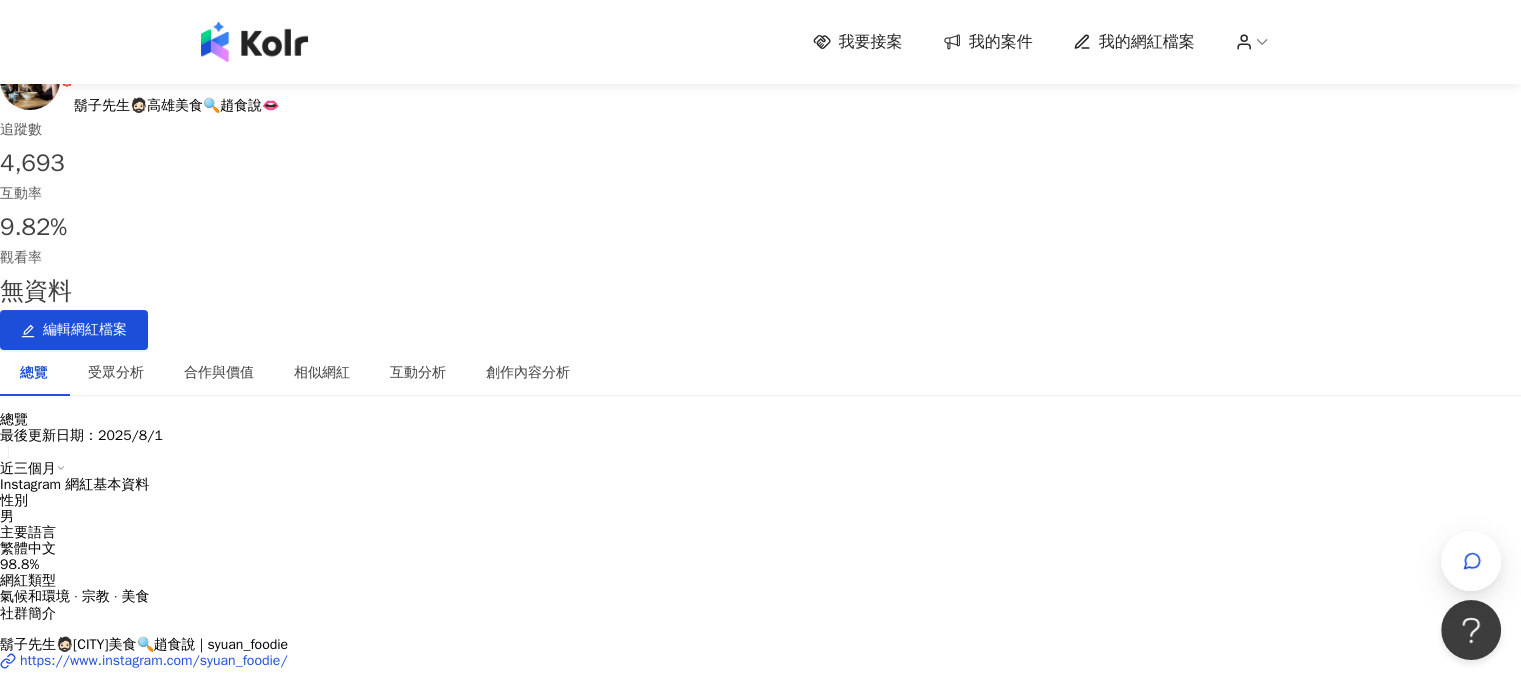click on "我要接案 我的案件 我的網紅檔案" at bounding box center (761, 42) 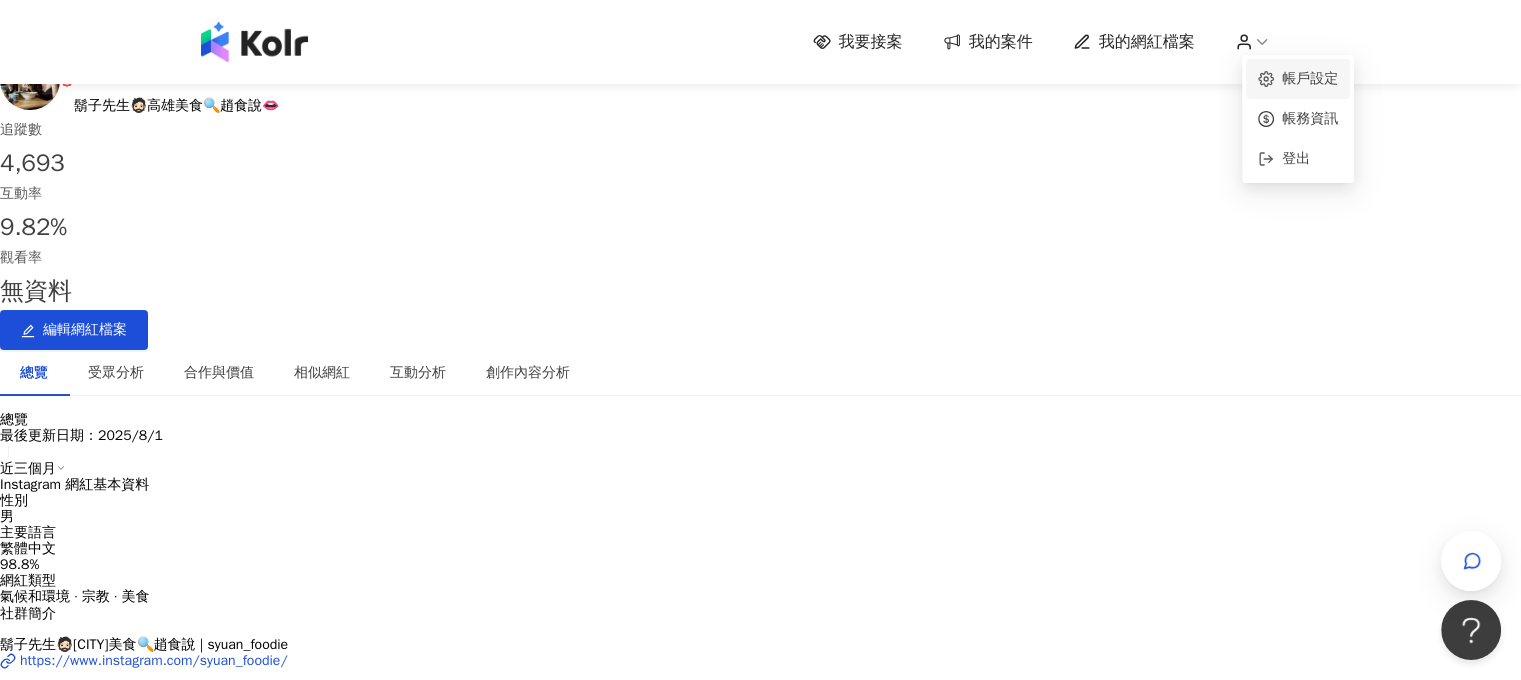 click on "帳戶設定" at bounding box center [1310, 78] 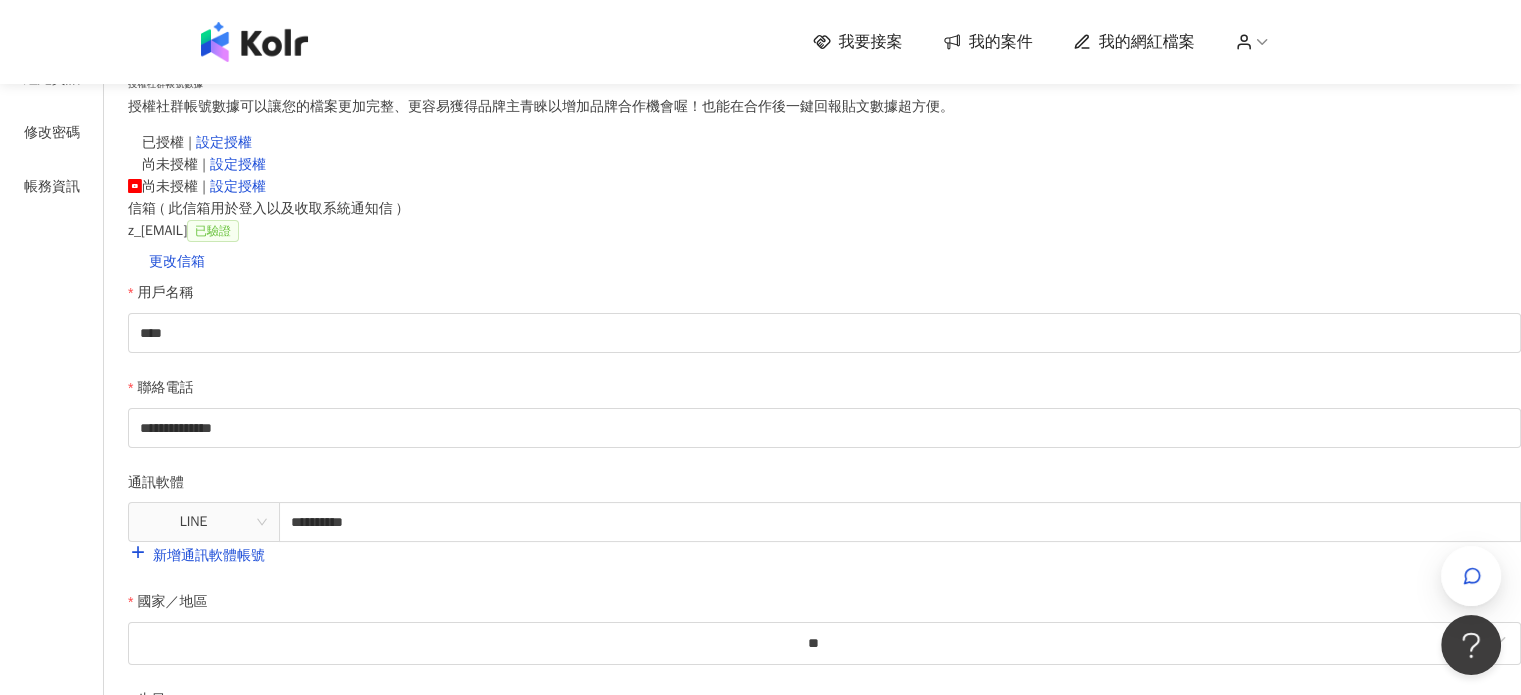 scroll, scrollTop: 200, scrollLeft: 0, axis: vertical 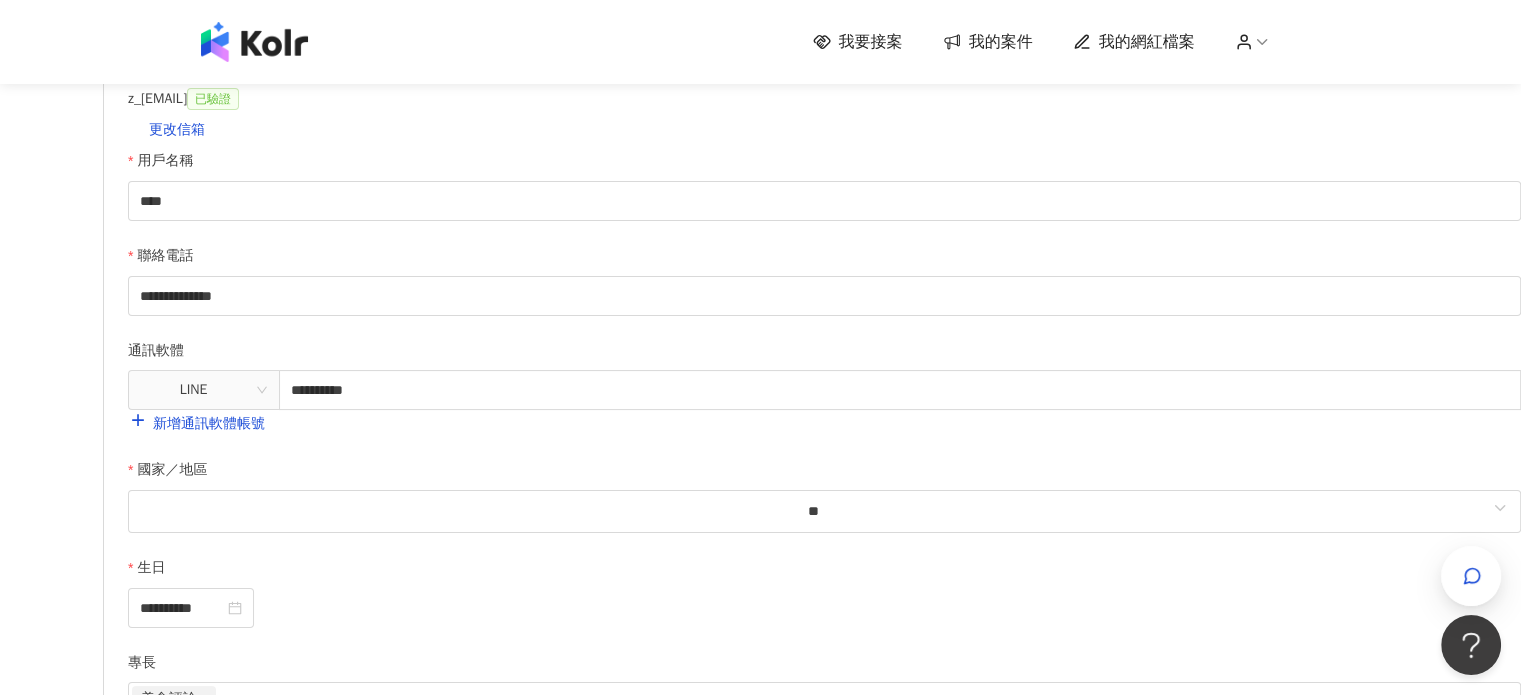 click on "經紀資訊" at bounding box center (52, -53) 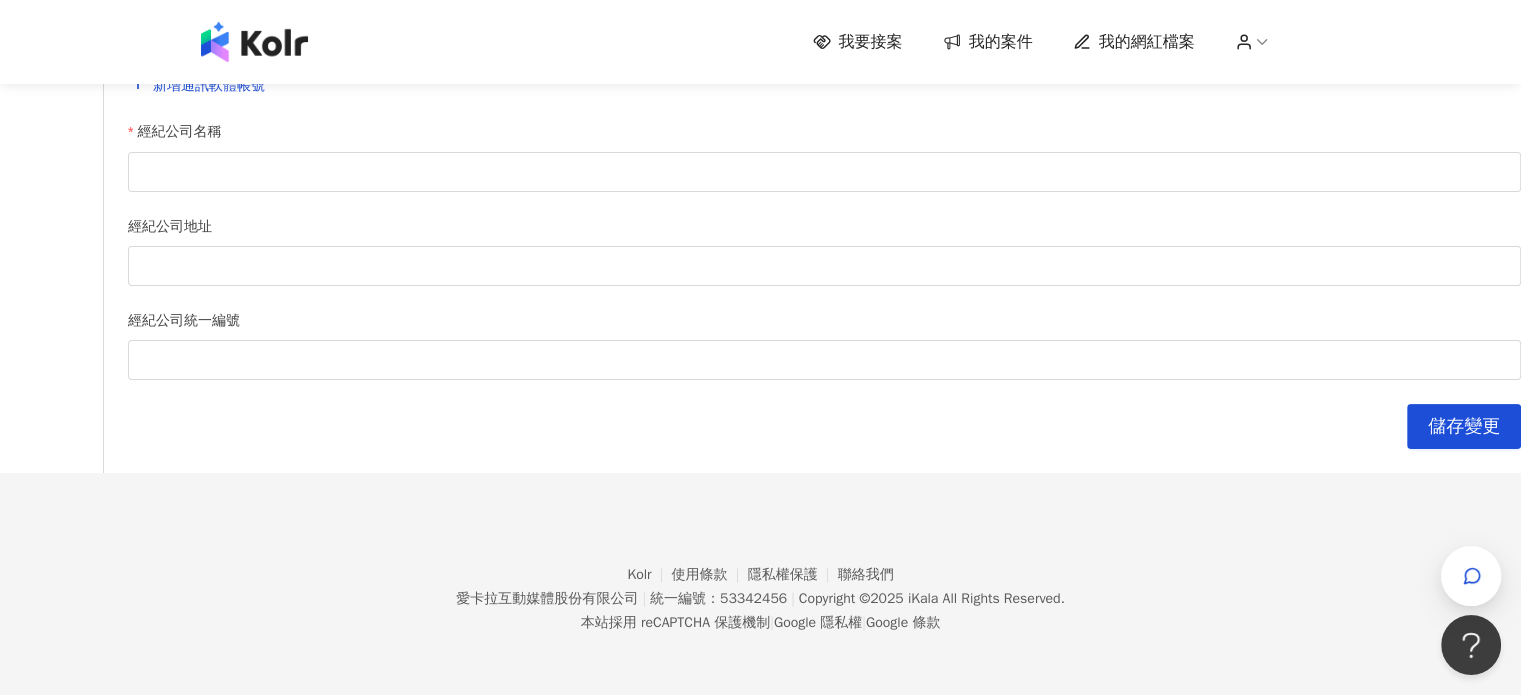 scroll, scrollTop: 200, scrollLeft: 0, axis: vertical 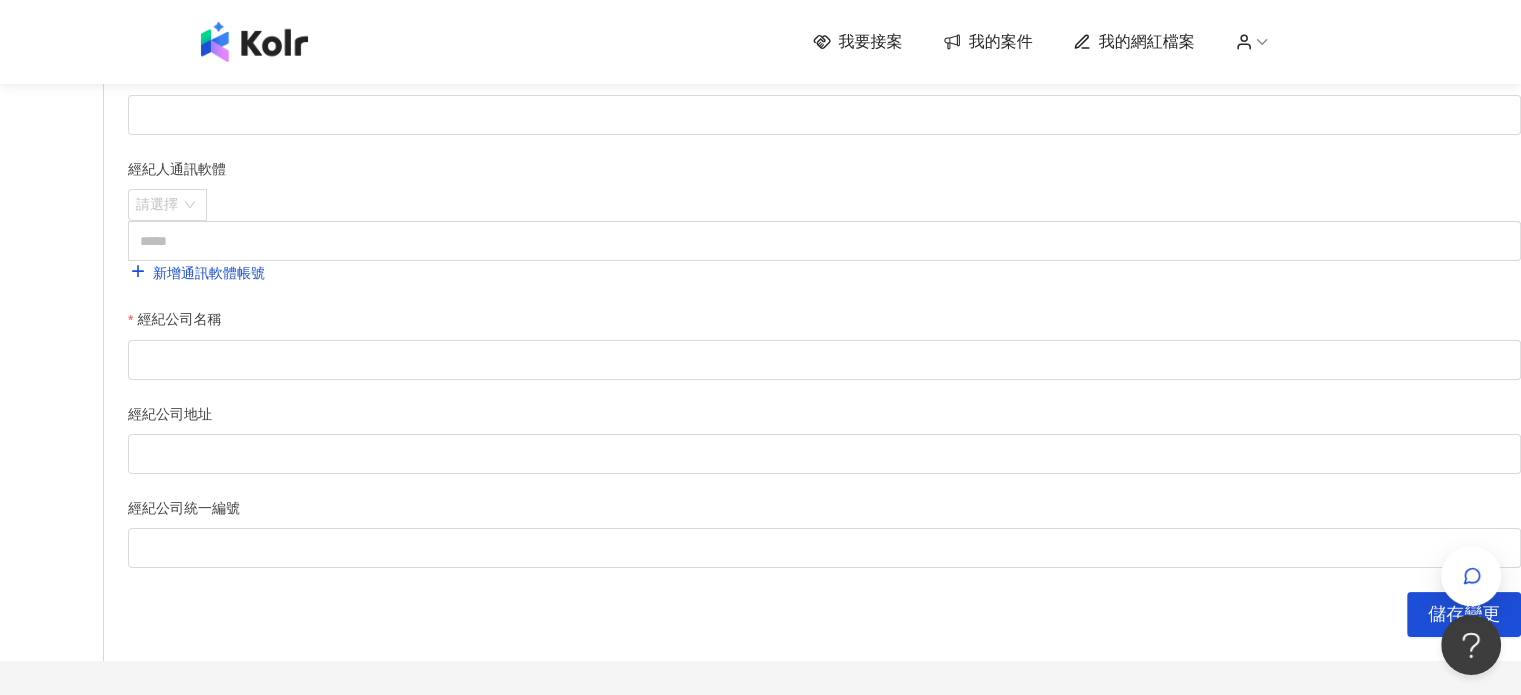 click on "帳務資訊" at bounding box center [52, 55] 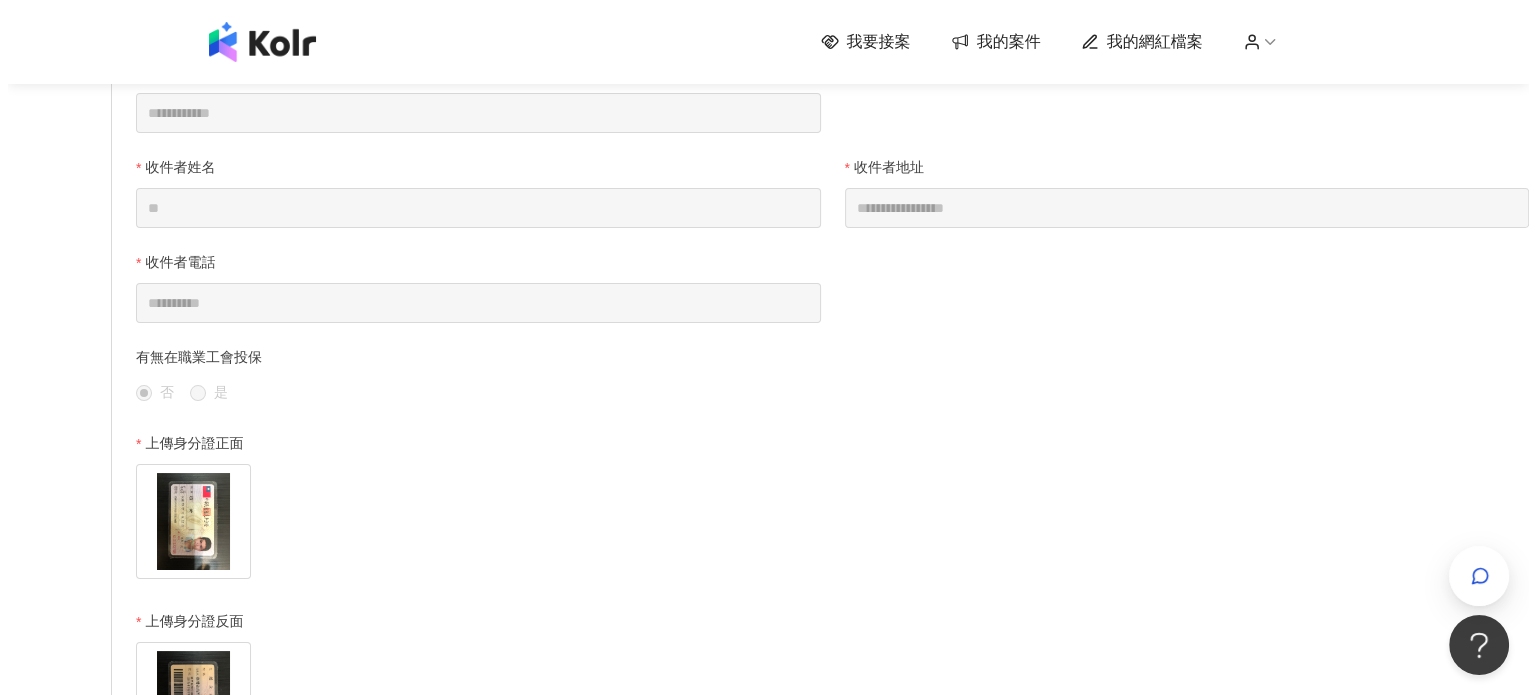 scroll, scrollTop: 0, scrollLeft: 0, axis: both 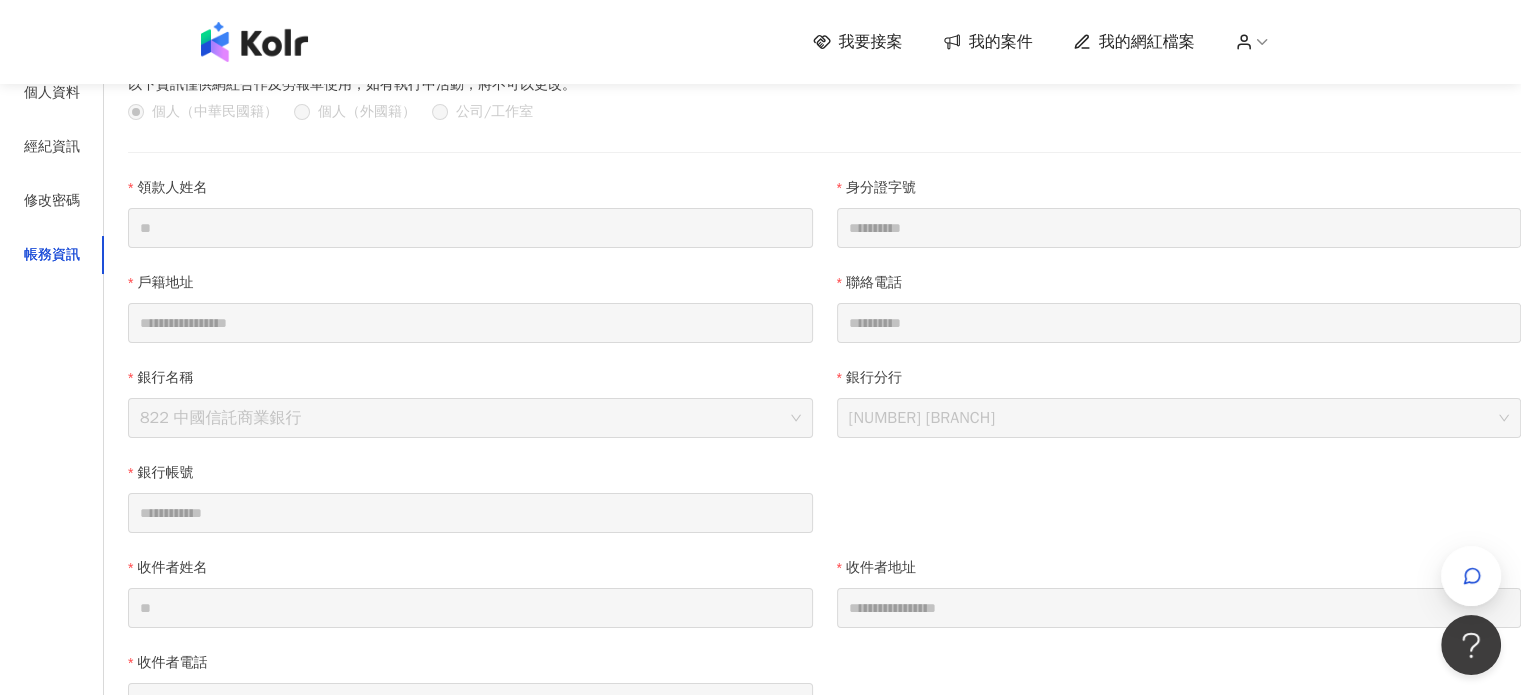 click 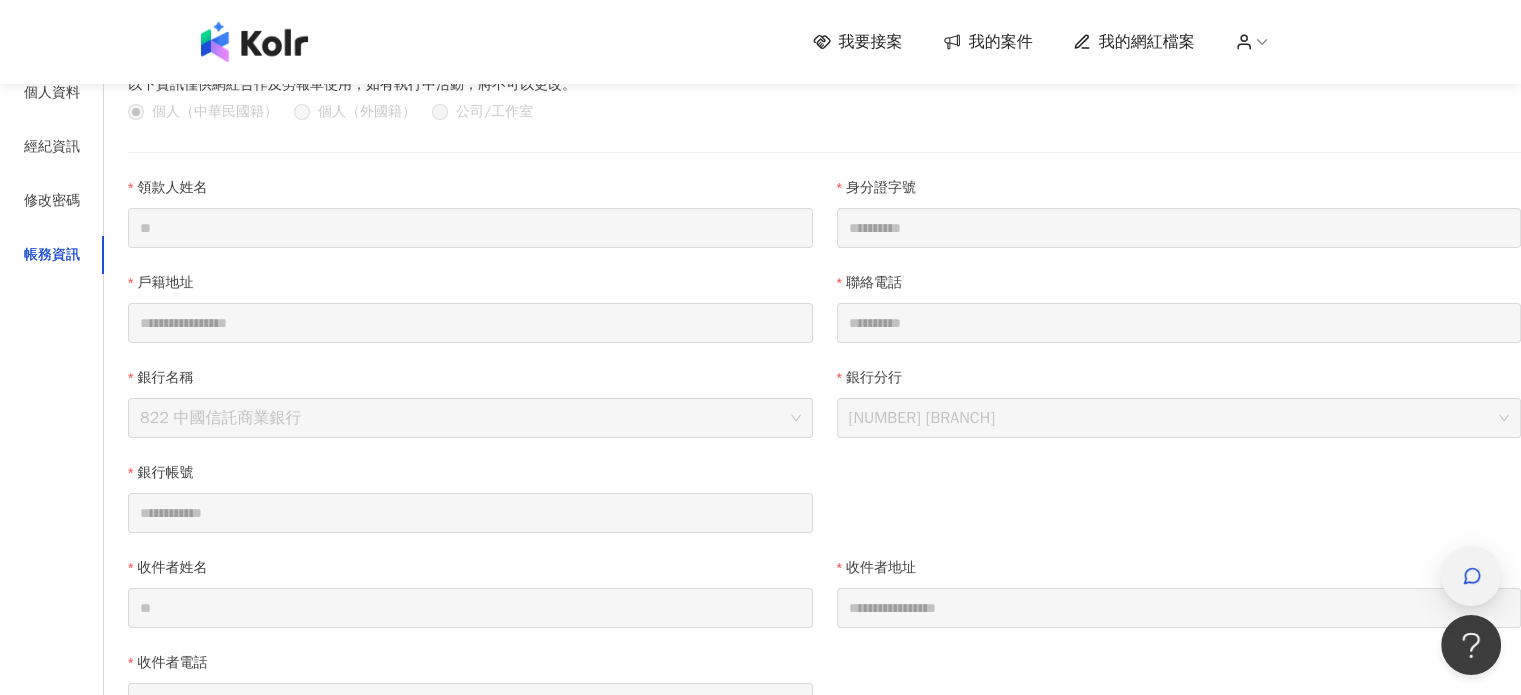 click 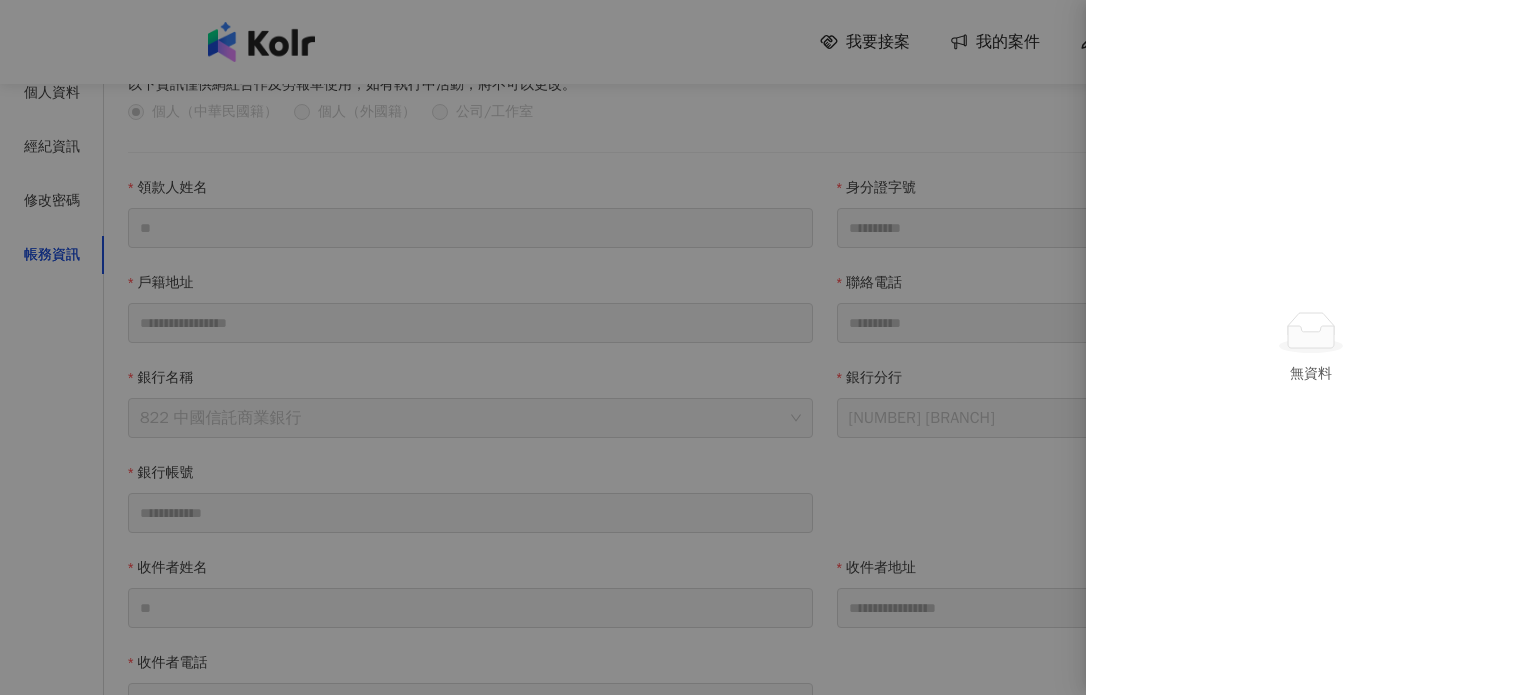 click at bounding box center (768, 347) 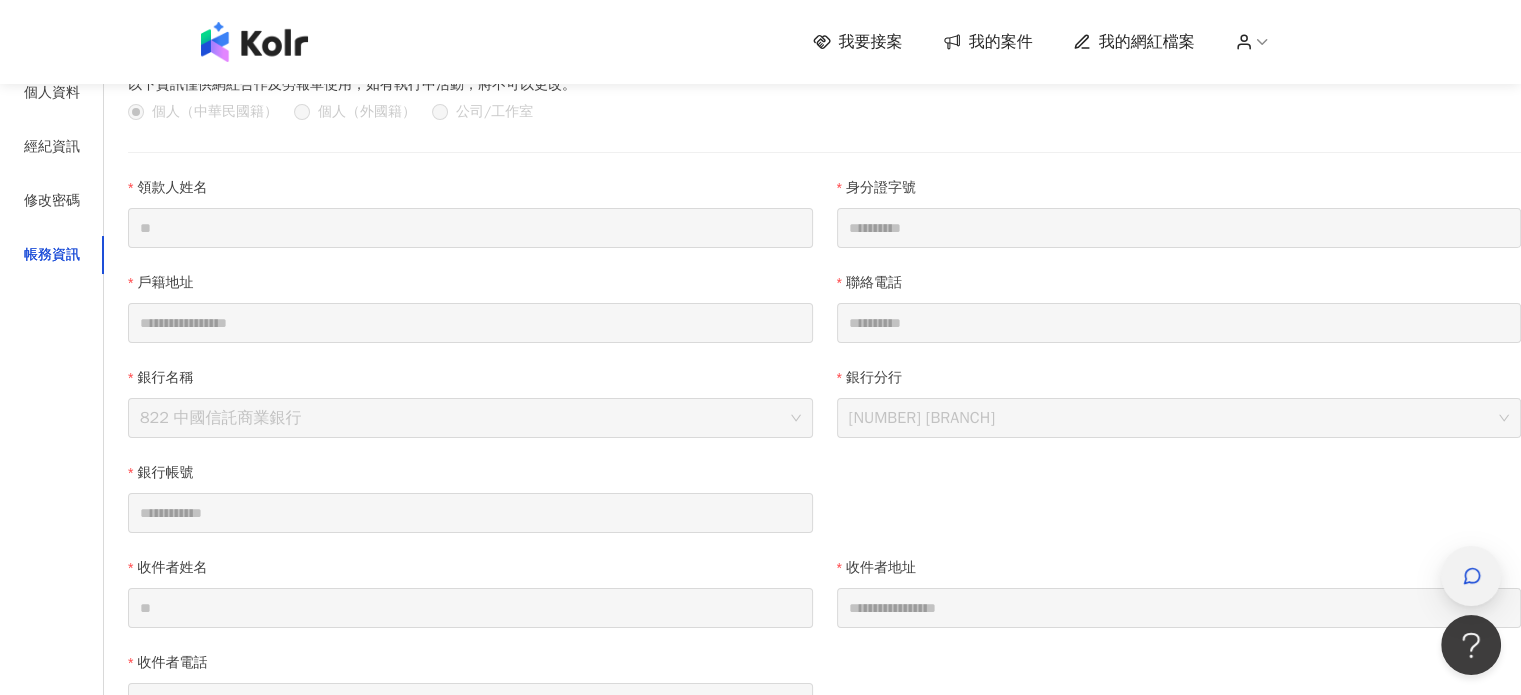 click at bounding box center (1472, 575) 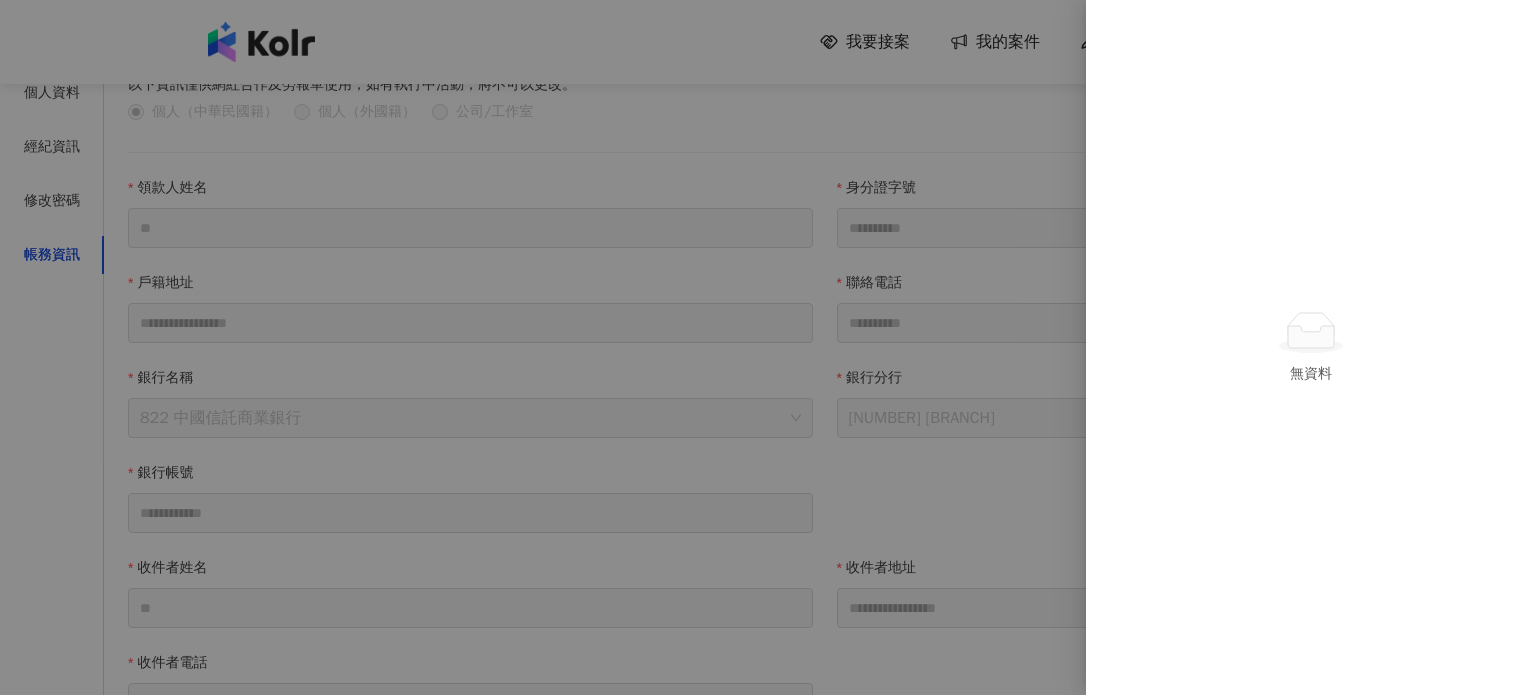 click on "無資料" at bounding box center (1311, 347) 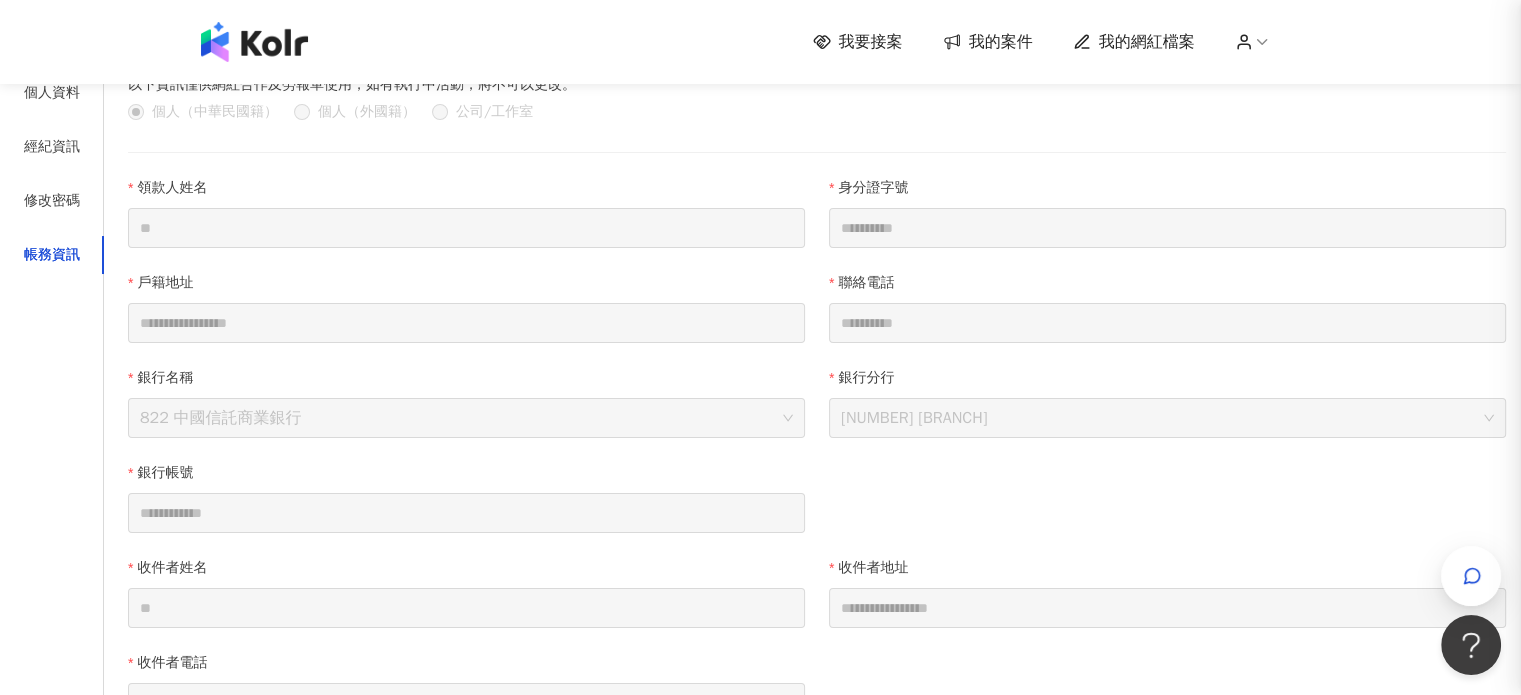 click on "我的案件" at bounding box center (1001, 42) 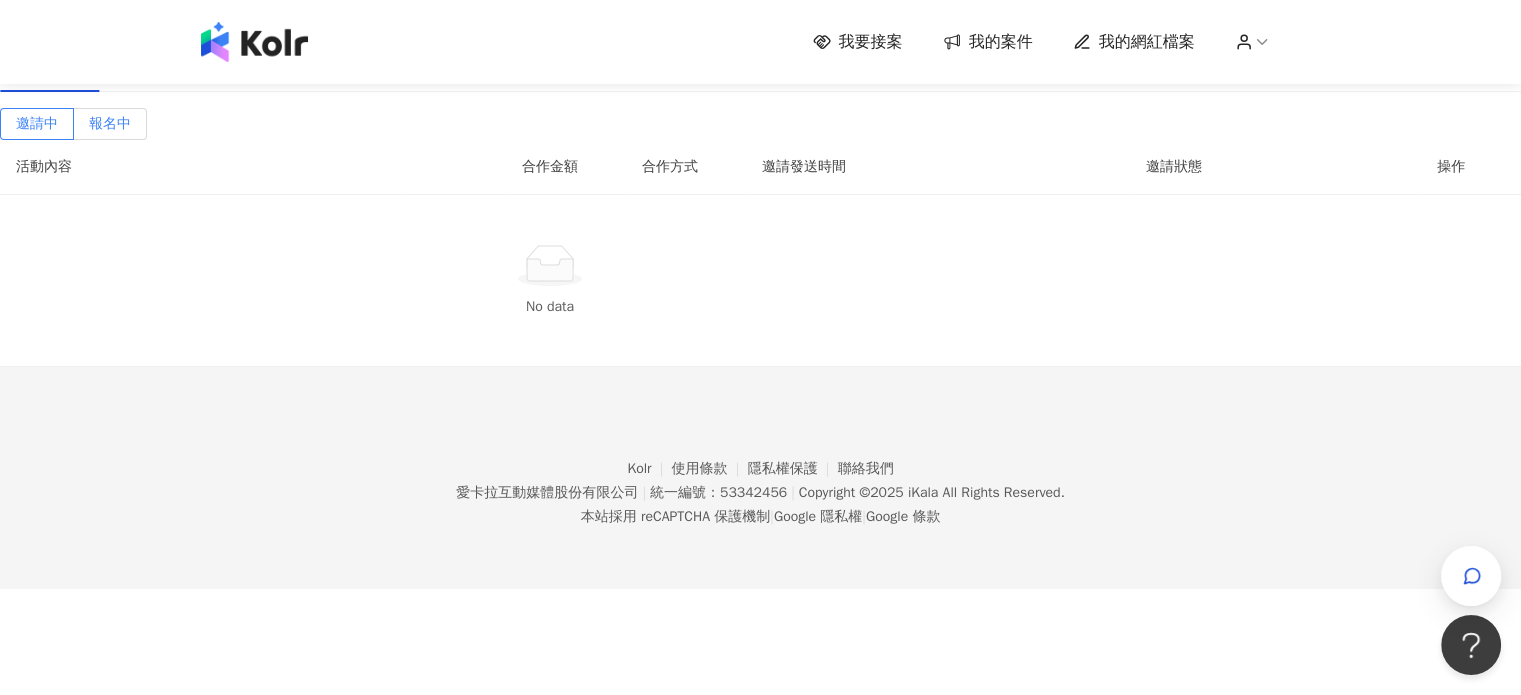 click on "報名中" at bounding box center [110, 123] 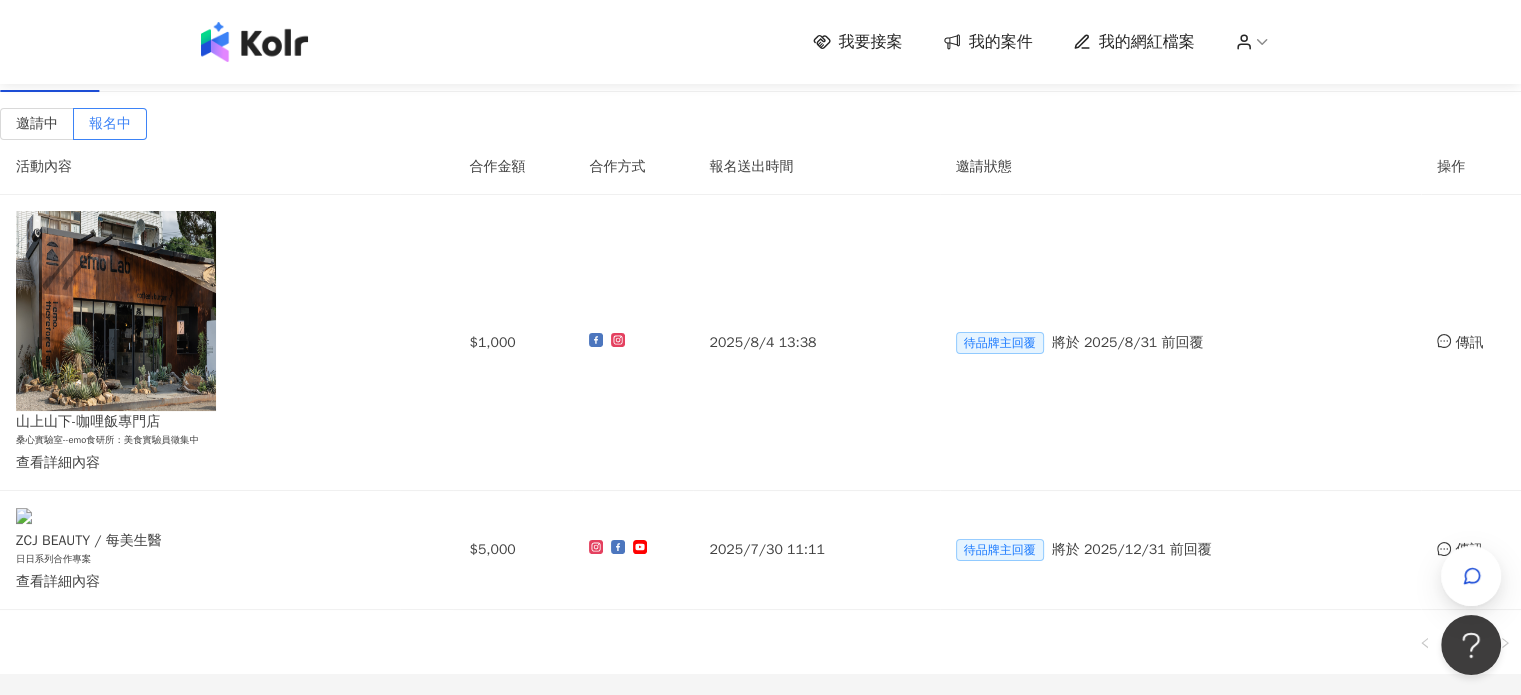 click on "進行中(2)" at bounding box center (148, 69) 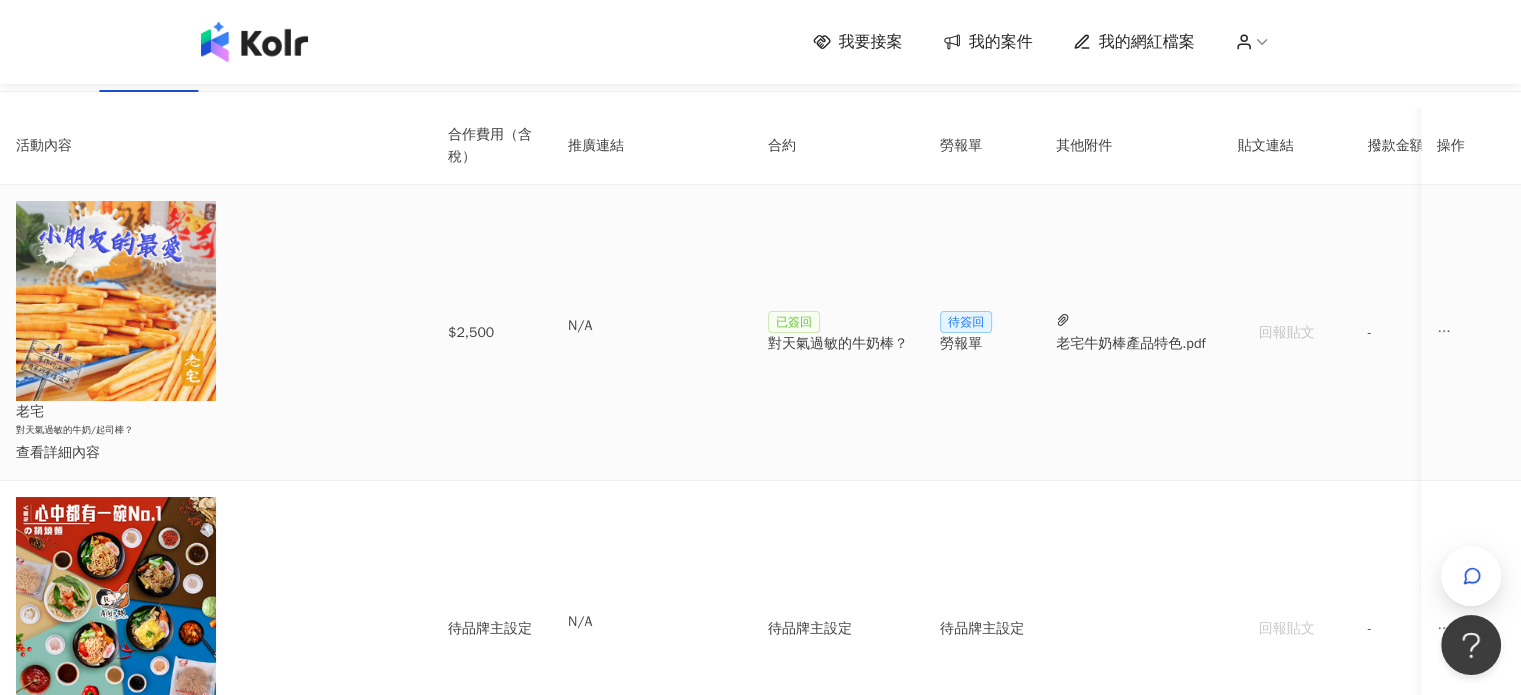 click on "查看詳細內容" at bounding box center [200, 453] 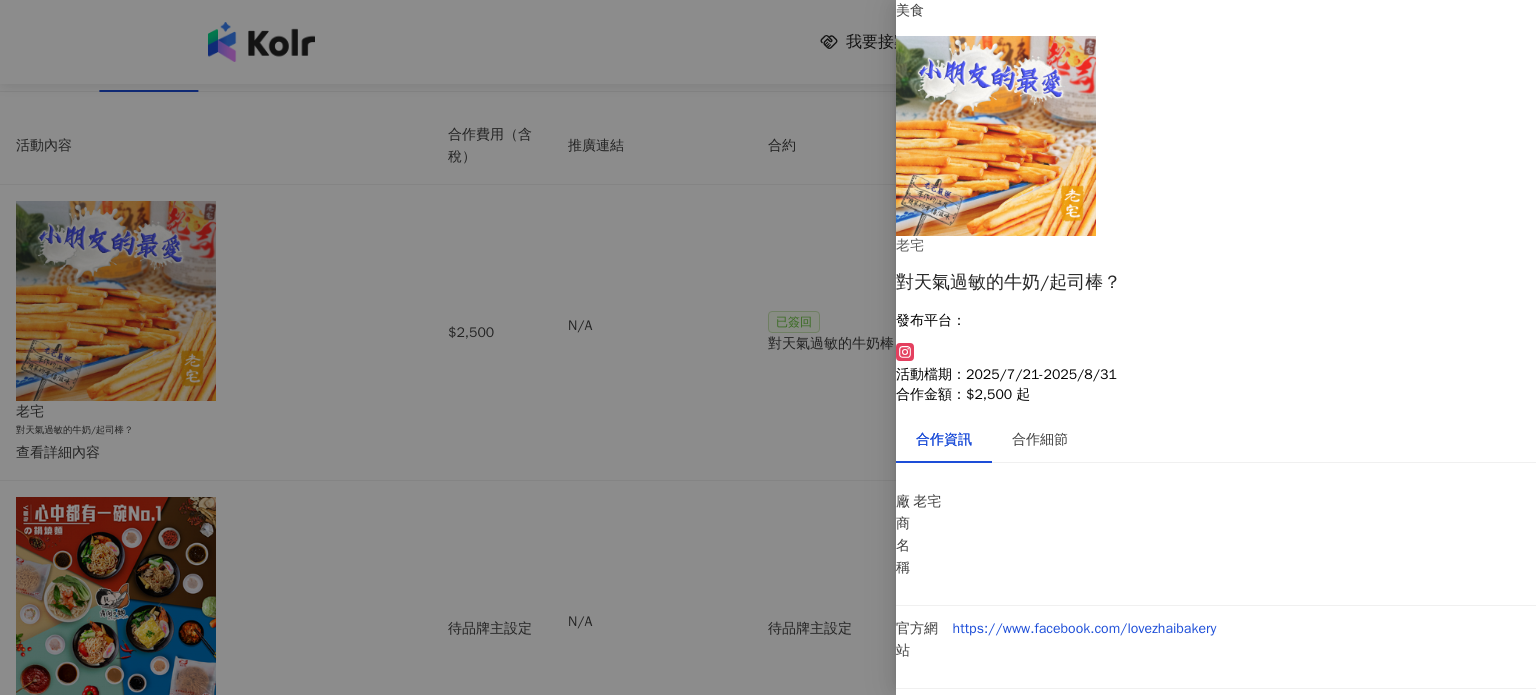 scroll, scrollTop: 152, scrollLeft: 0, axis: vertical 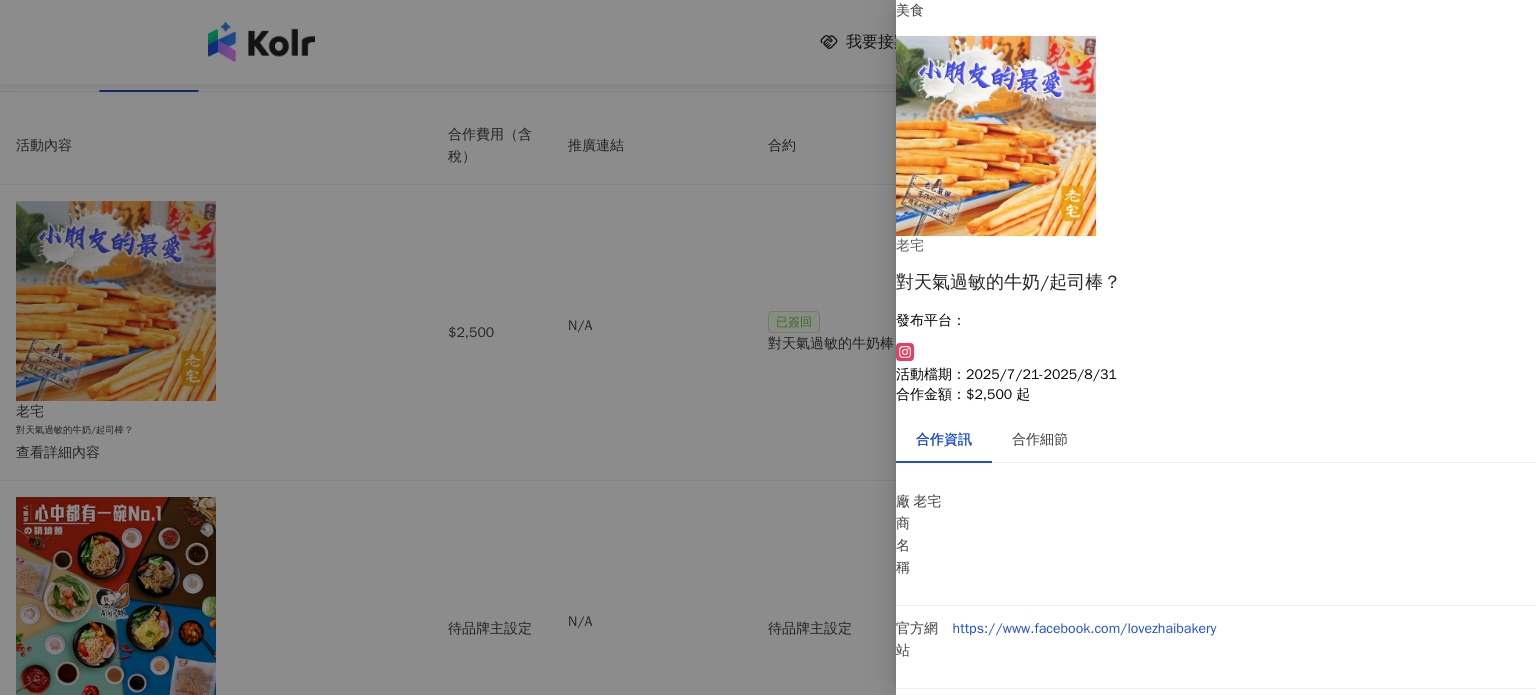 click at bounding box center [768, 347] 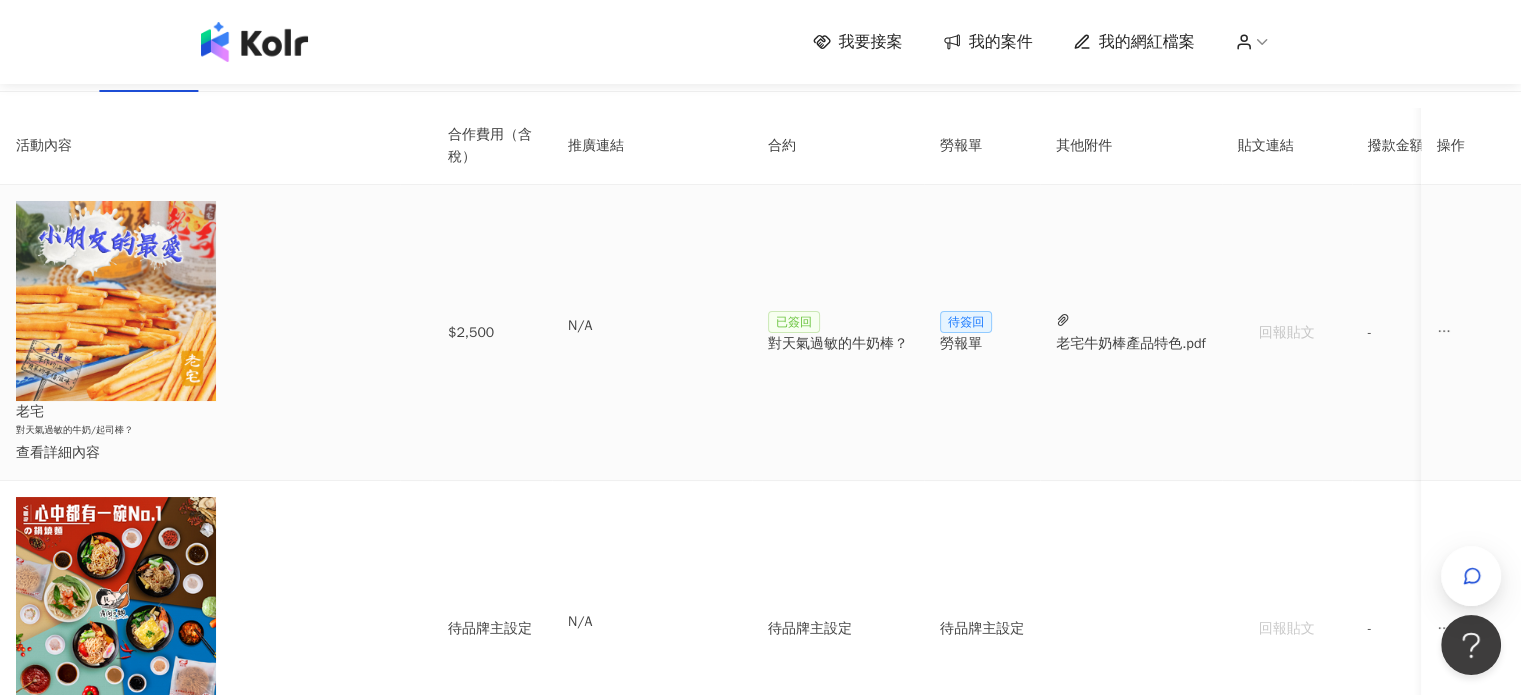 click 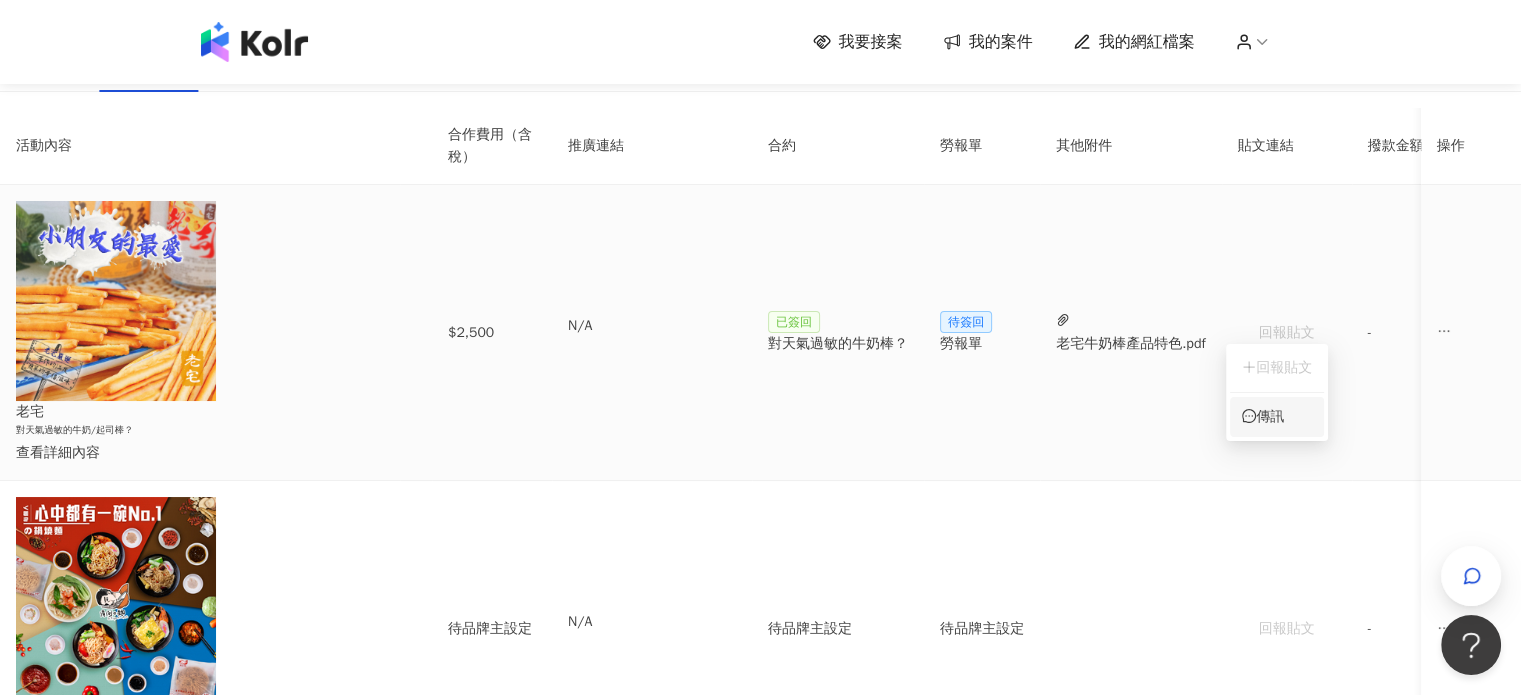 click on "傳訊" at bounding box center (1277, 417) 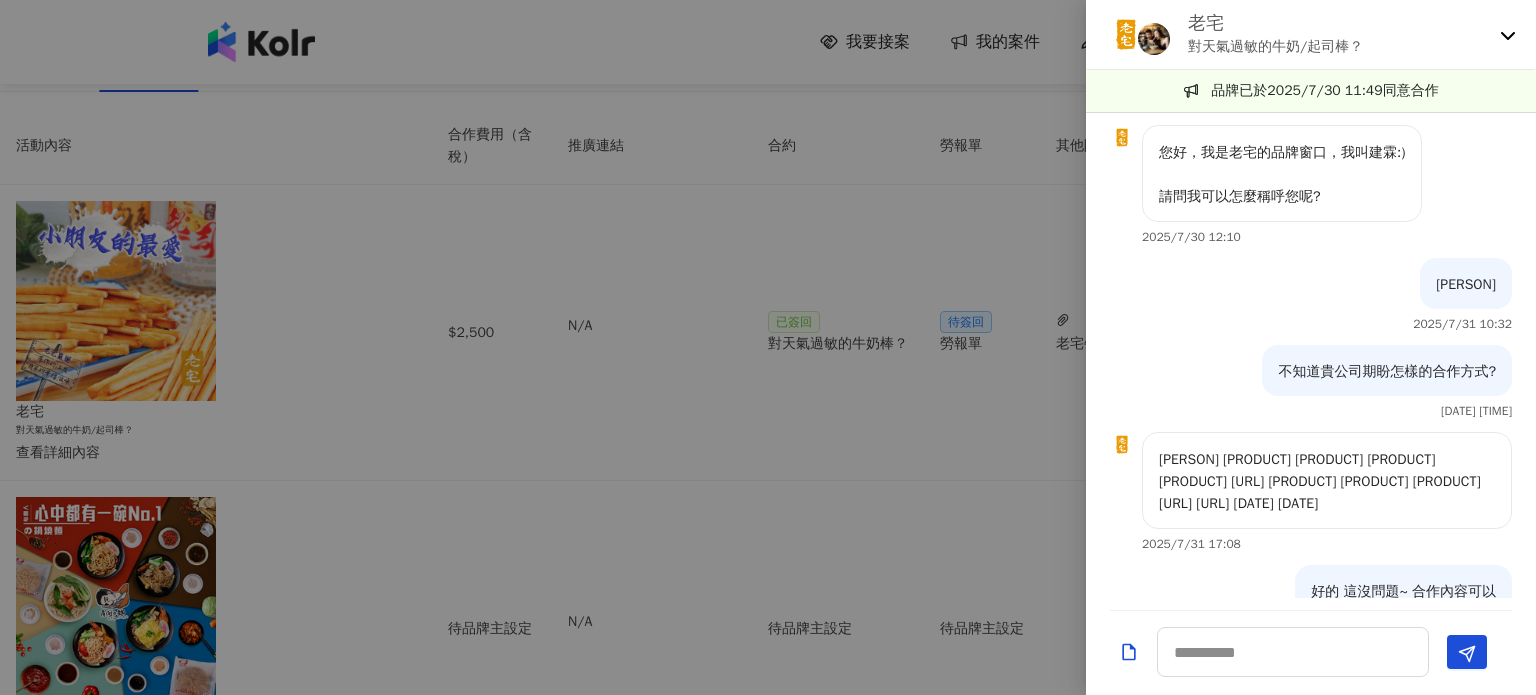 scroll, scrollTop: 821, scrollLeft: 0, axis: vertical 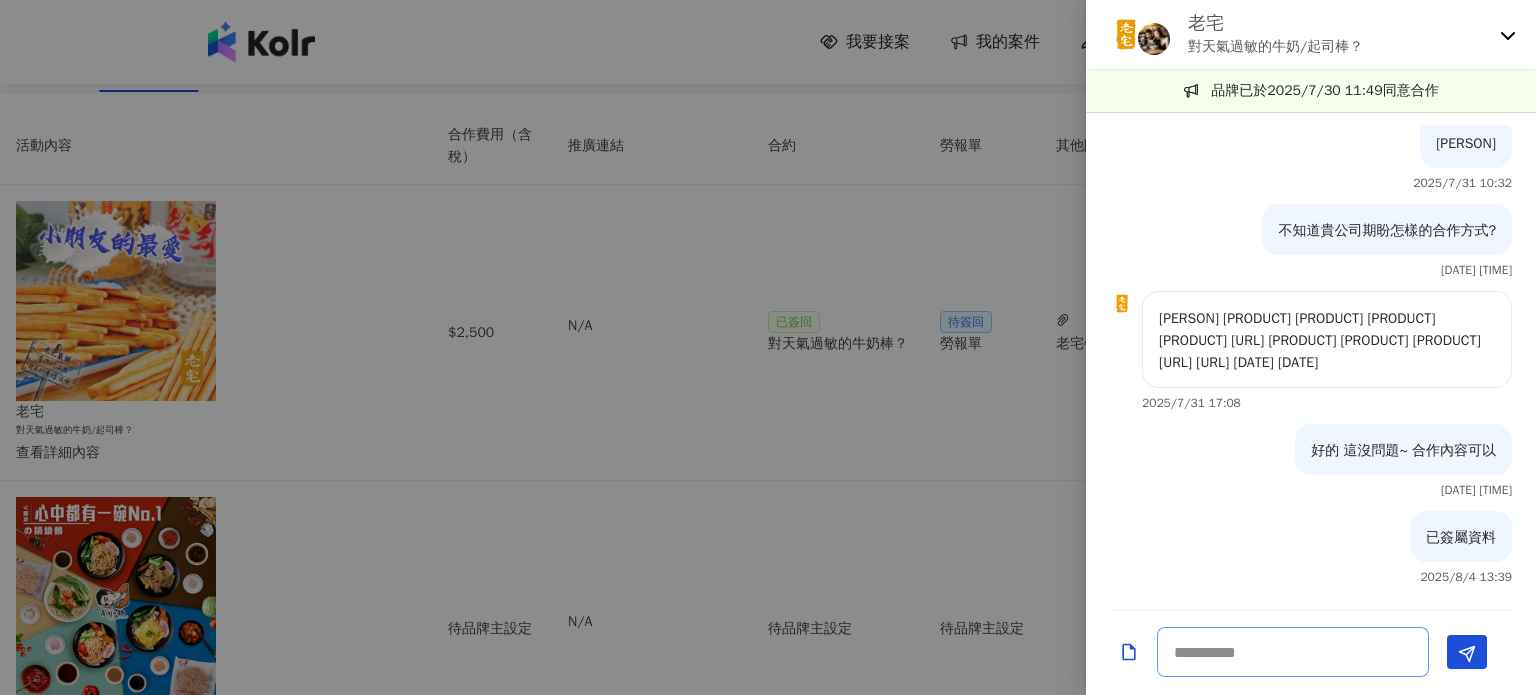 click at bounding box center [1293, 652] 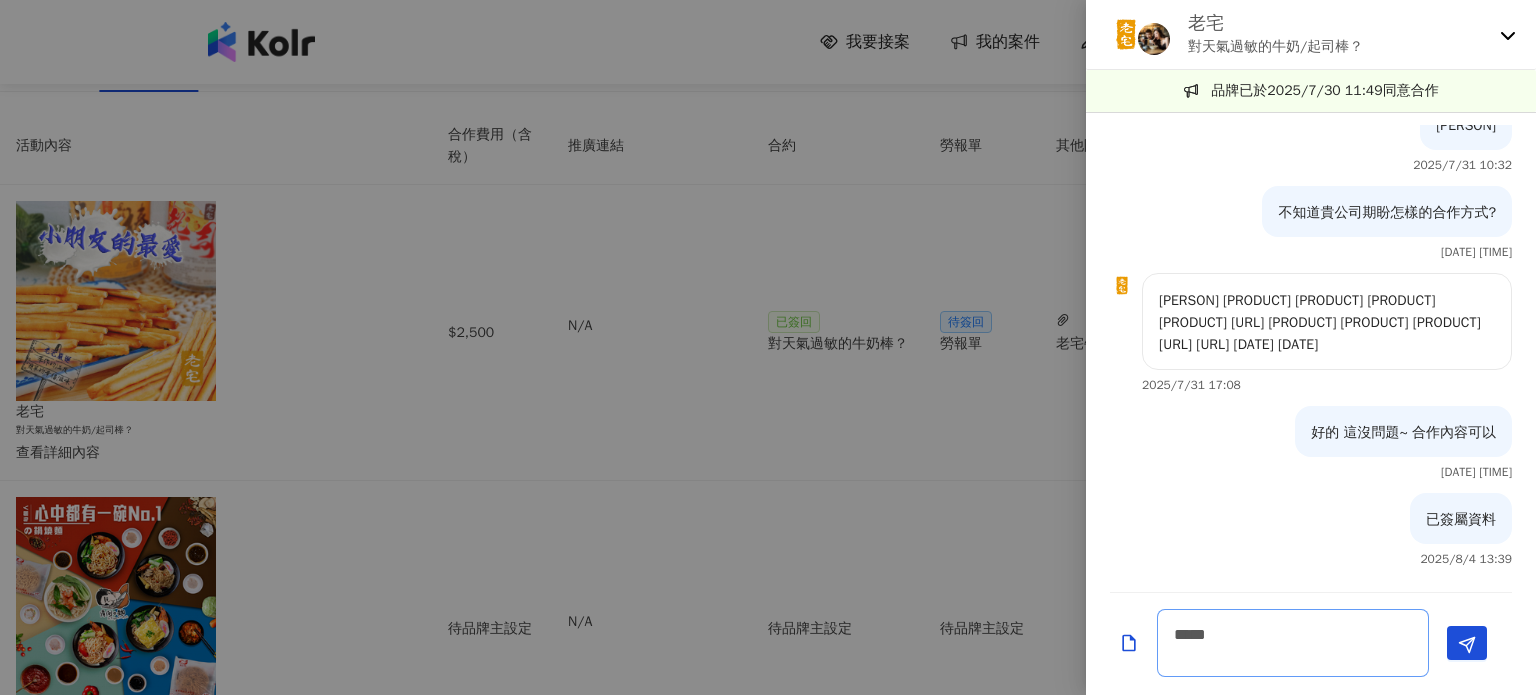 scroll, scrollTop: 1, scrollLeft: 0, axis: vertical 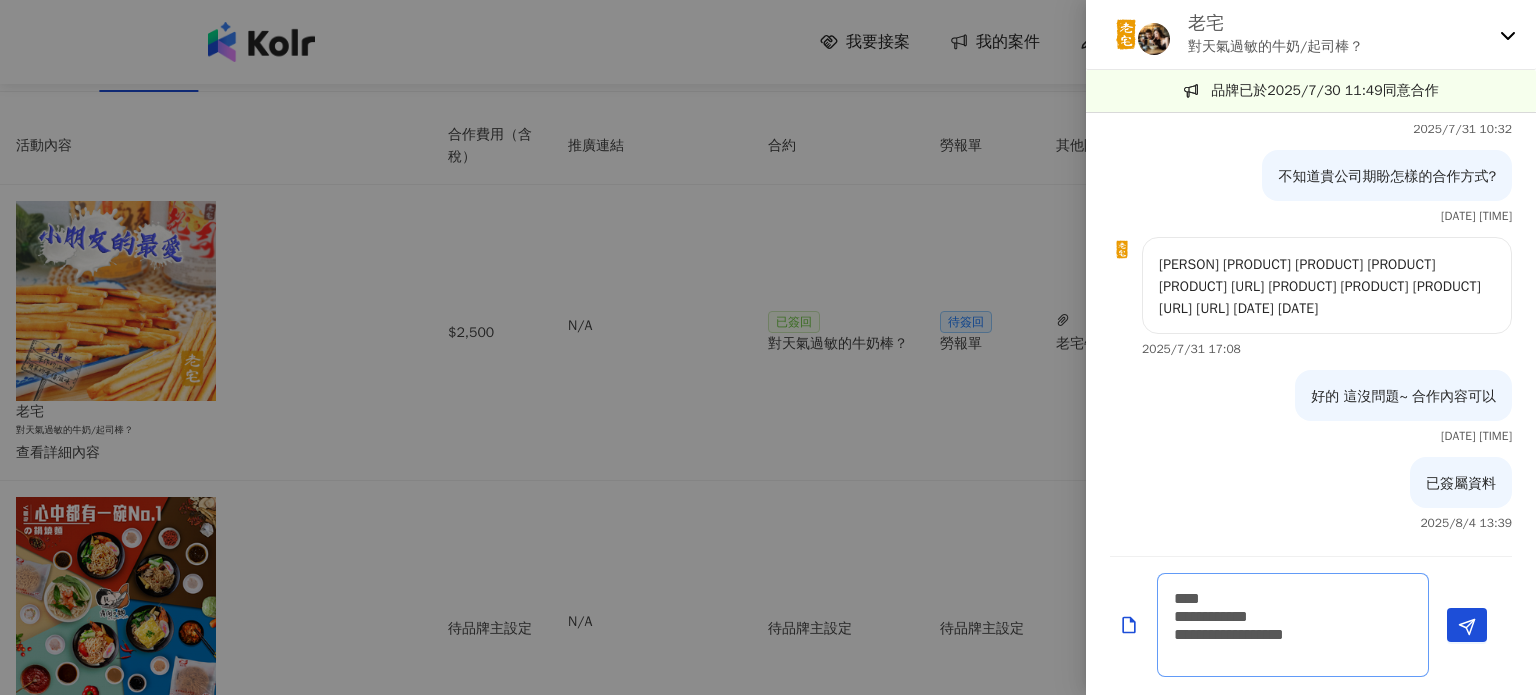 type on "**********" 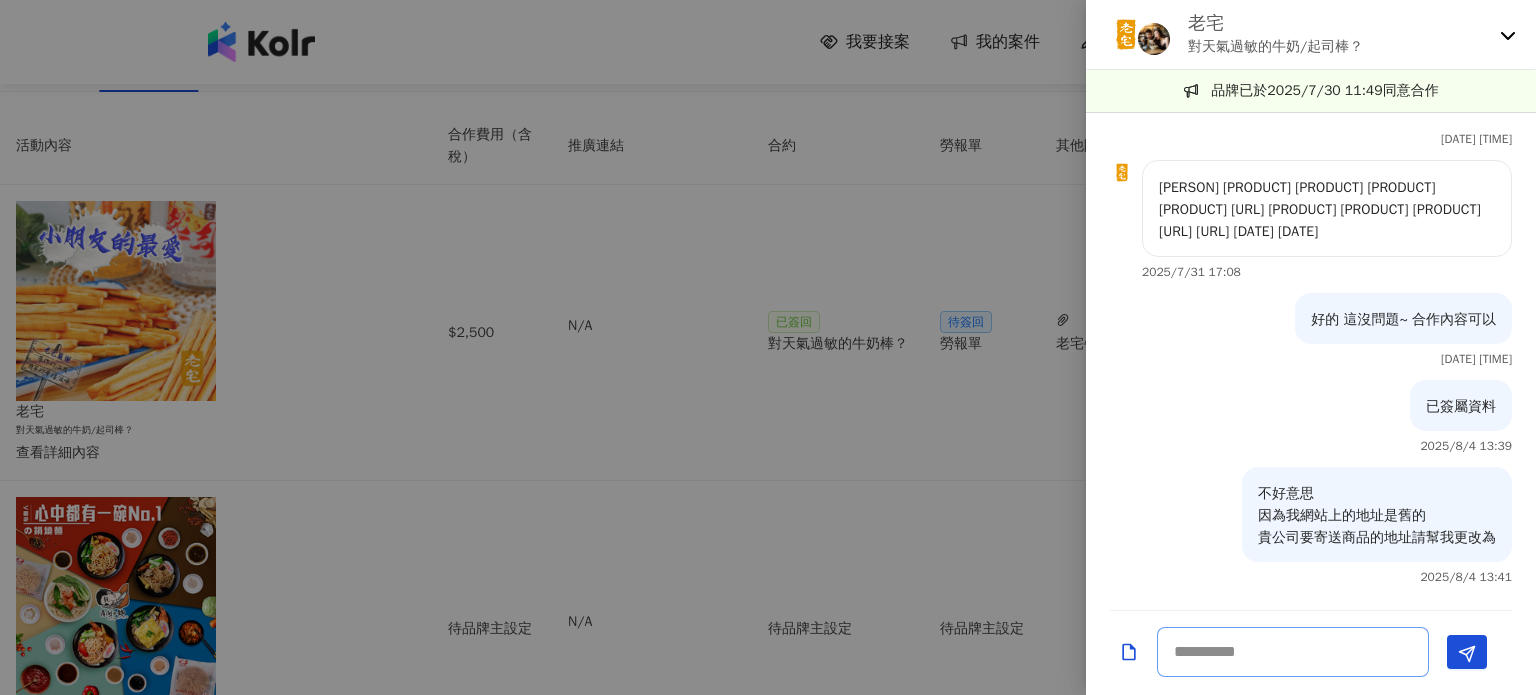scroll, scrollTop: 0, scrollLeft: 0, axis: both 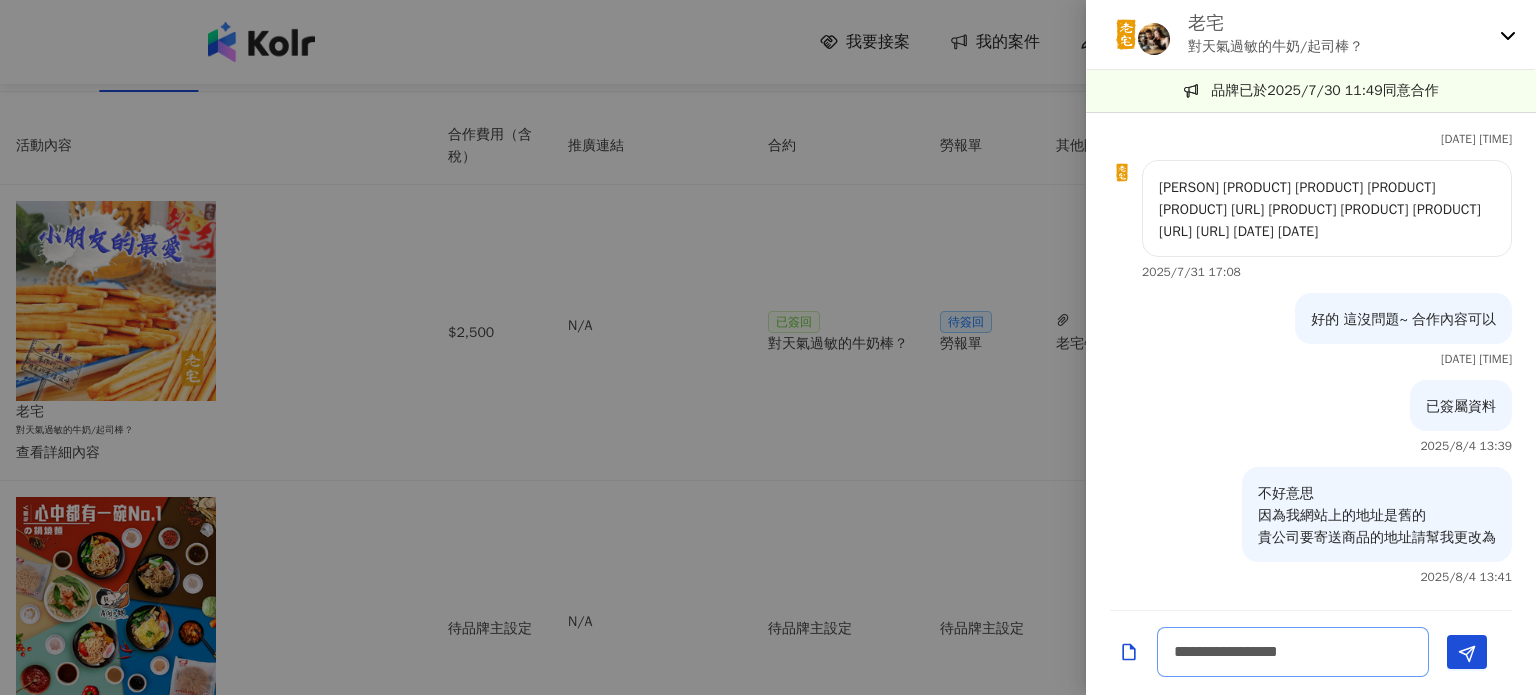 type on "**********" 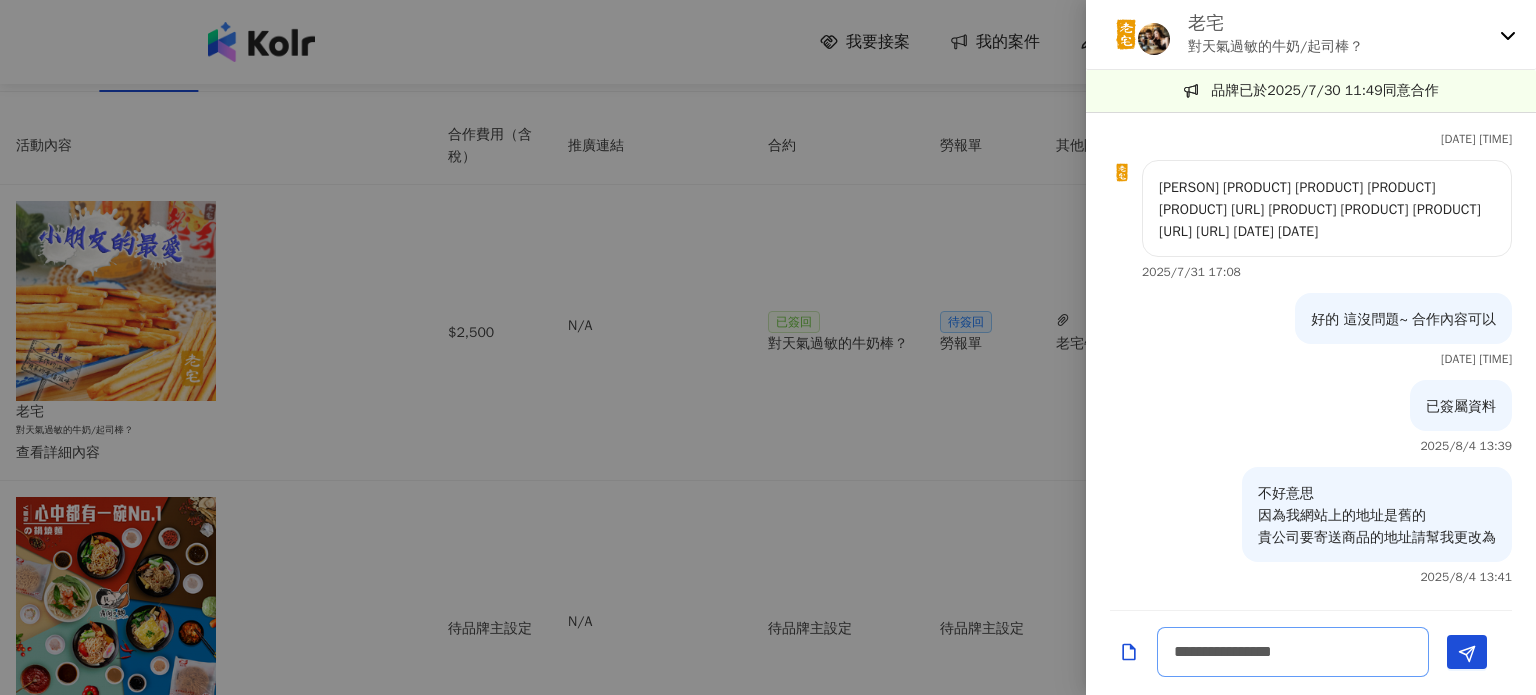 scroll, scrollTop: 0, scrollLeft: 0, axis: both 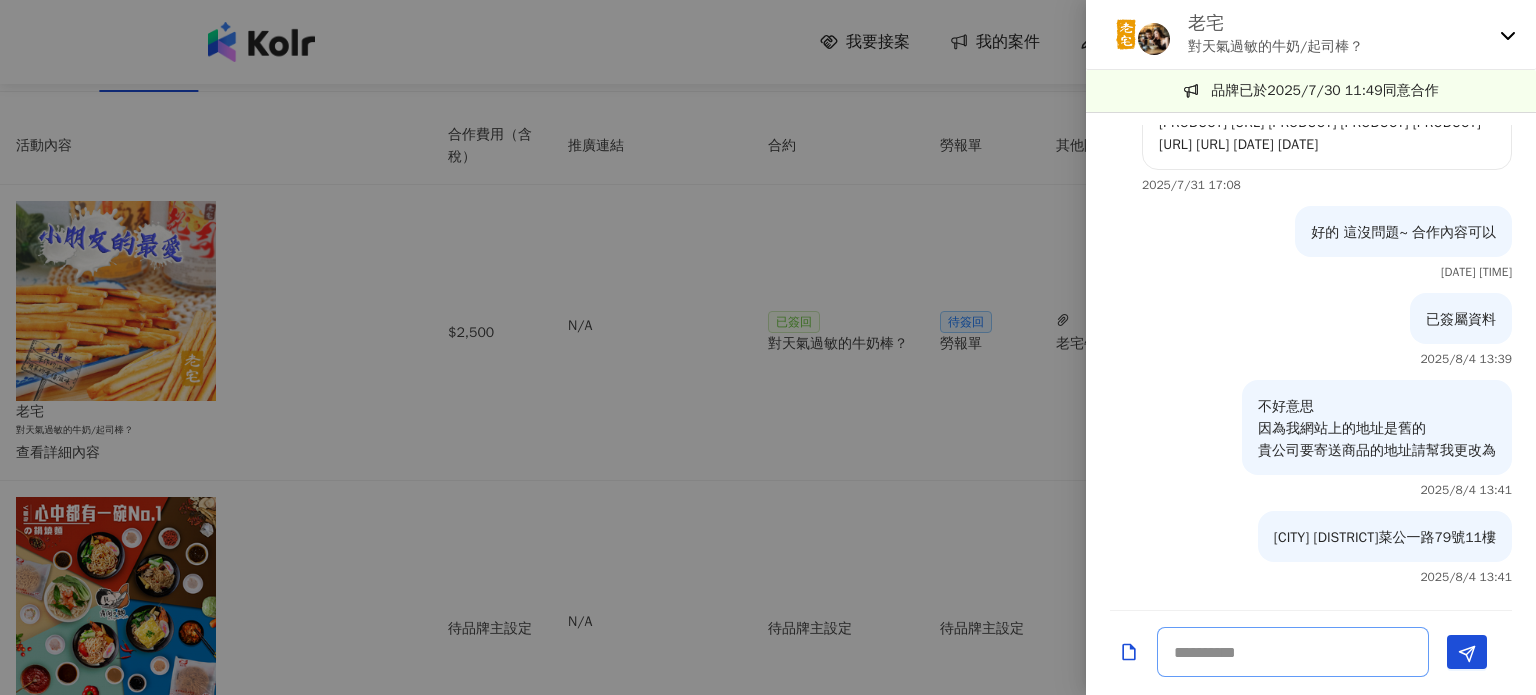 type on "*" 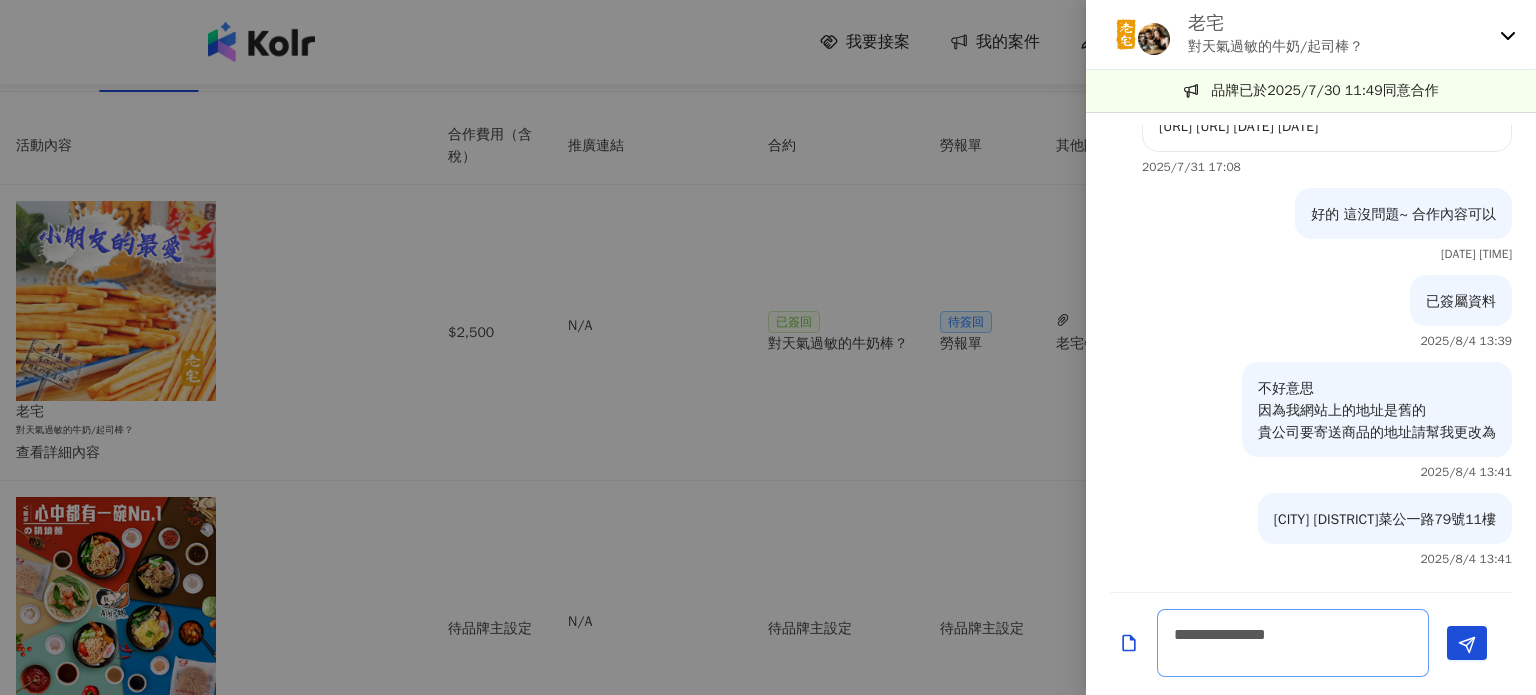 type on "**********" 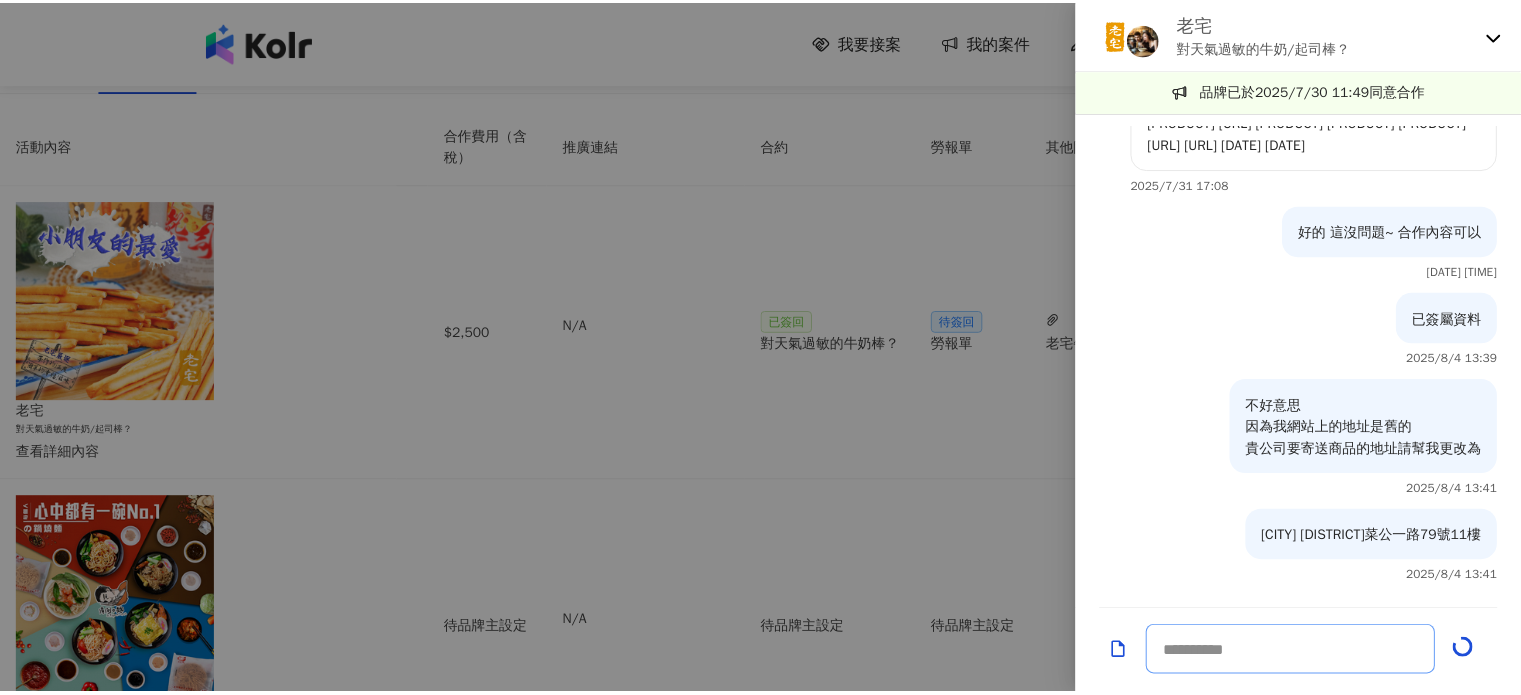 scroll, scrollTop: 1126, scrollLeft: 0, axis: vertical 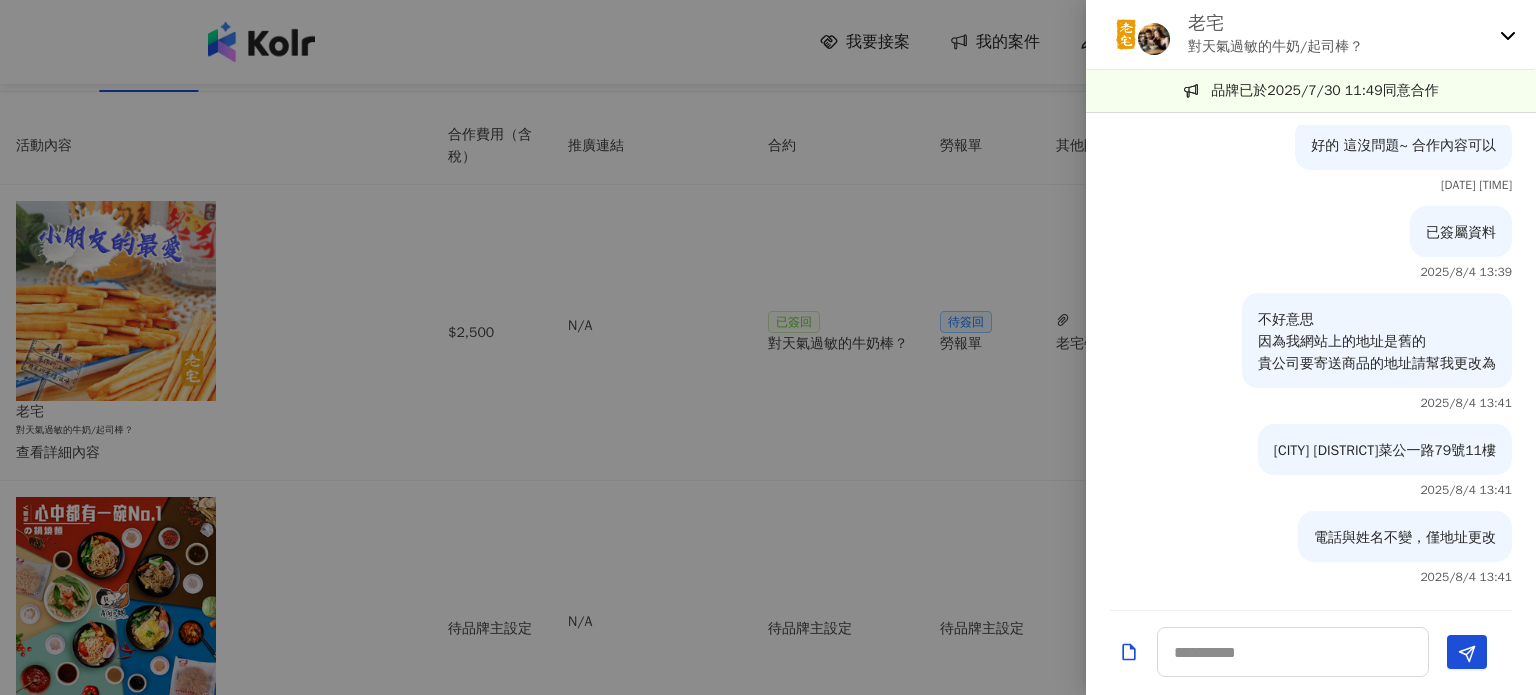 click at bounding box center [768, 347] 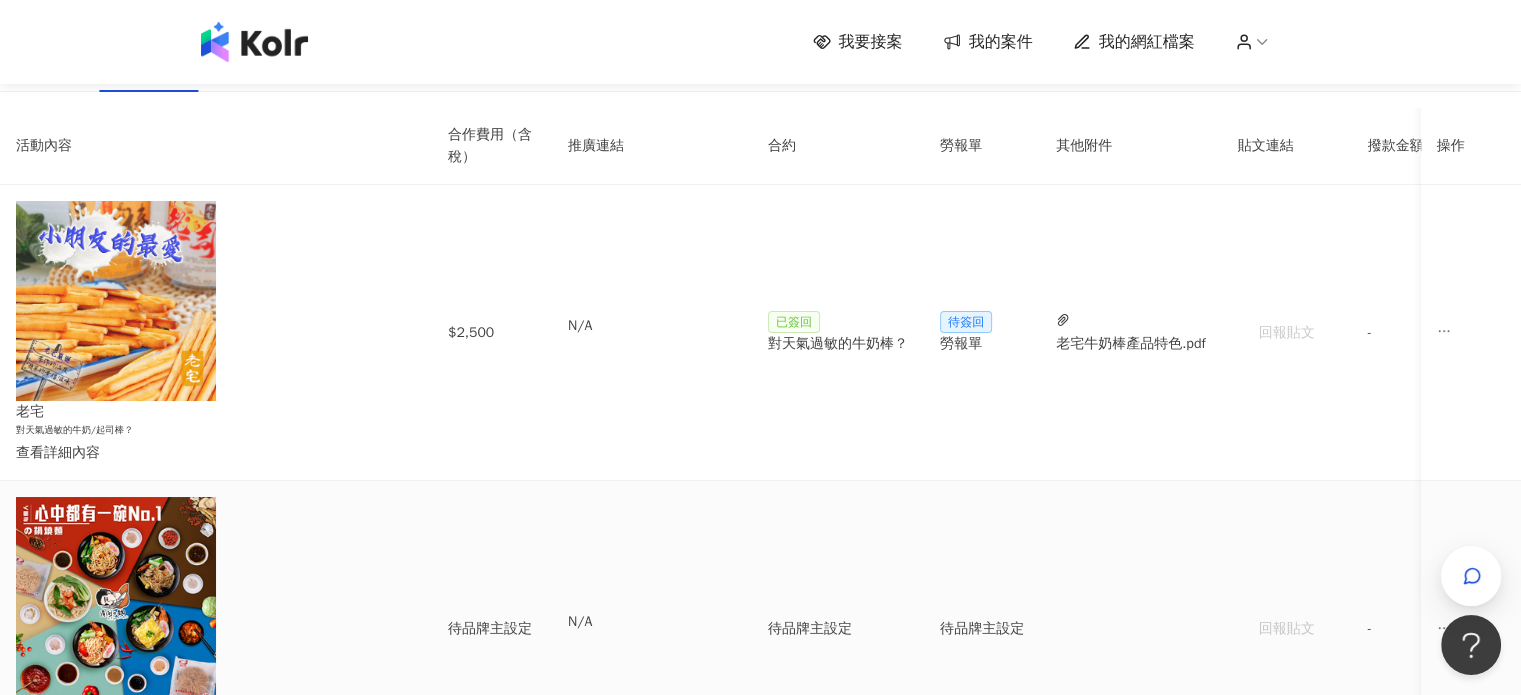 click at bounding box center [1444, 628] 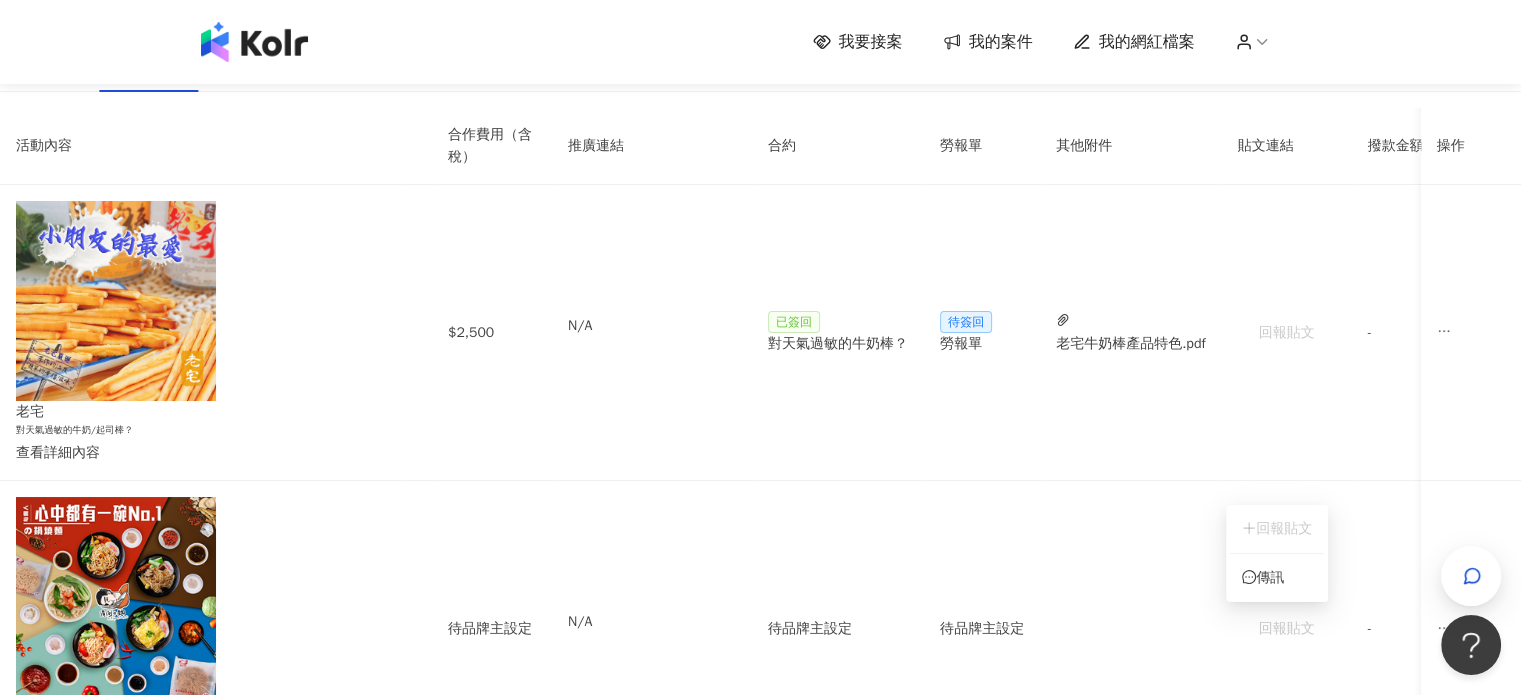click on "1" at bounding box center [760, 810] 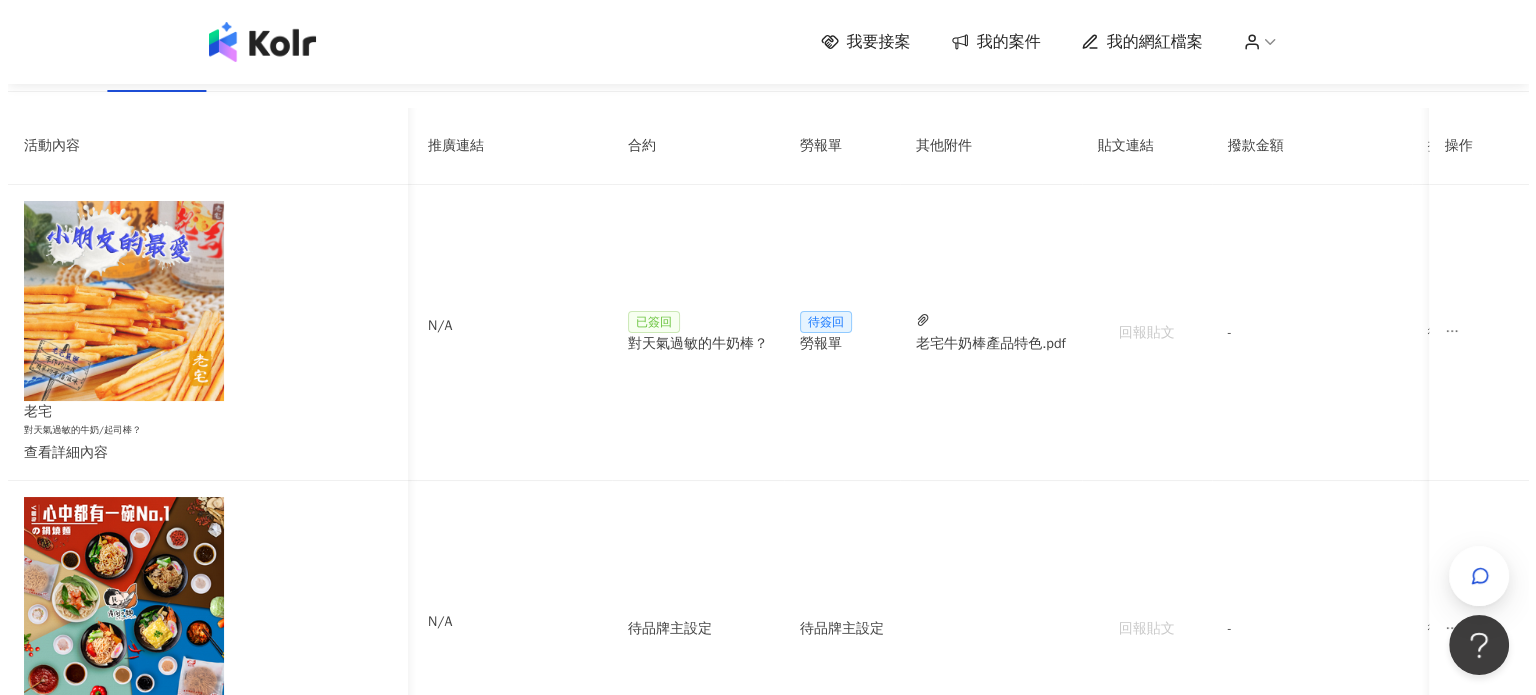 scroll, scrollTop: 0, scrollLeft: 0, axis: both 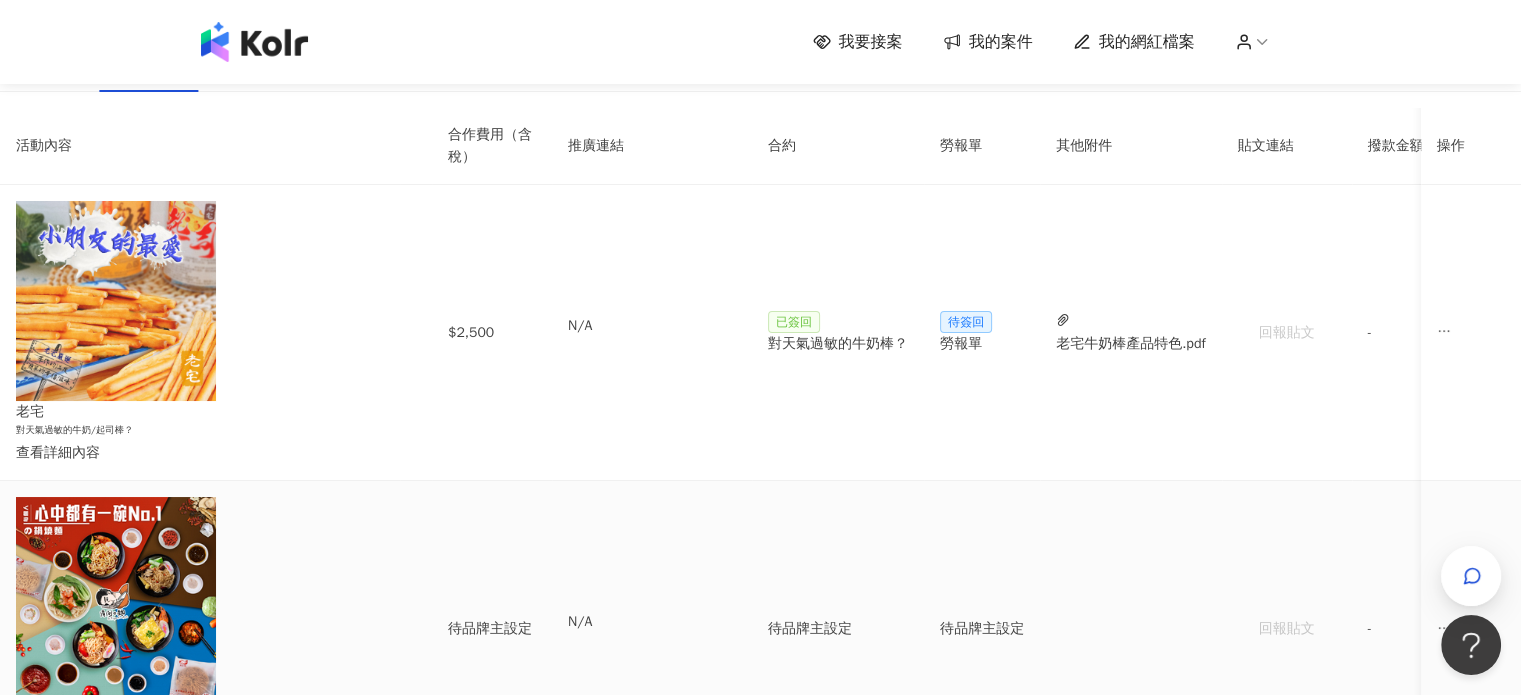 click on "查看詳細內容" at bounding box center [200, 750] 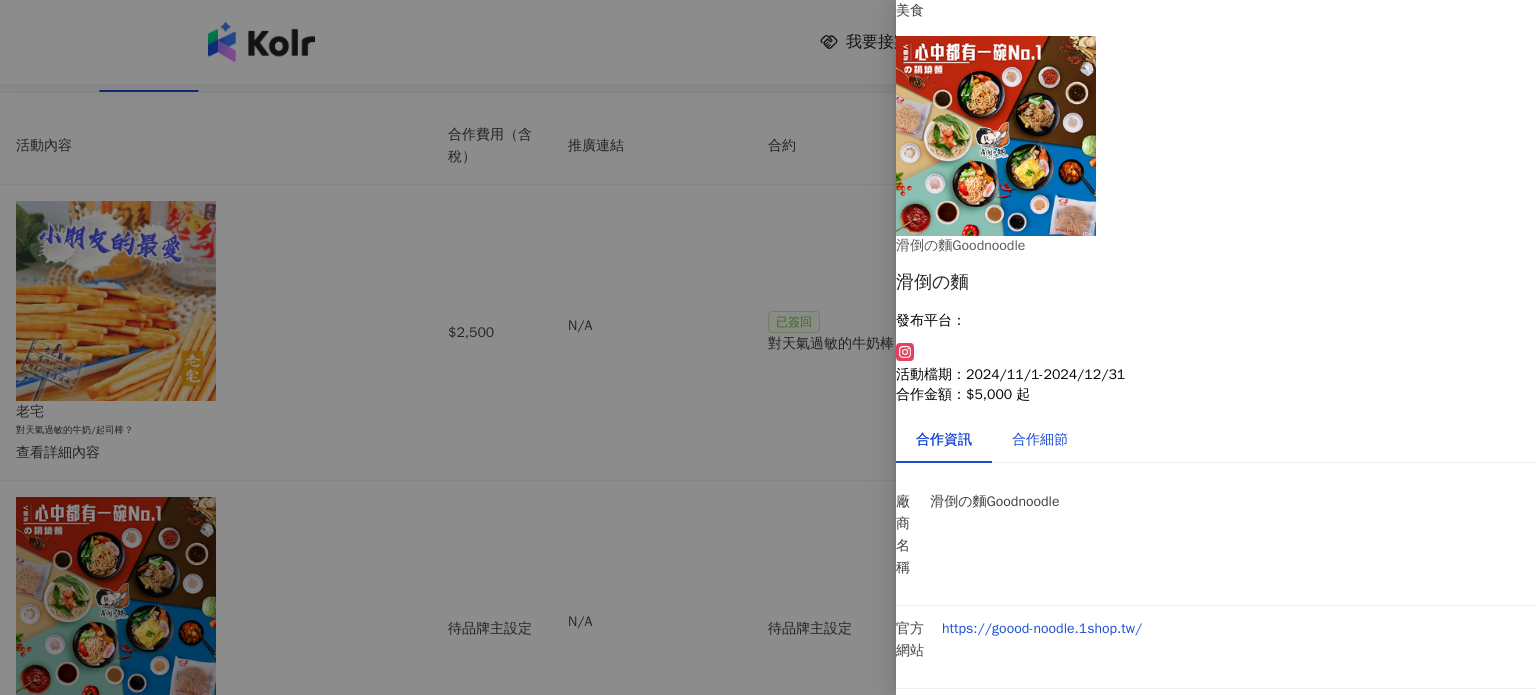 click on "合作細節" at bounding box center (1040, 440) 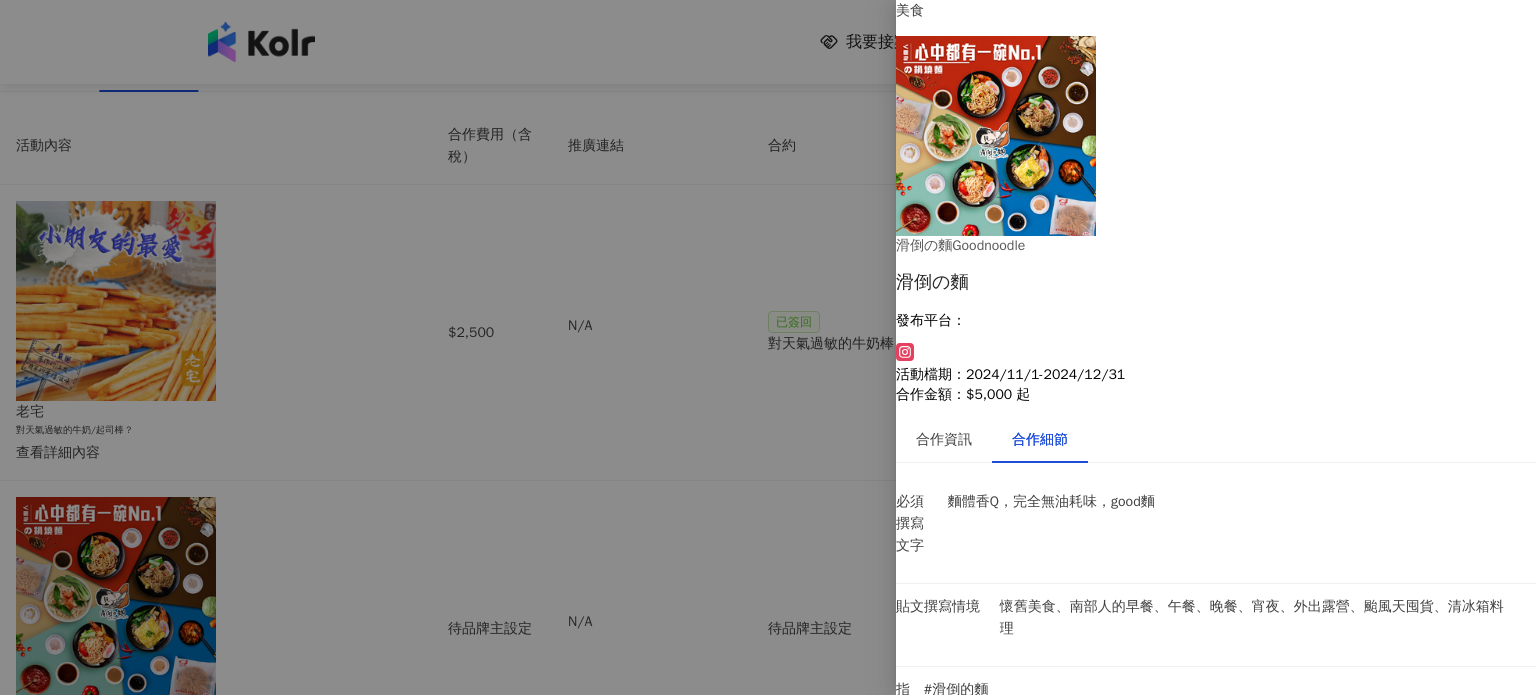 scroll, scrollTop: 0, scrollLeft: 0, axis: both 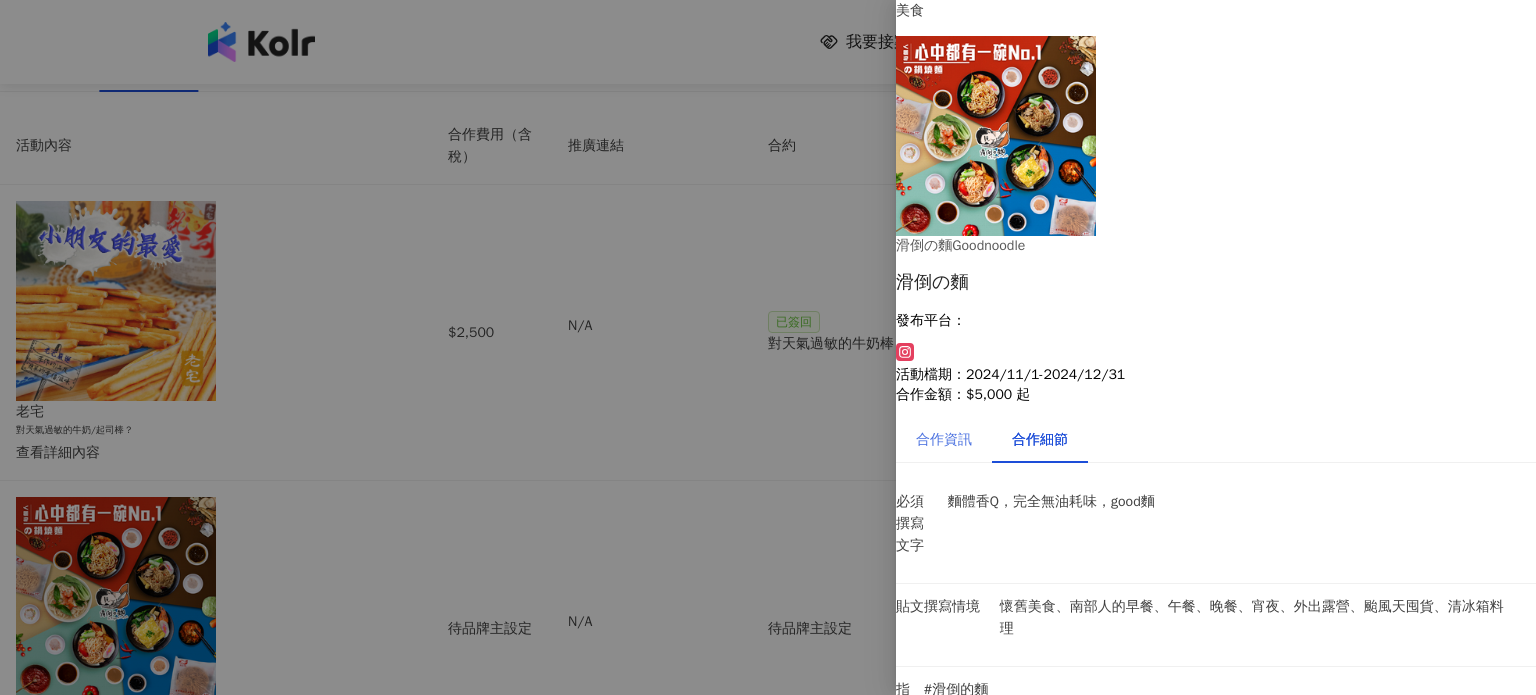 click on "合作資訊" at bounding box center (944, 440) 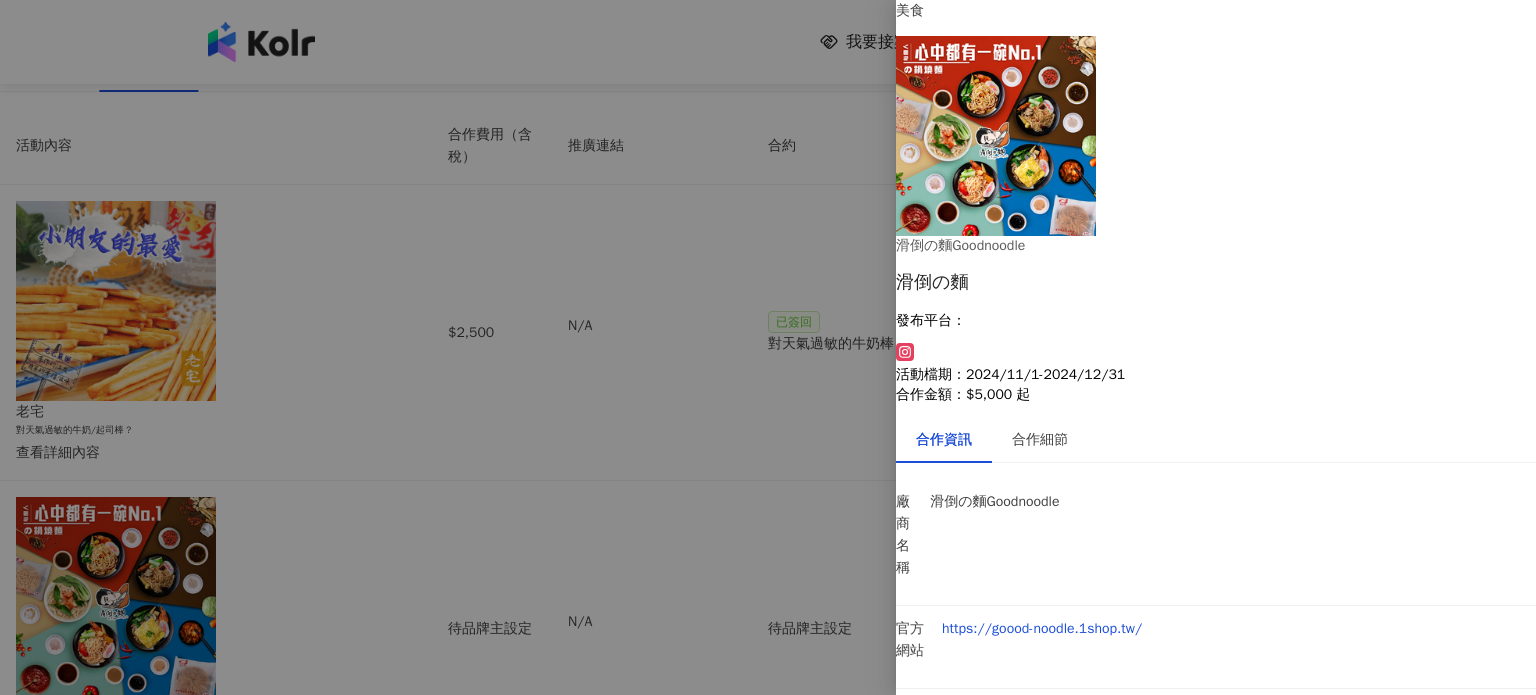 scroll, scrollTop: 230, scrollLeft: 0, axis: vertical 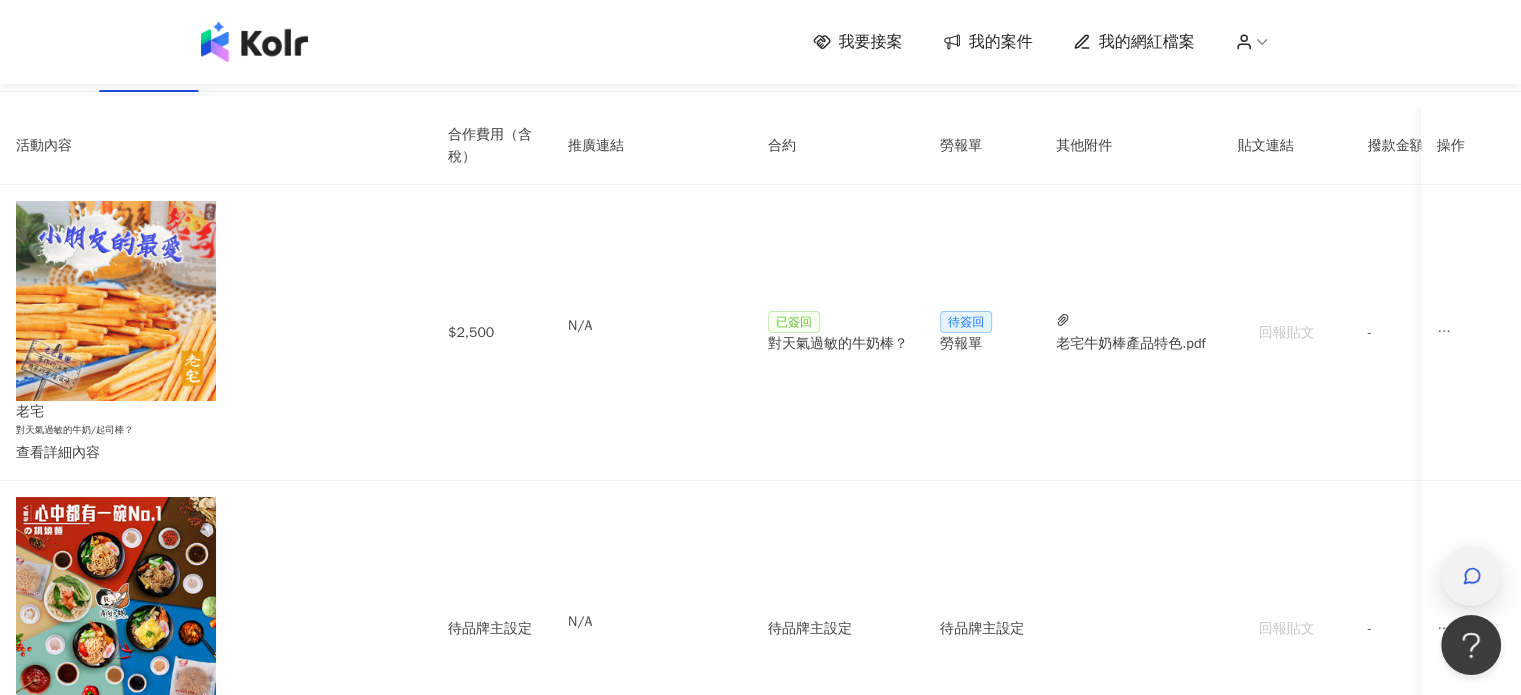 click at bounding box center (1471, 576) 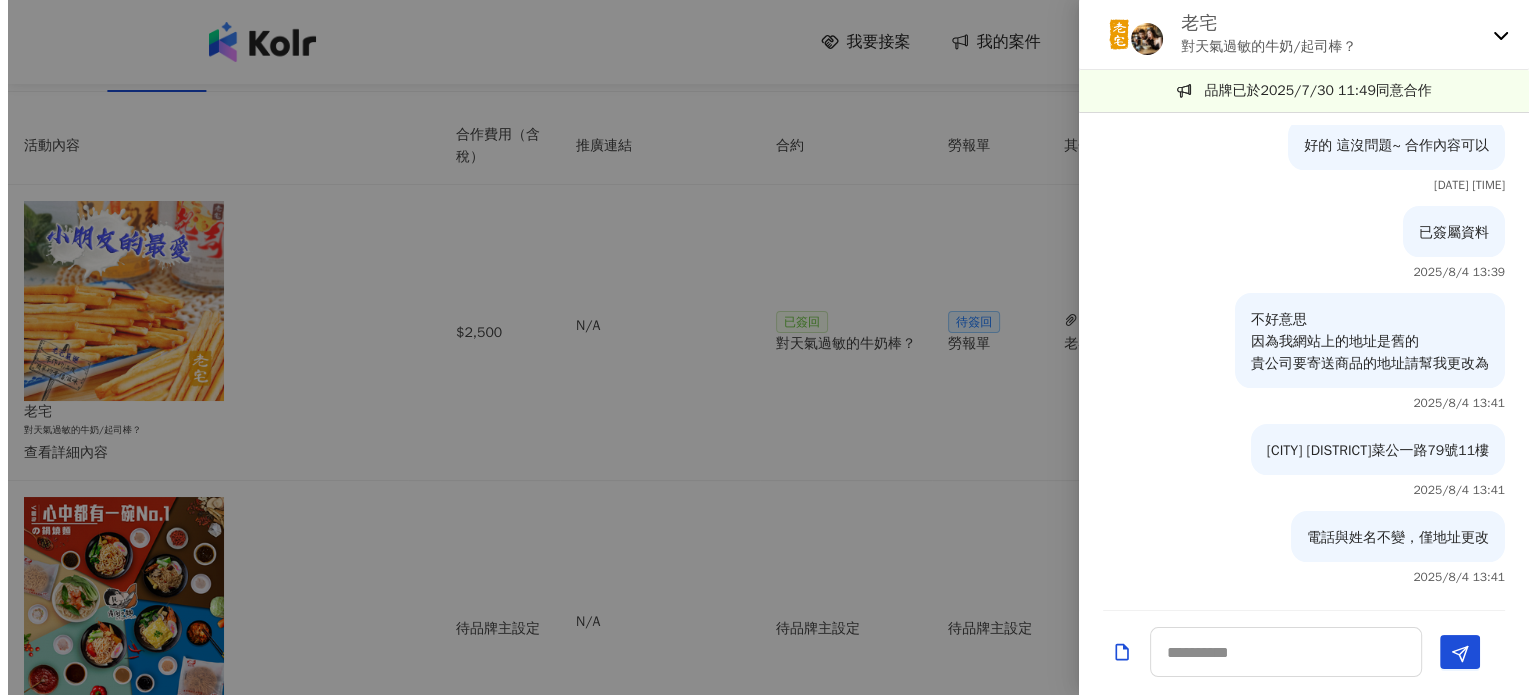 scroll, scrollTop: 1126, scrollLeft: 0, axis: vertical 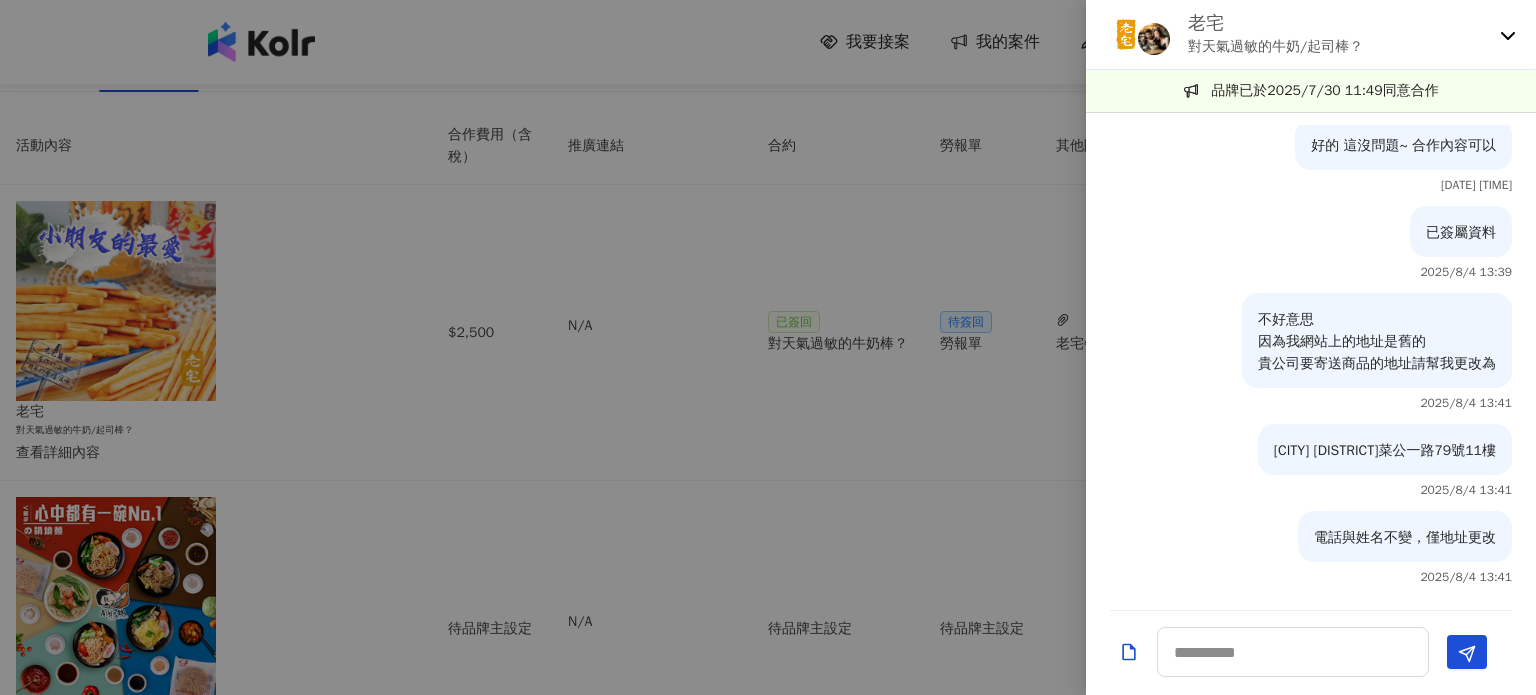click 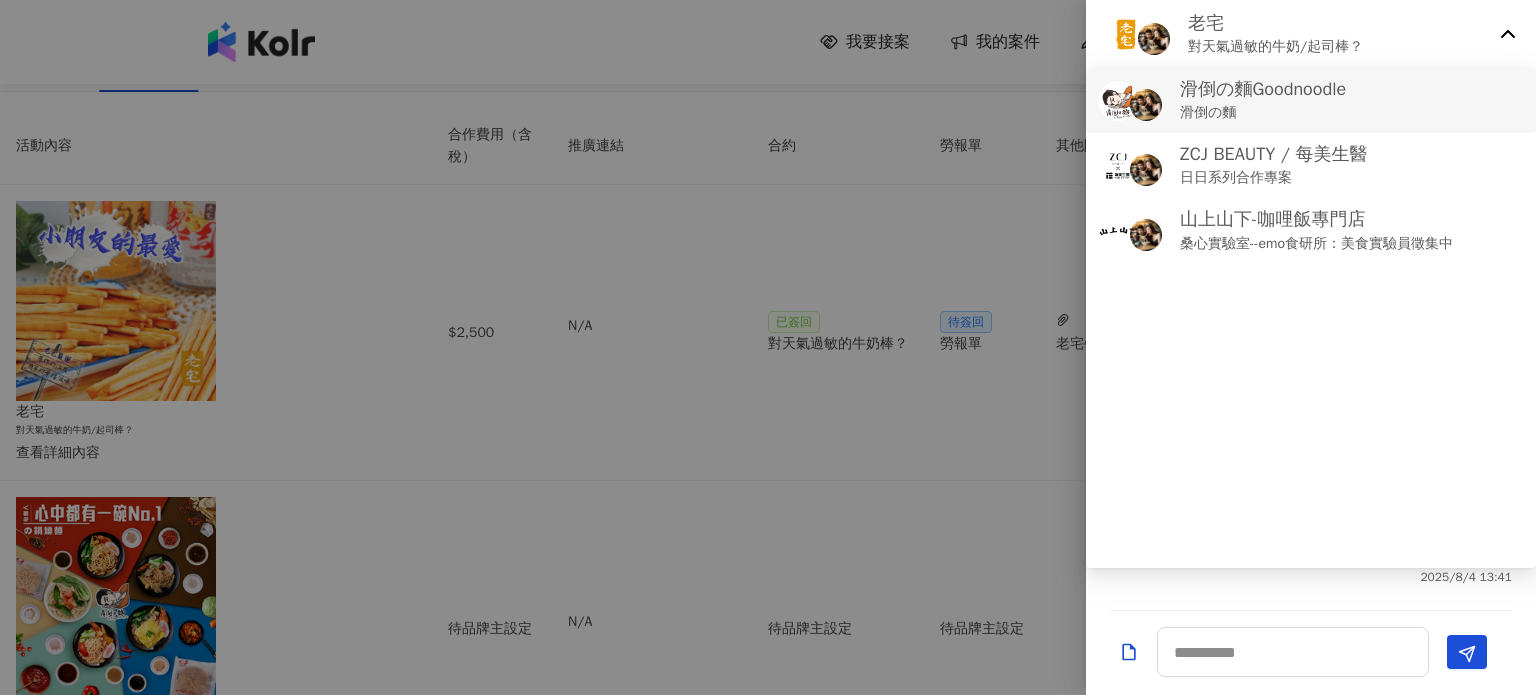 click on "滑倒の麵Goodnoodle" at bounding box center (1263, 89) 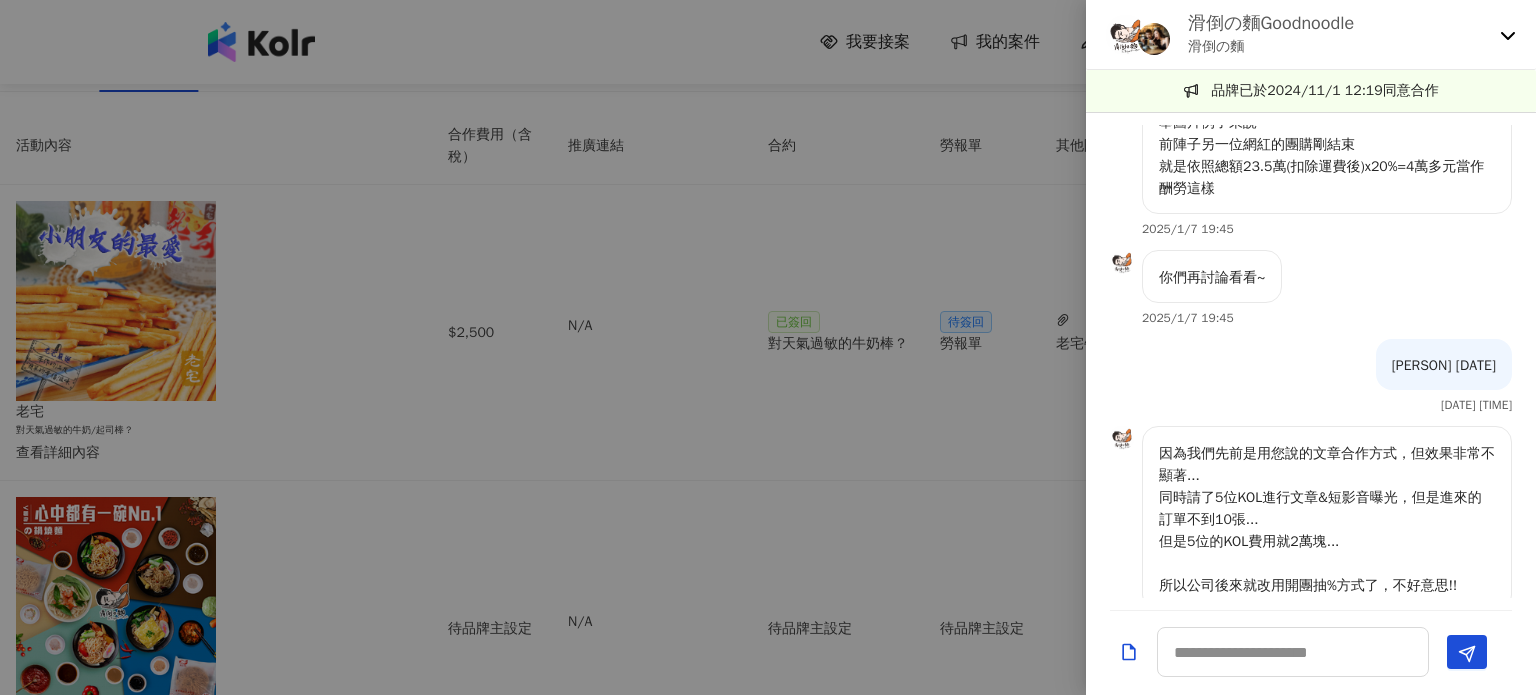 scroll, scrollTop: 2214, scrollLeft: 0, axis: vertical 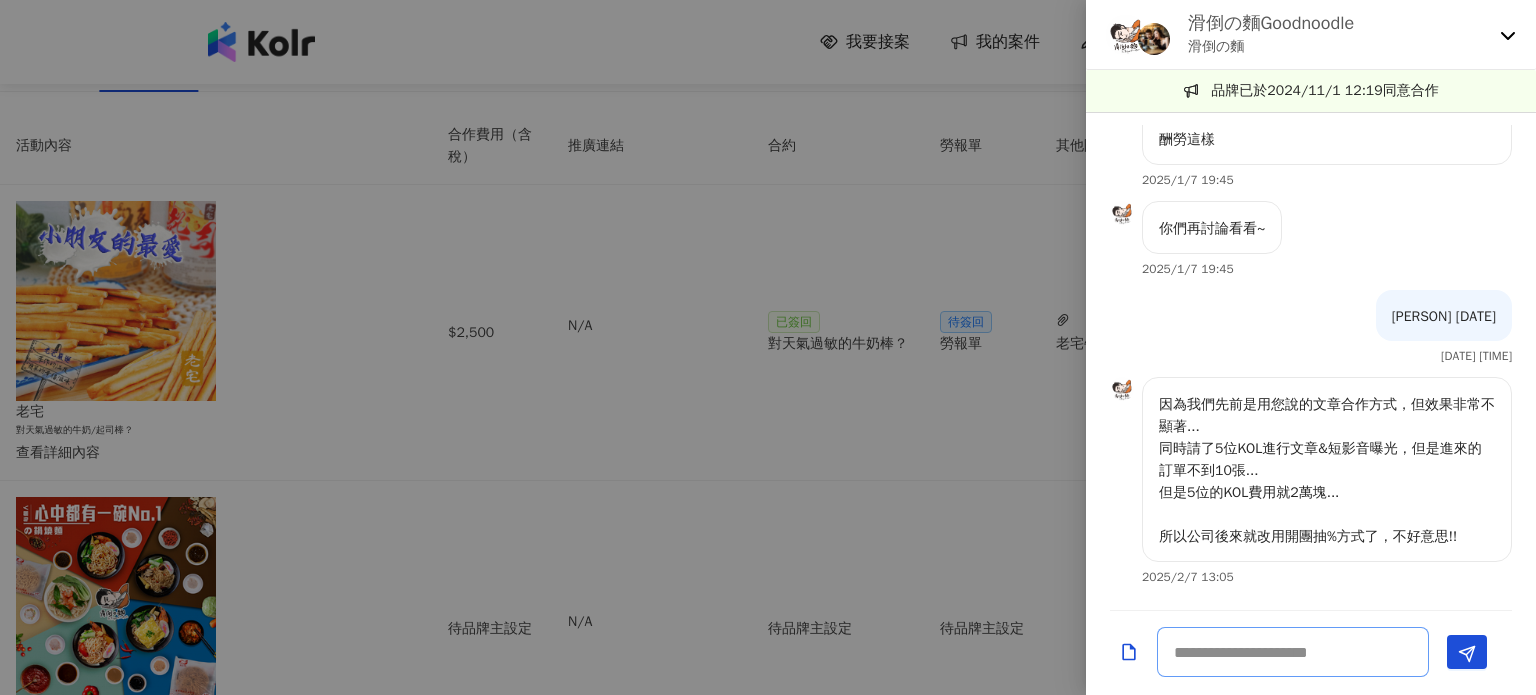 click at bounding box center [1293, 652] 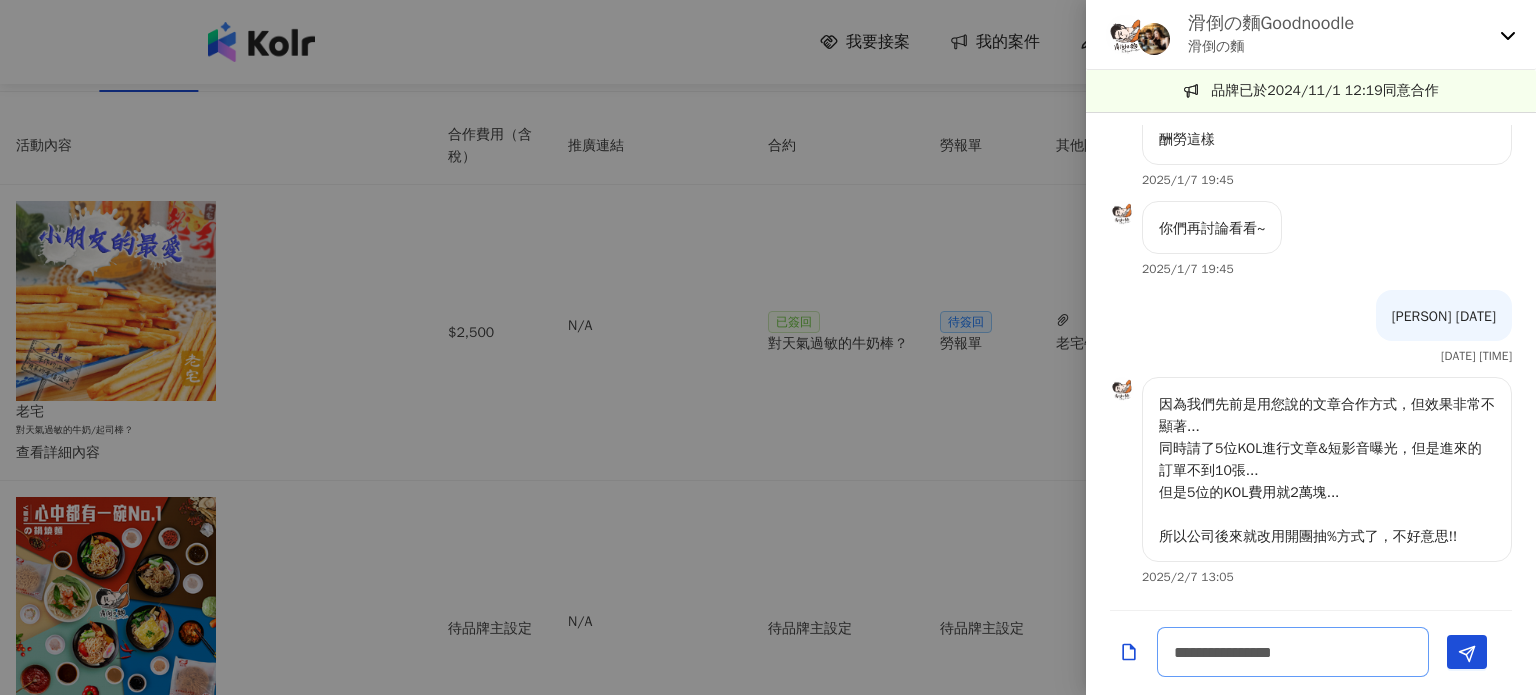 scroll, scrollTop: 1, scrollLeft: 0, axis: vertical 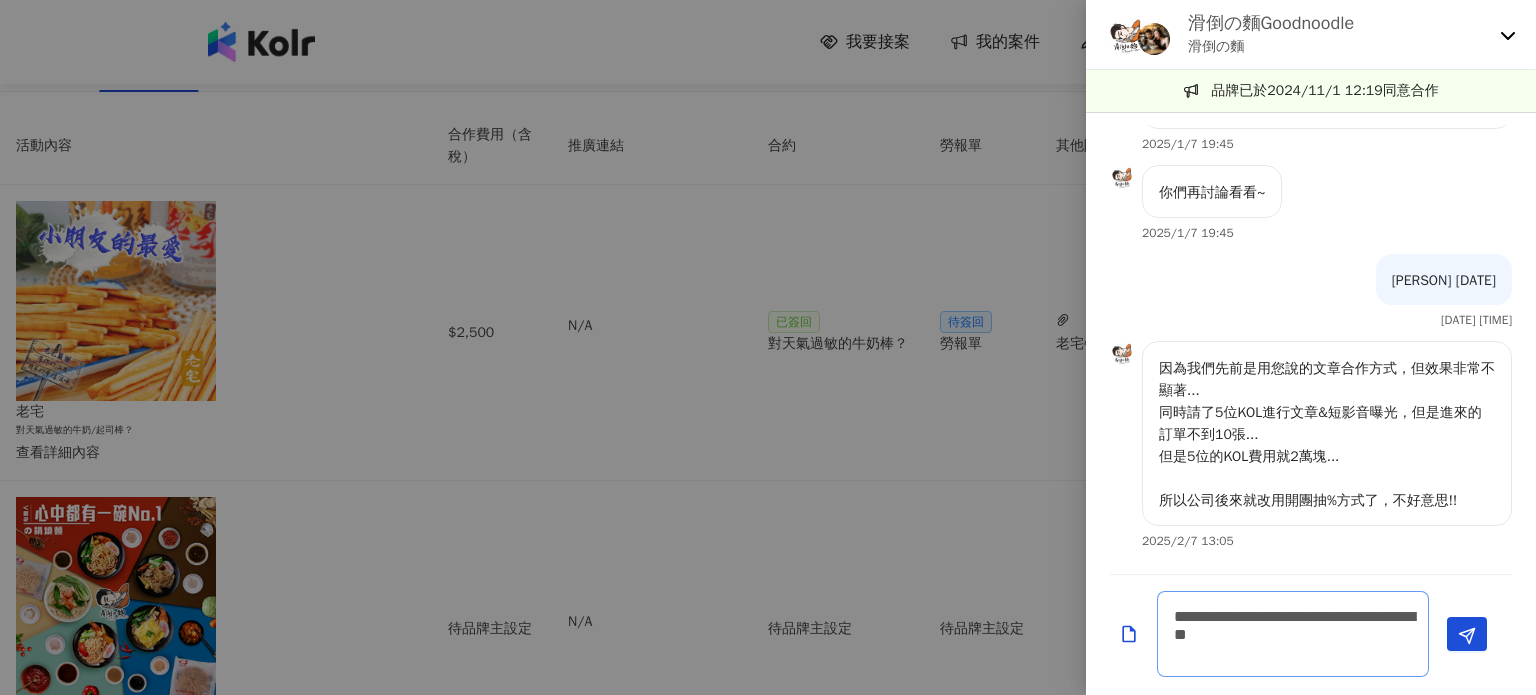 type on "**********" 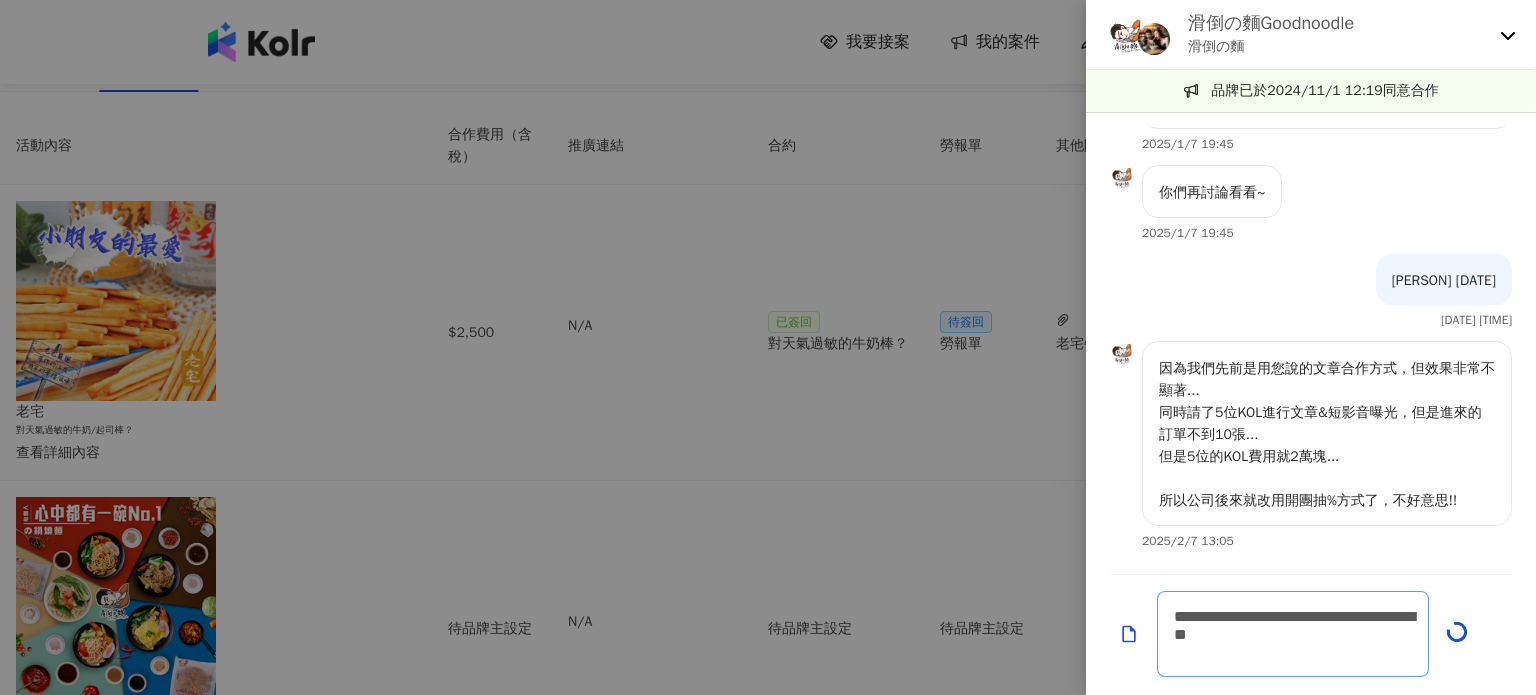 type 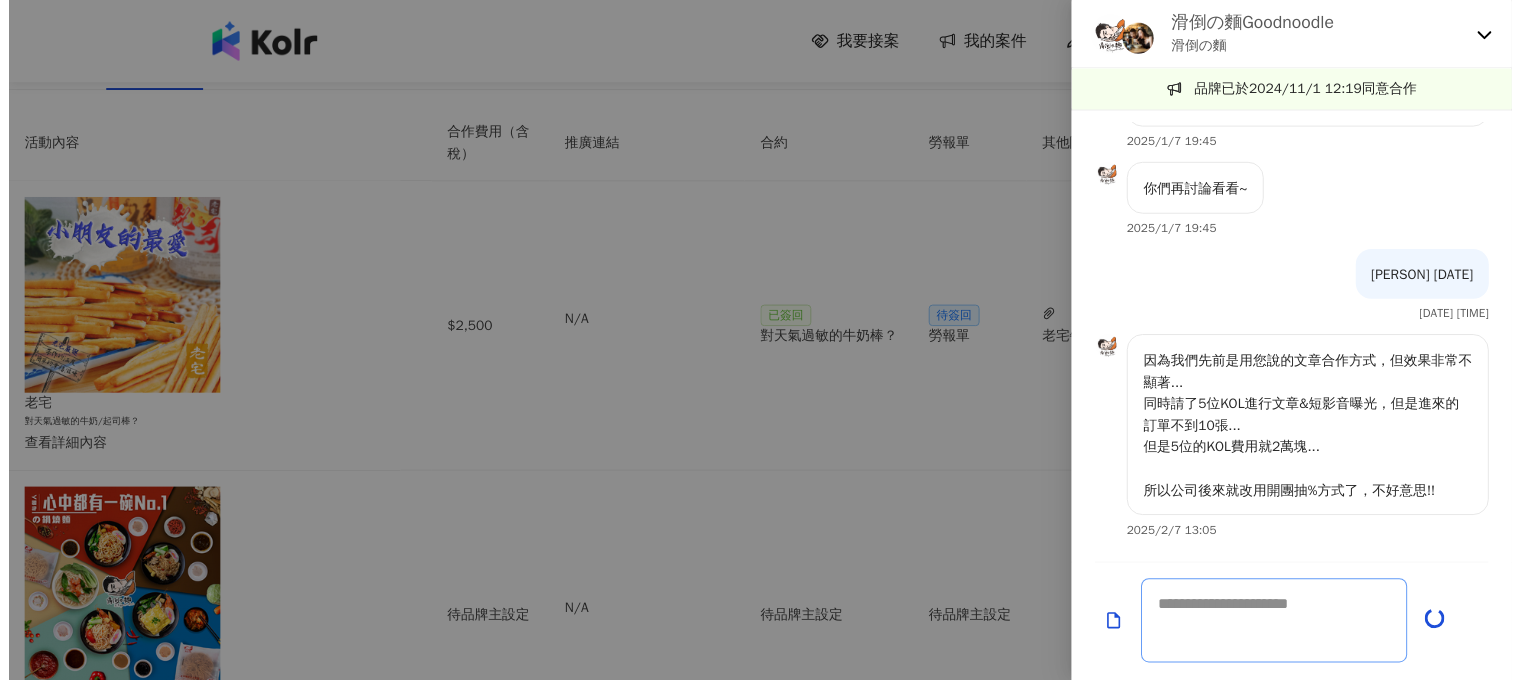 scroll, scrollTop: 2341, scrollLeft: 0, axis: vertical 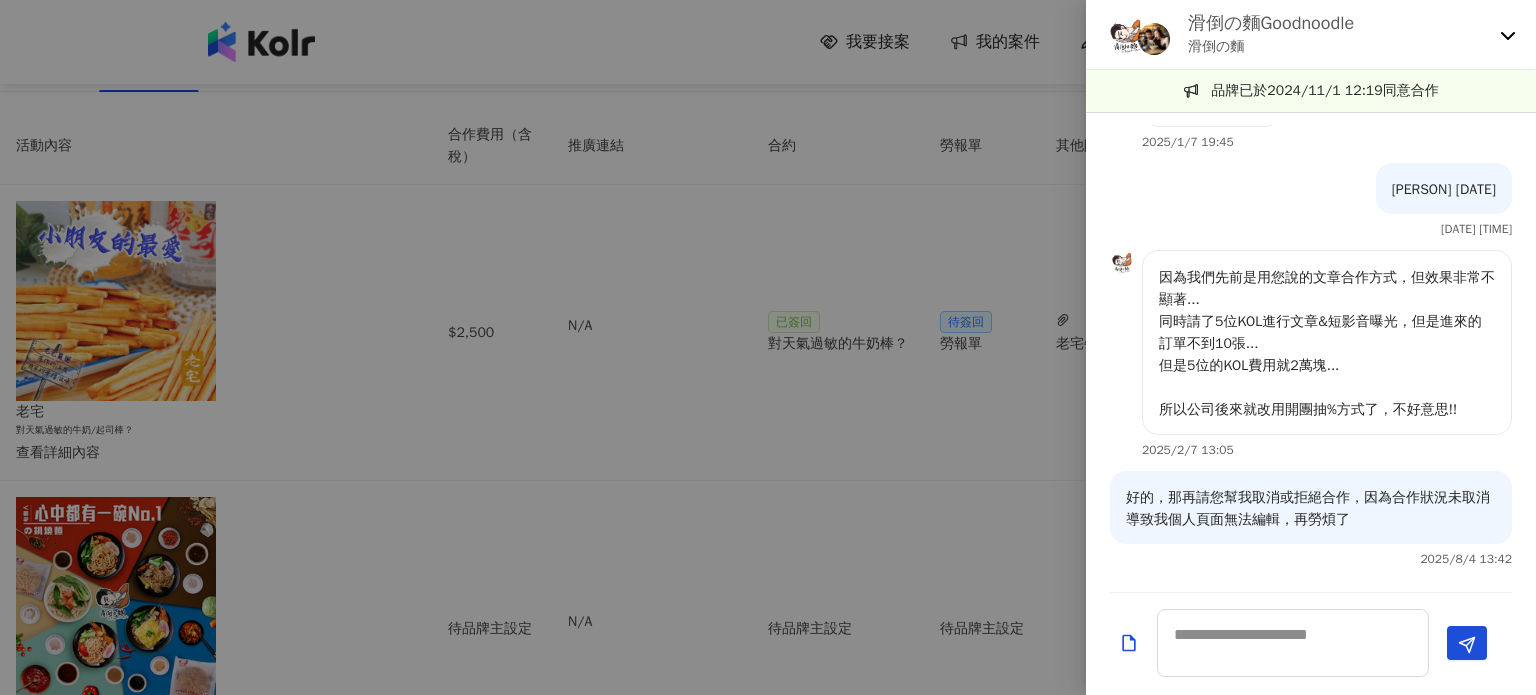 click 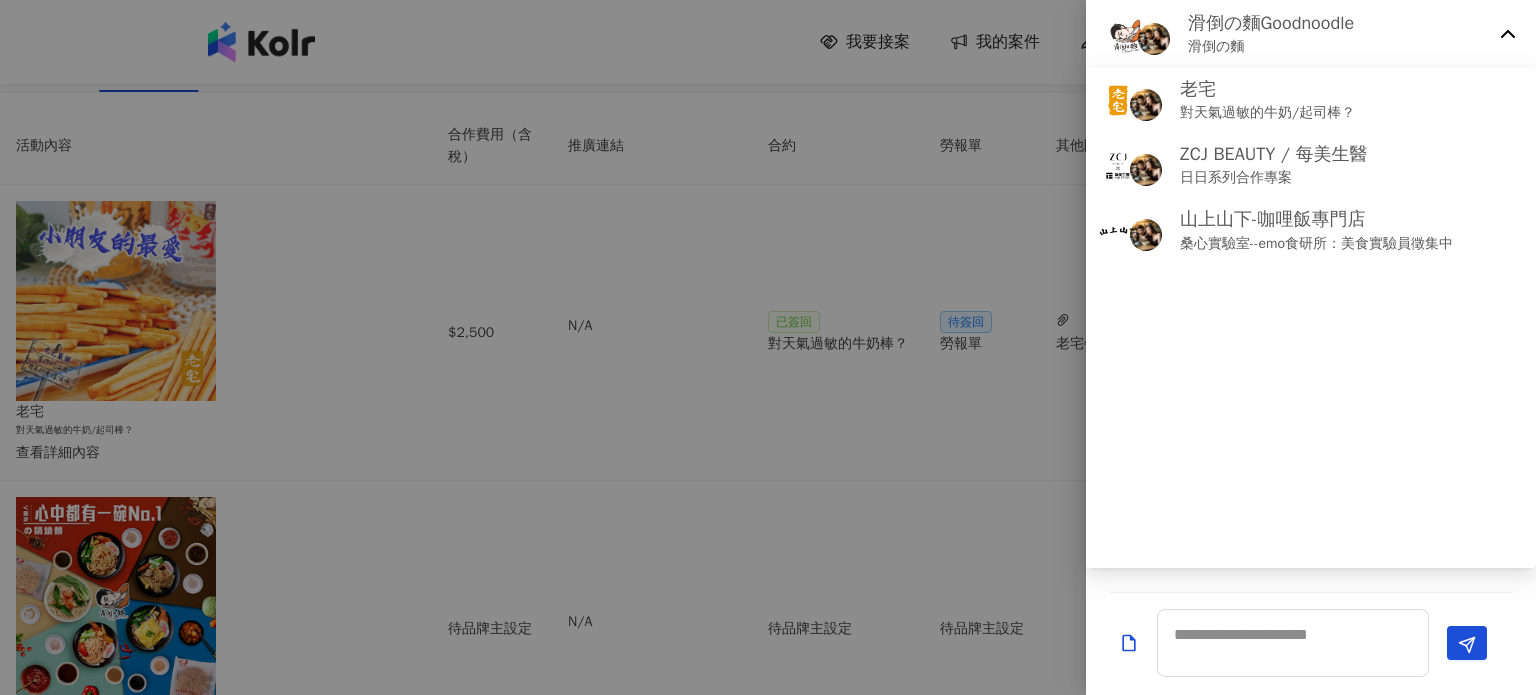 click at bounding box center (768, 347) 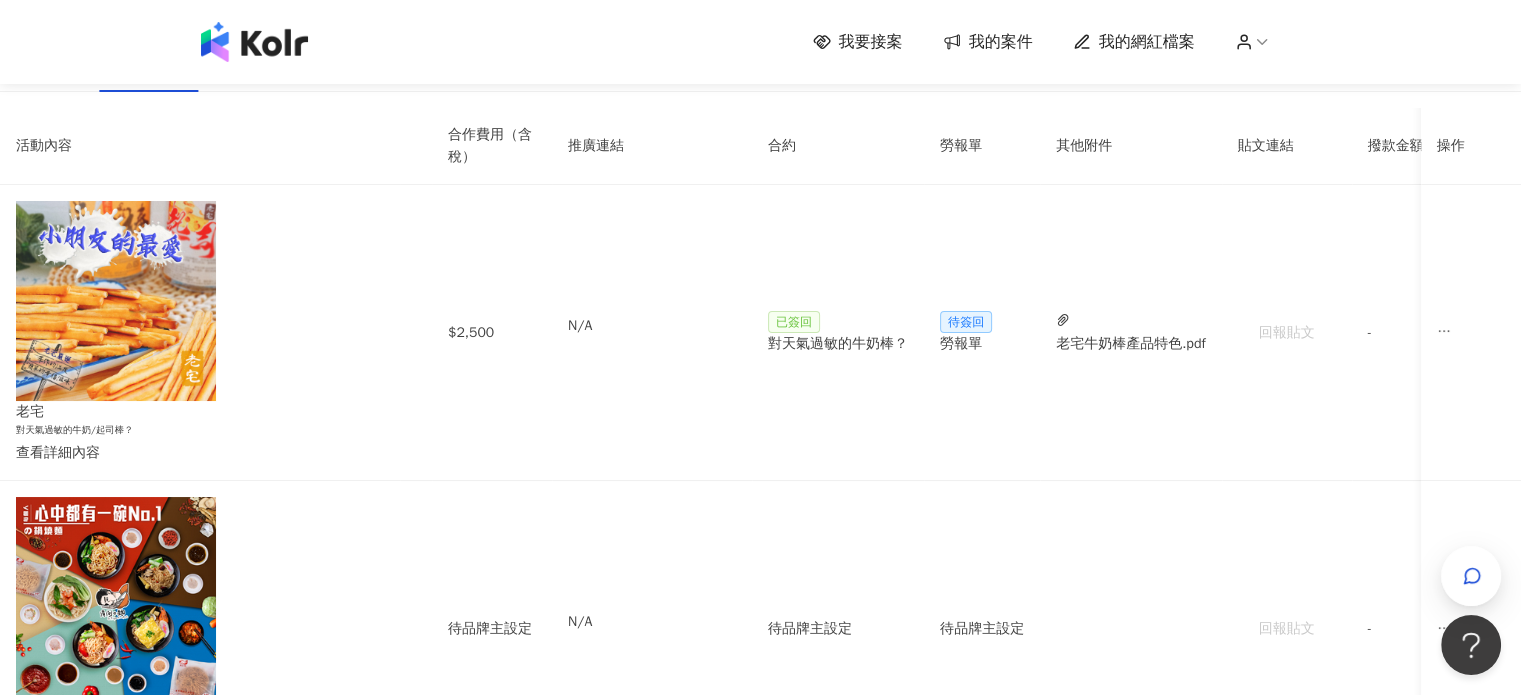 click on "我的網紅檔案" at bounding box center [1147, 42] 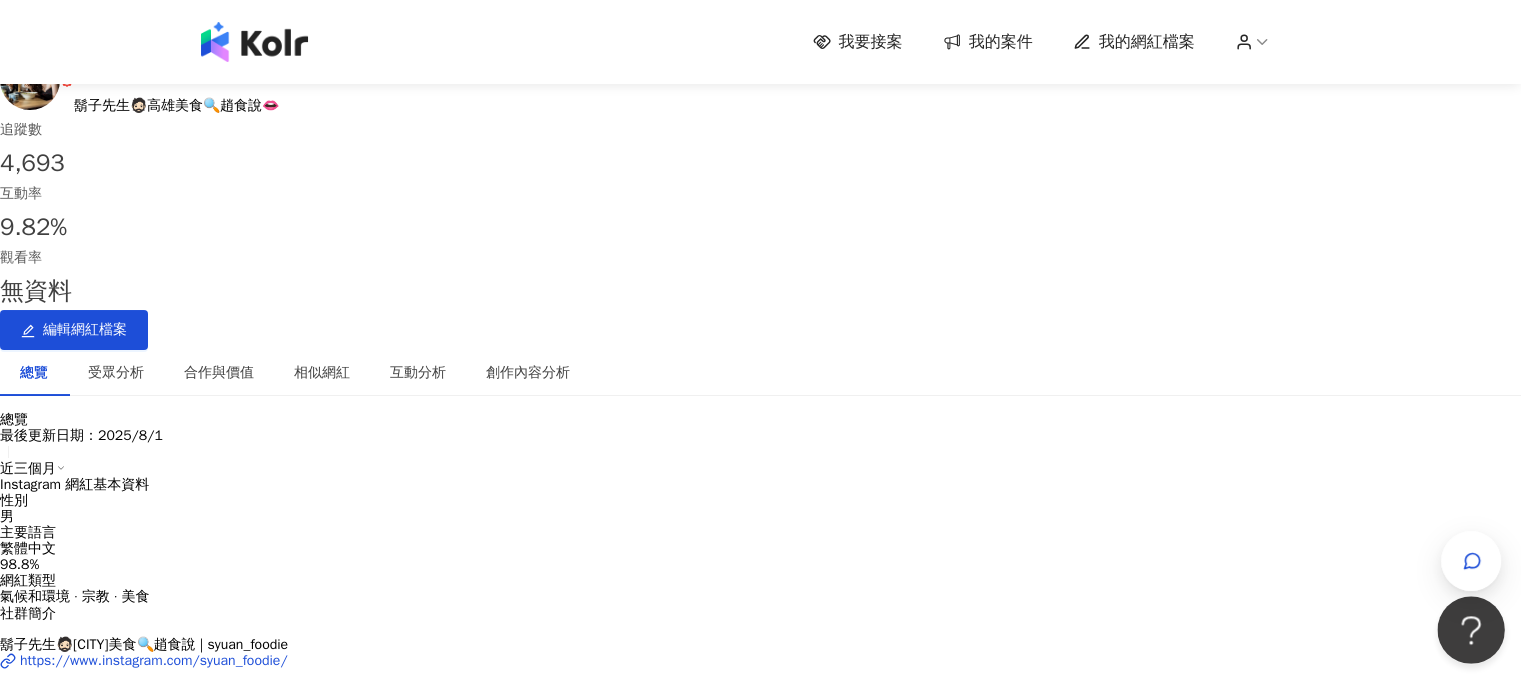 click at bounding box center [1467, 626] 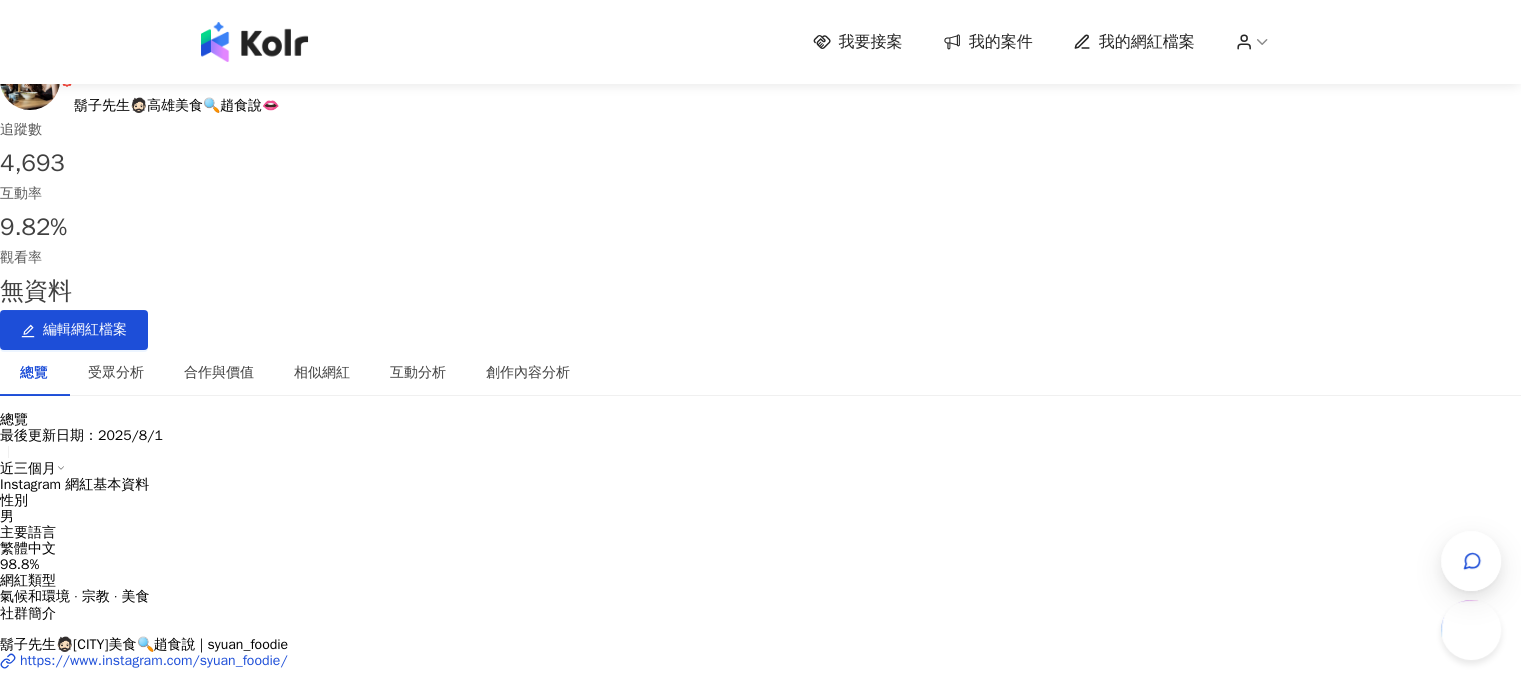 scroll, scrollTop: 0, scrollLeft: 0, axis: both 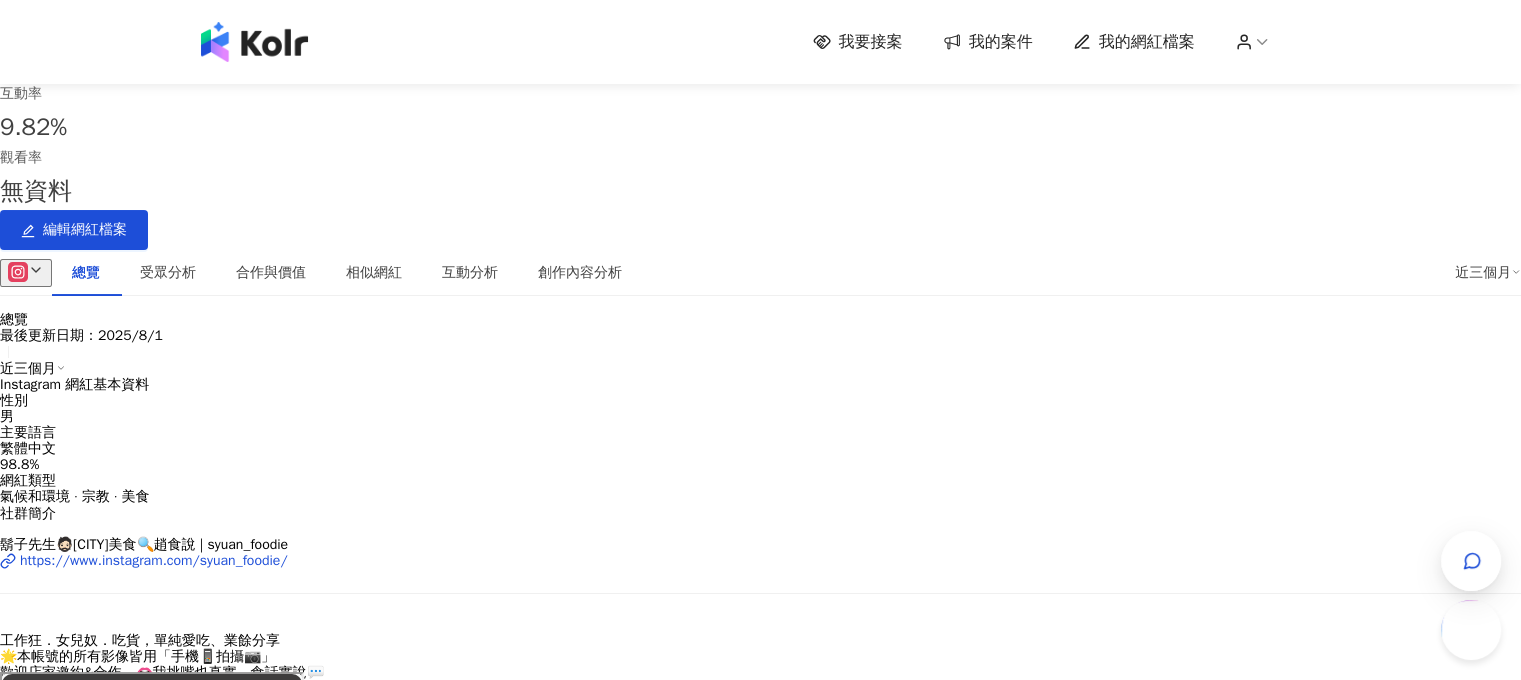 click on "留下問題" at bounding box center (195, 695) 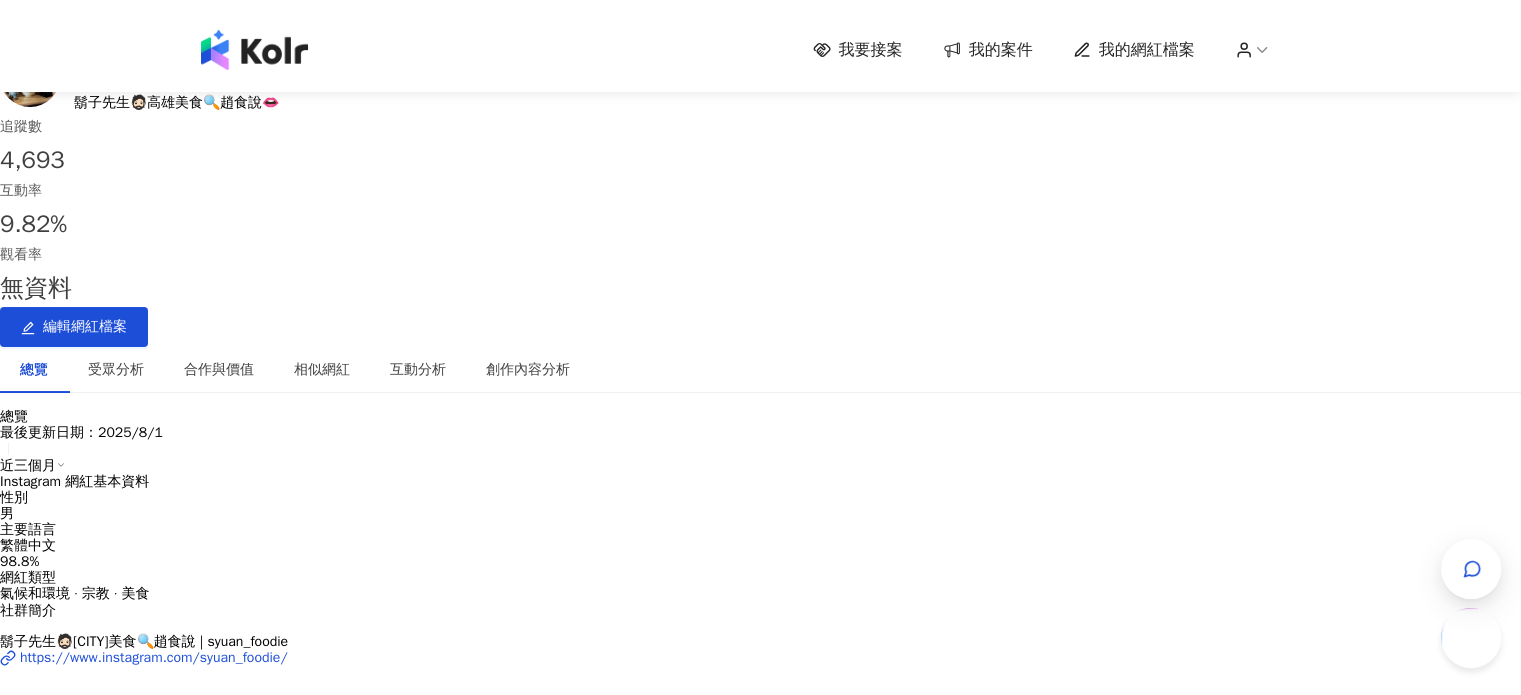 scroll, scrollTop: 0, scrollLeft: 0, axis: both 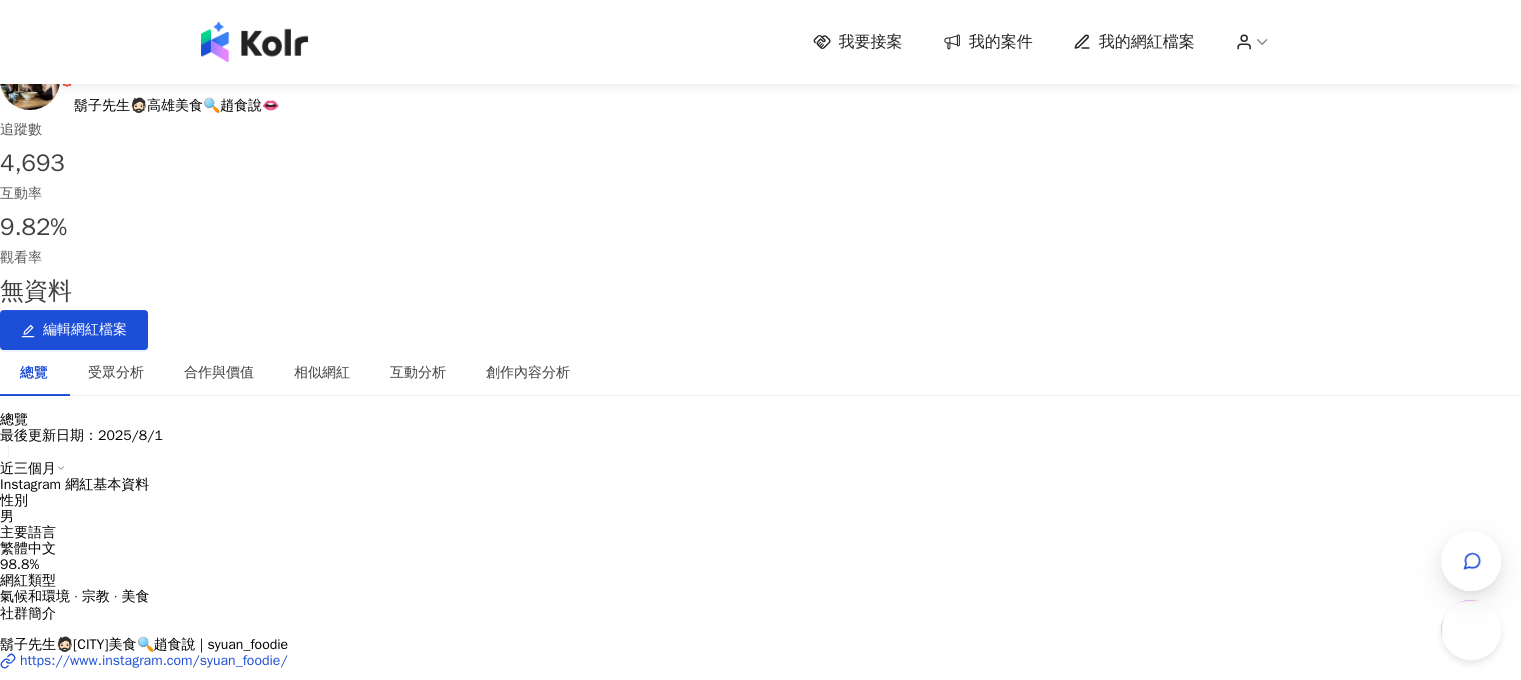 click at bounding box center [254, 42] 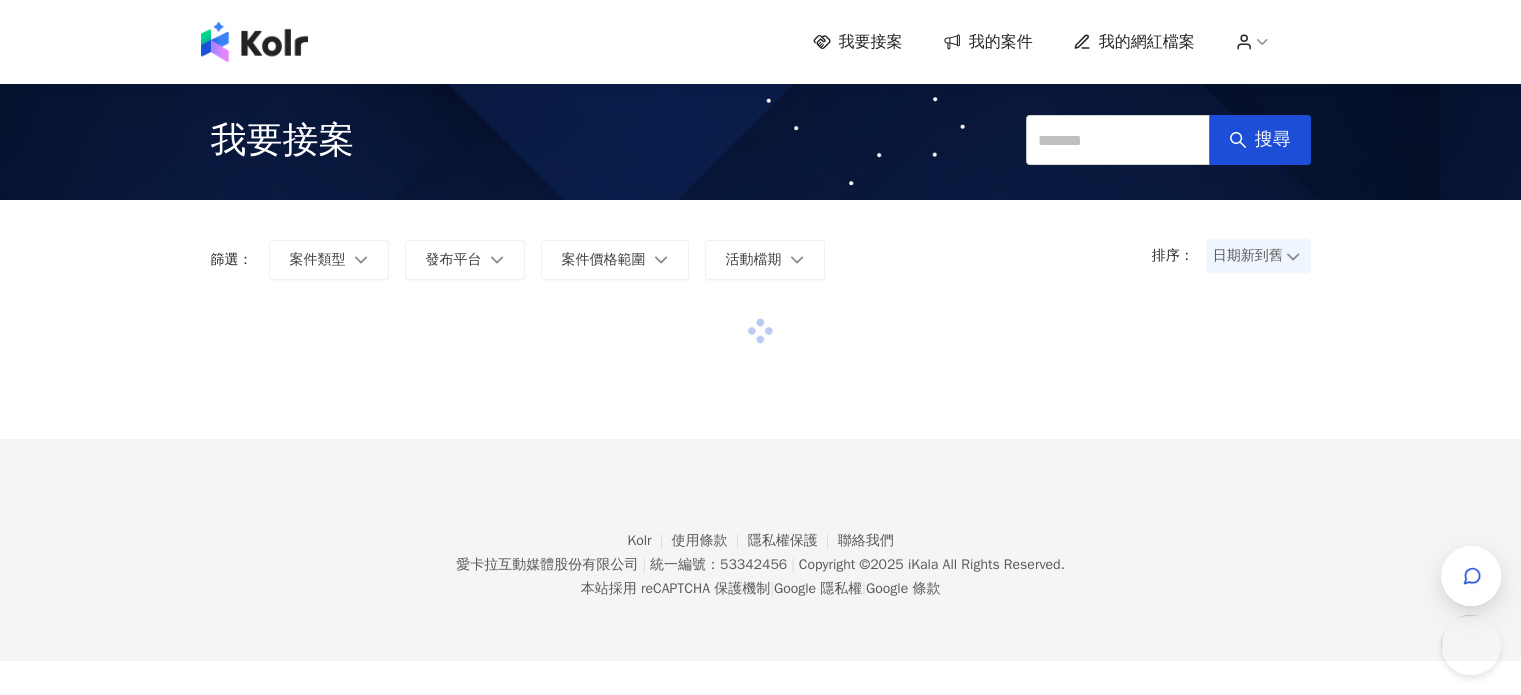 click on "先前的對話" at bounding box center (150, 950) 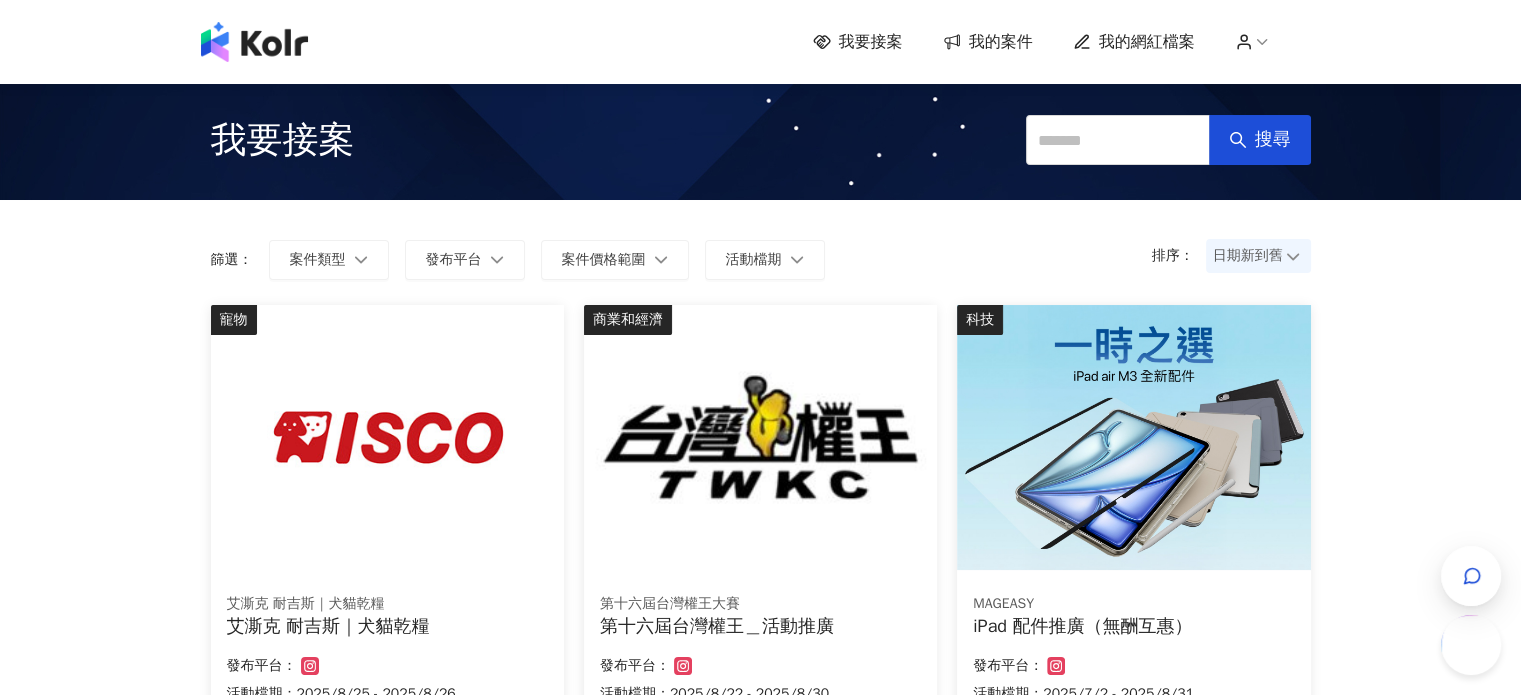 click on "8月 4實時聊天" at bounding box center [150, 873] 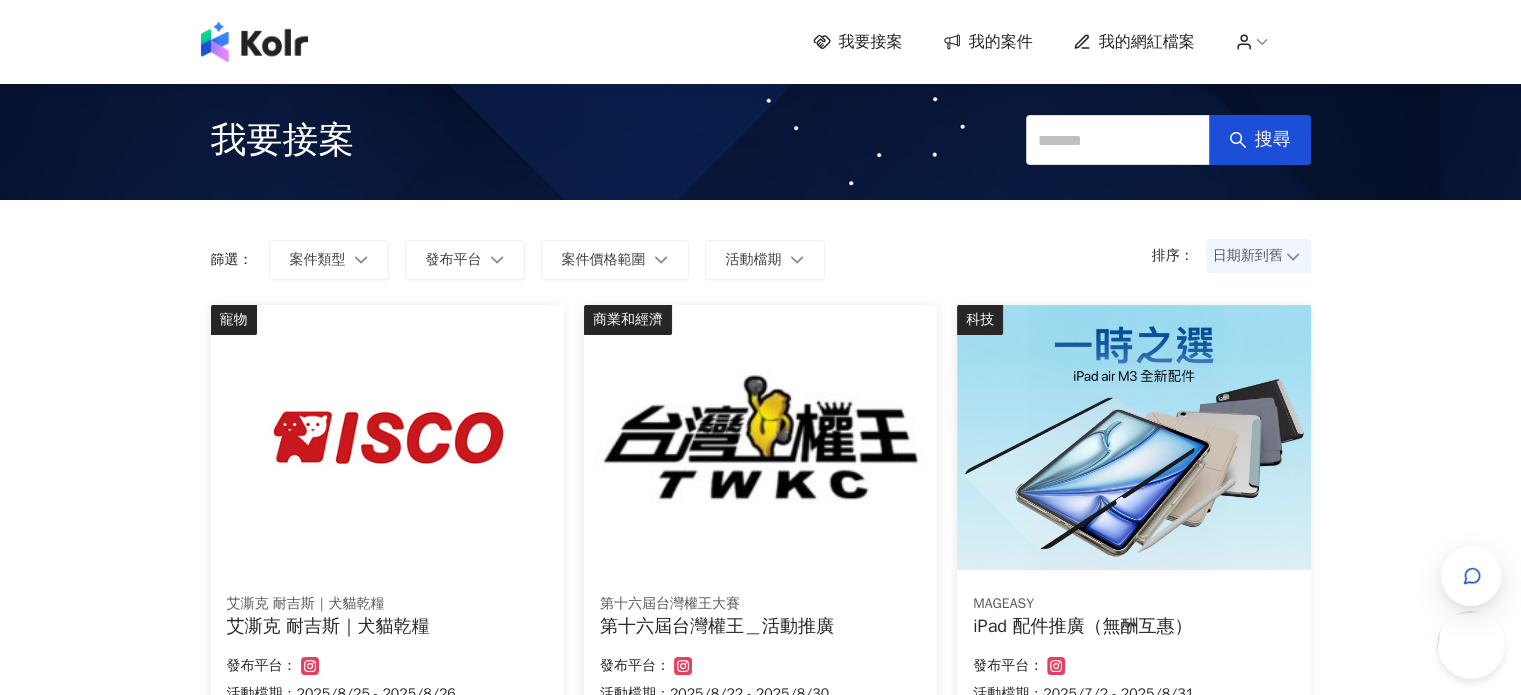 click at bounding box center (1467, 722) 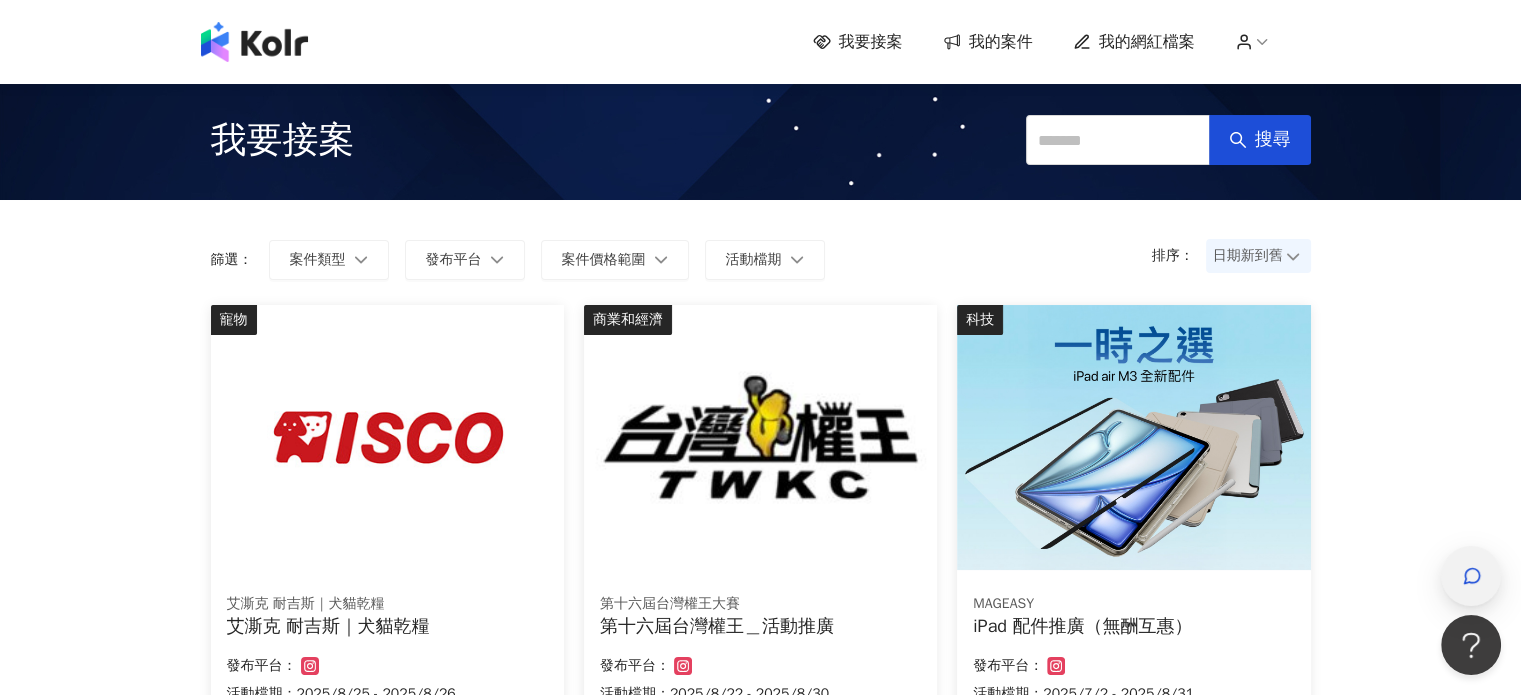 click 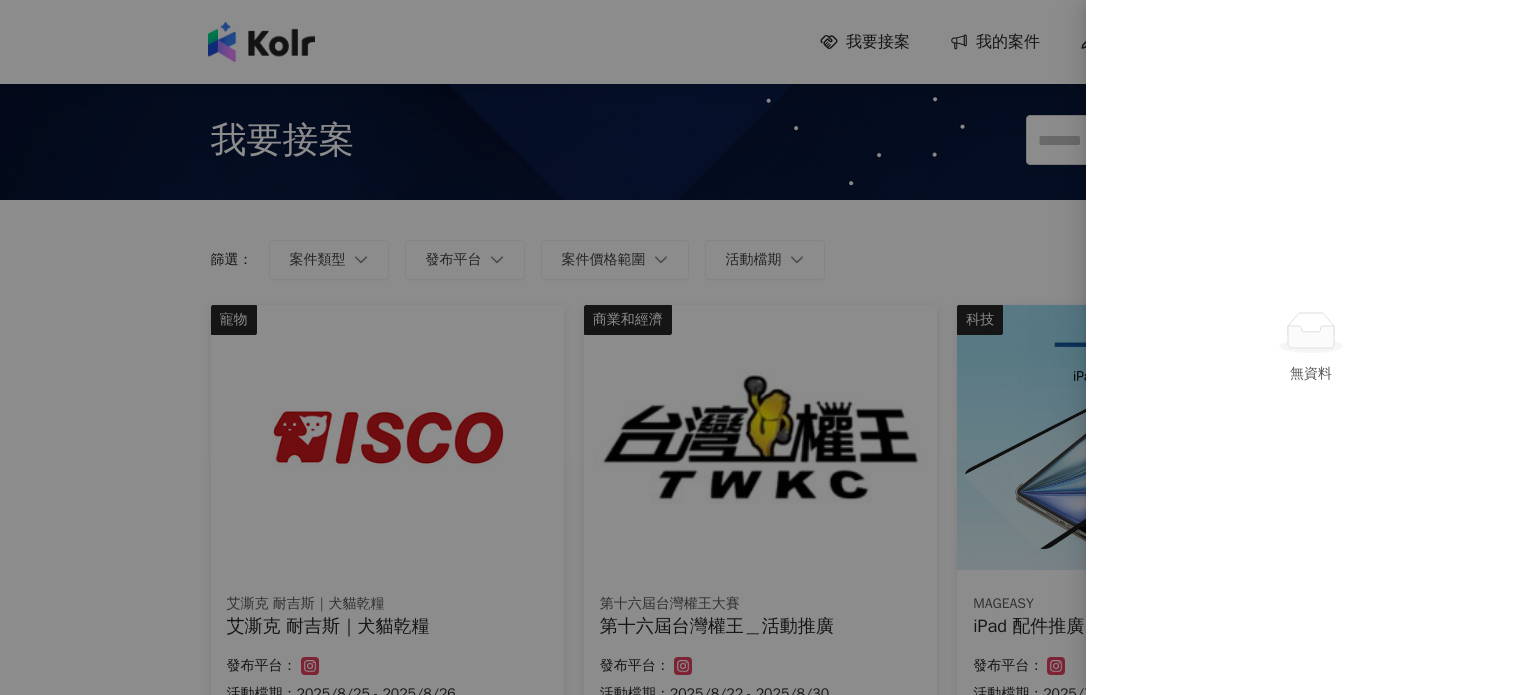 click at bounding box center [768, 347] 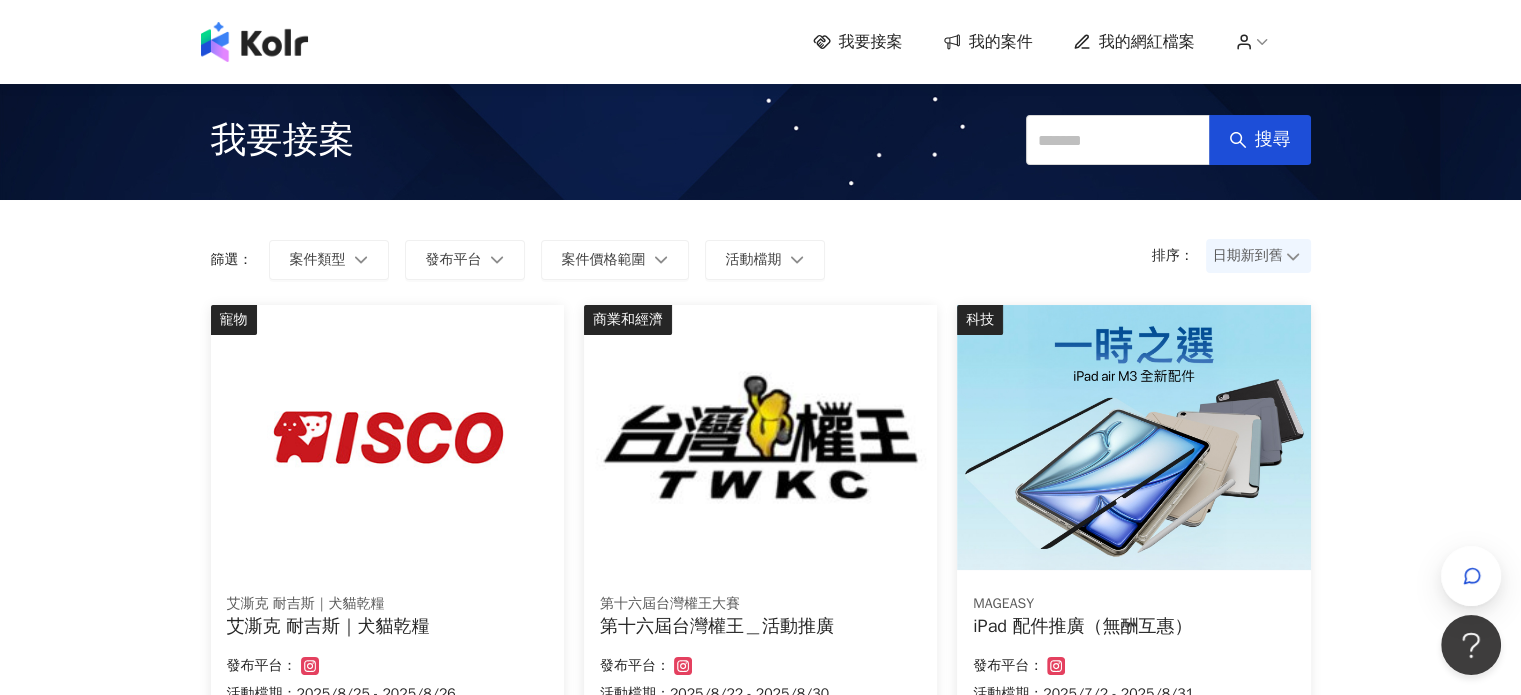 click 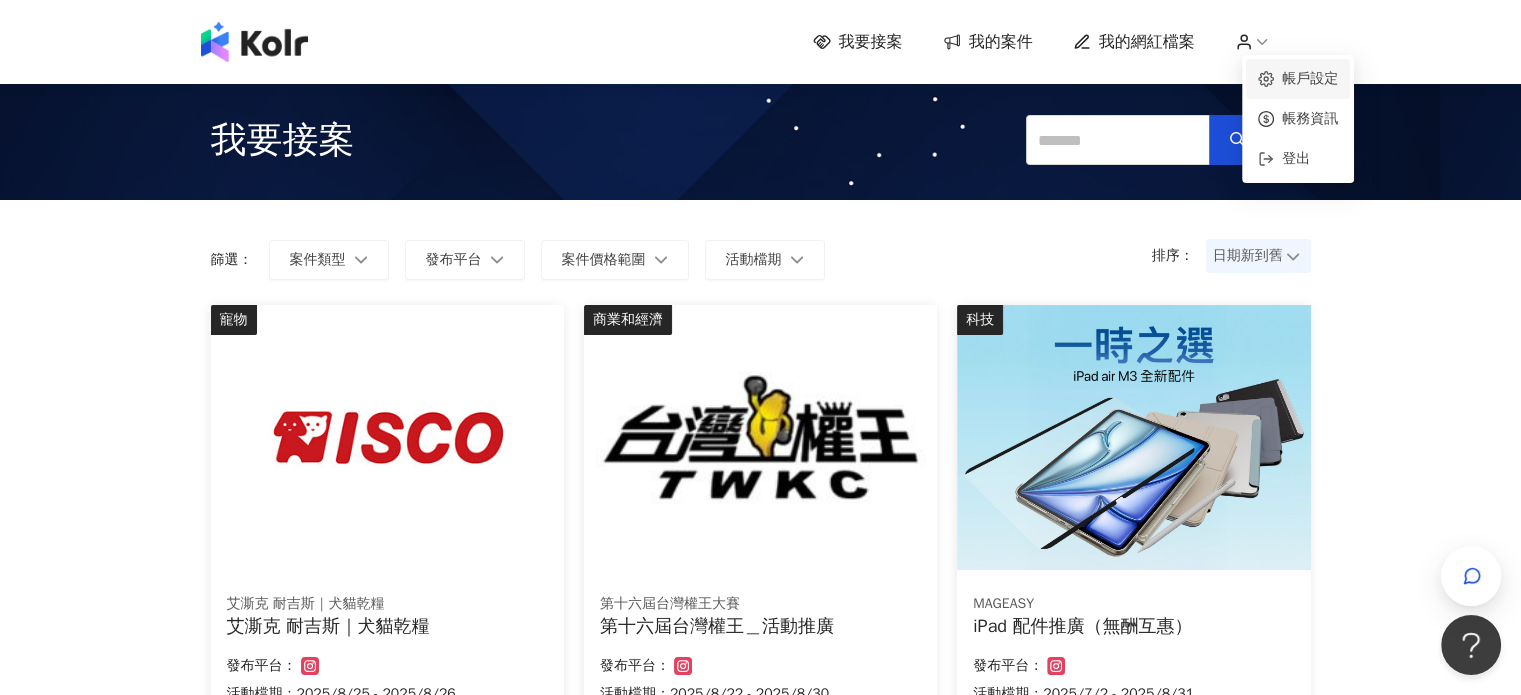 click on "帳戶設定" at bounding box center (1310, 78) 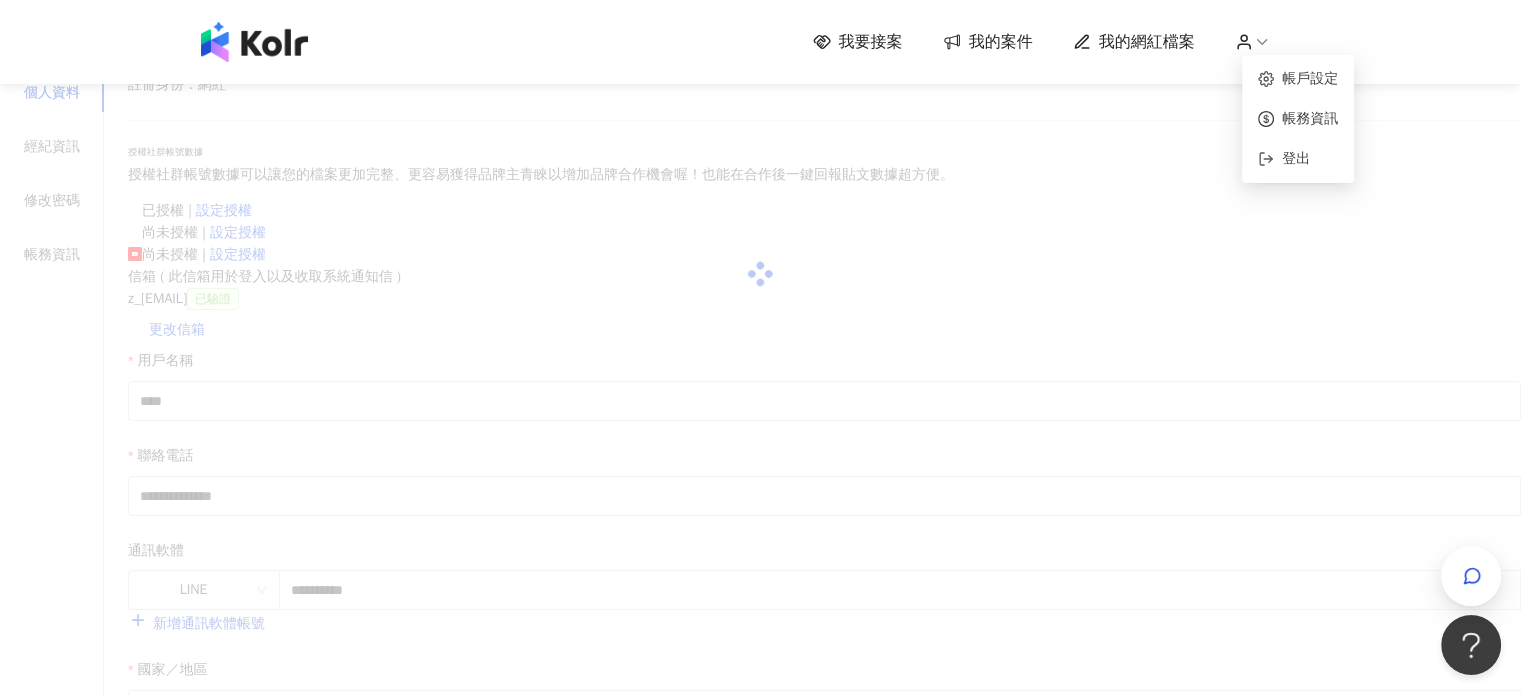 click 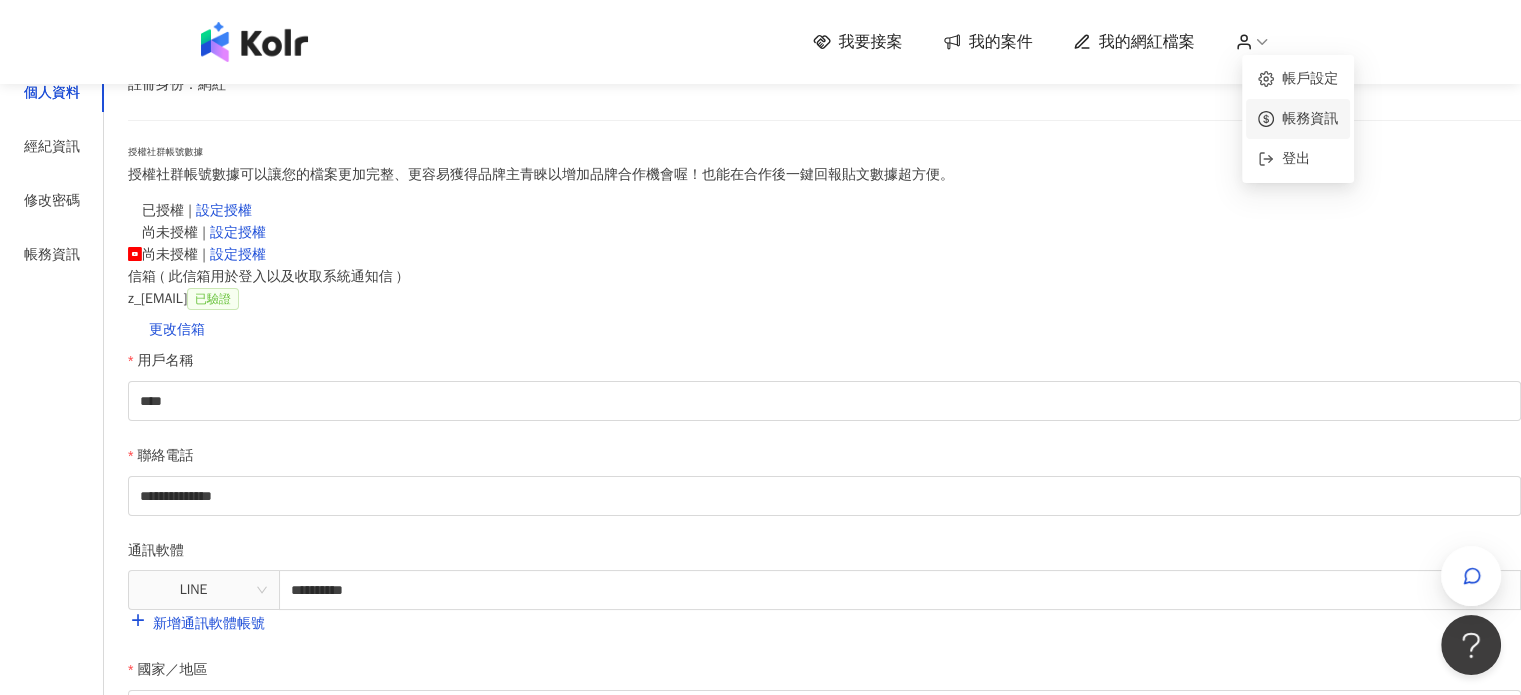 click on "帳務資訊" at bounding box center [1310, 118] 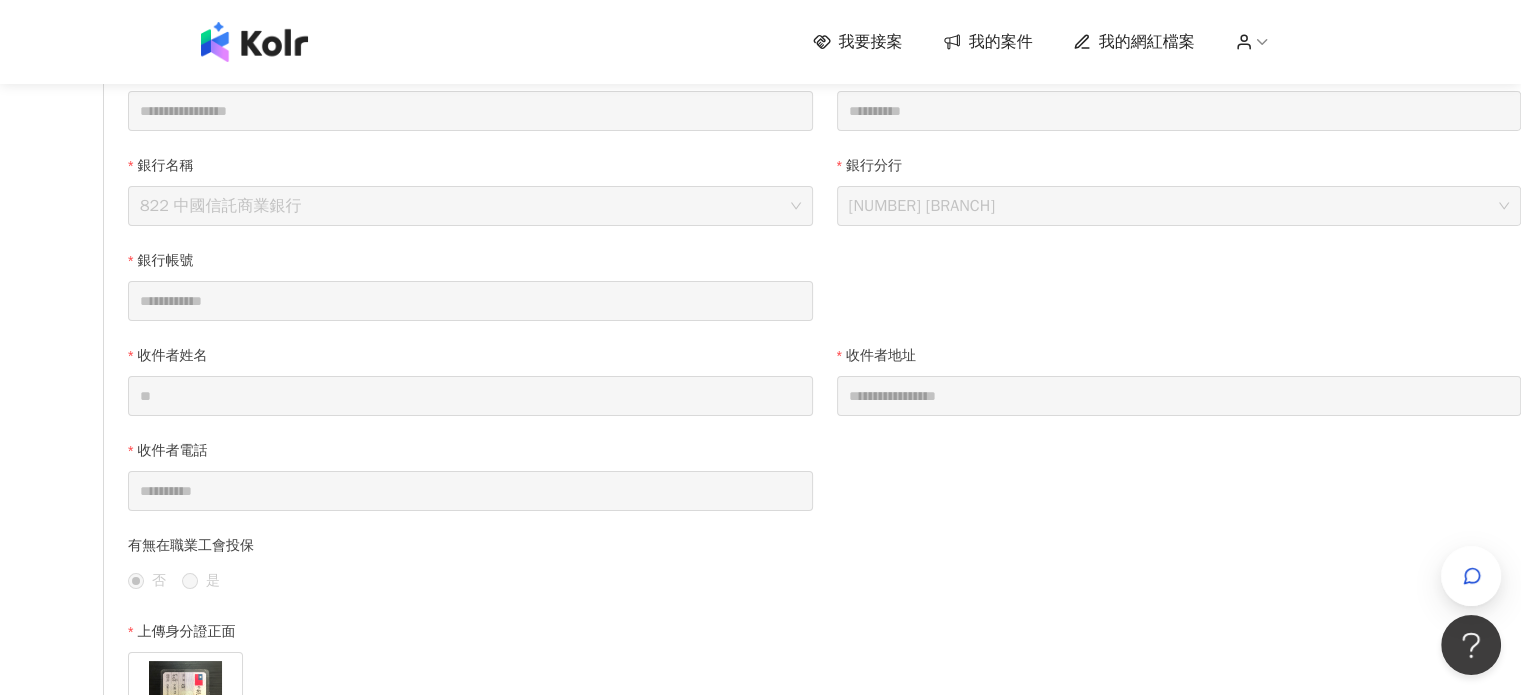 scroll, scrollTop: 0, scrollLeft: 0, axis: both 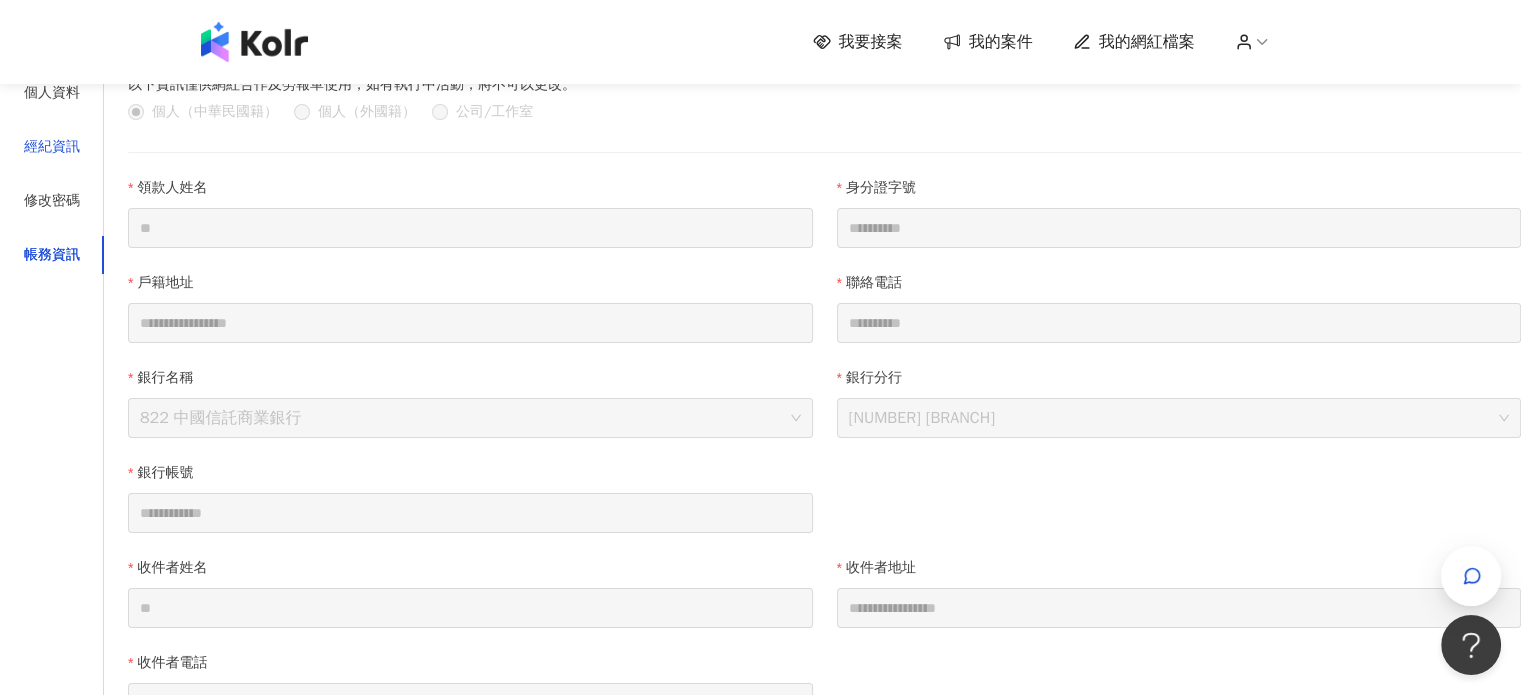click on "經紀資訊" at bounding box center [52, 147] 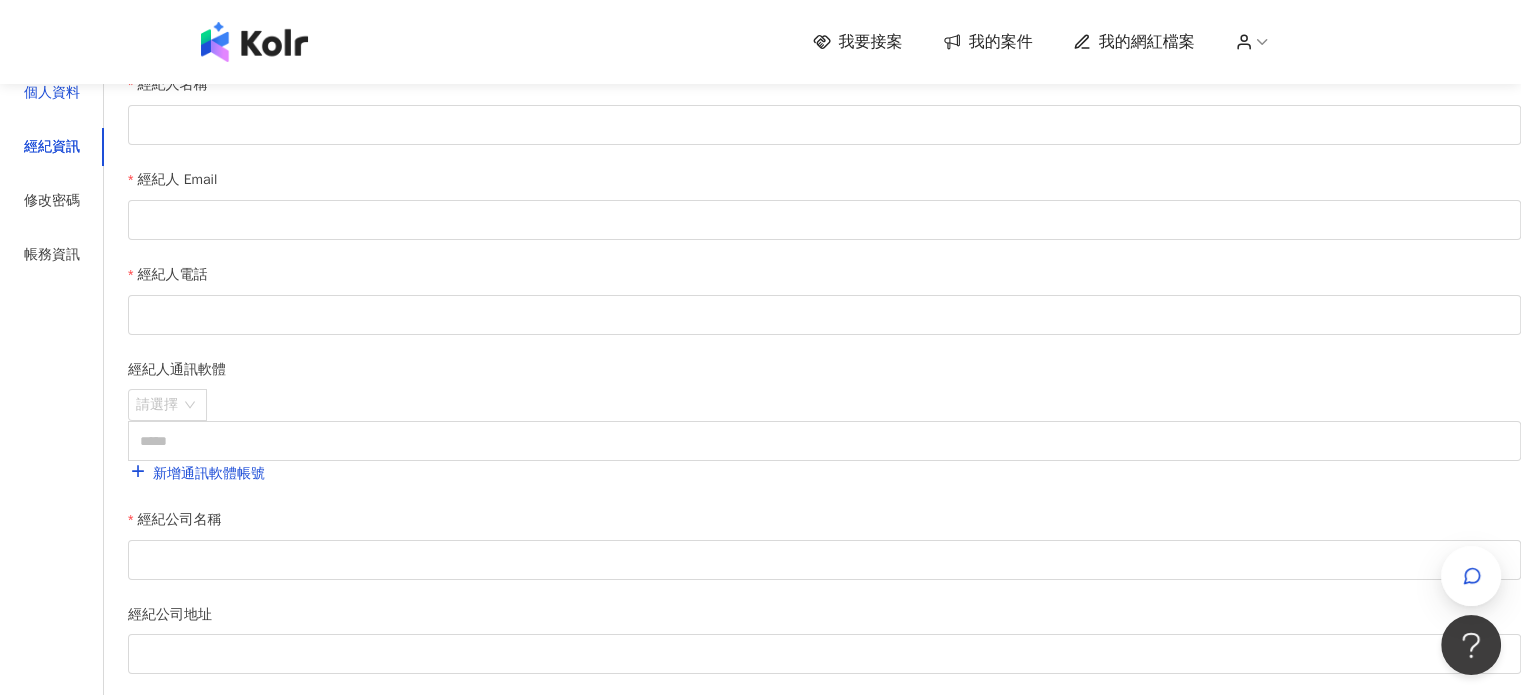 click on "個人資料" at bounding box center [52, 93] 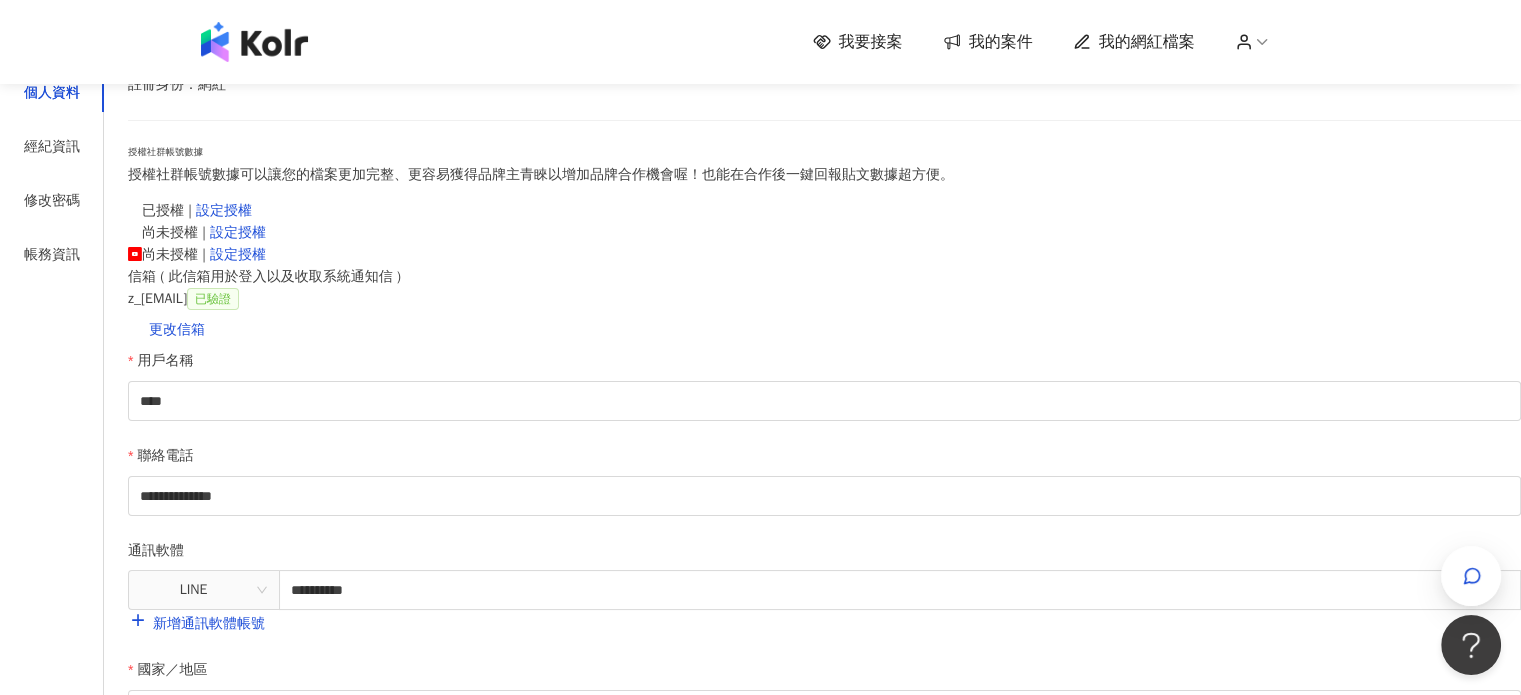 click on "我的案件" at bounding box center (1001, 42) 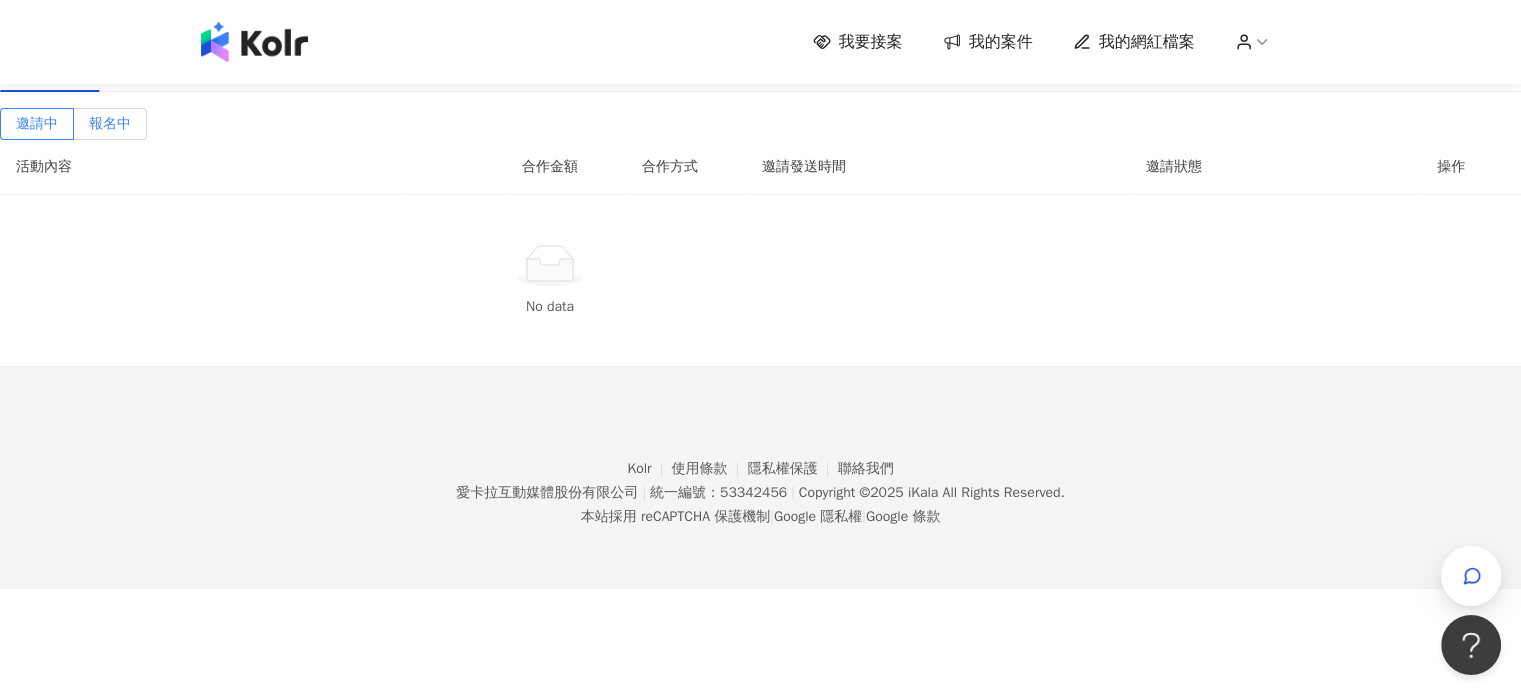 click on "報名中" at bounding box center [110, 124] 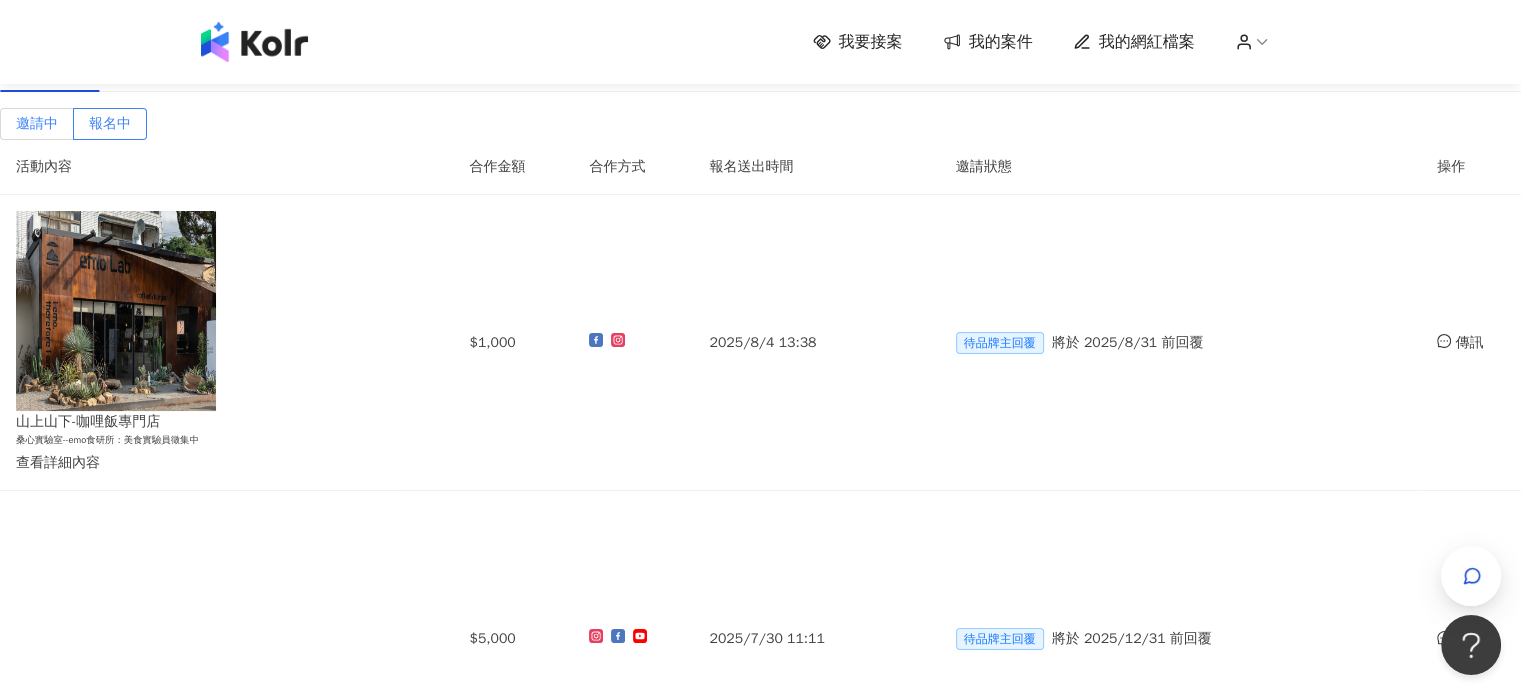 click on "邀請中" at bounding box center (37, 123) 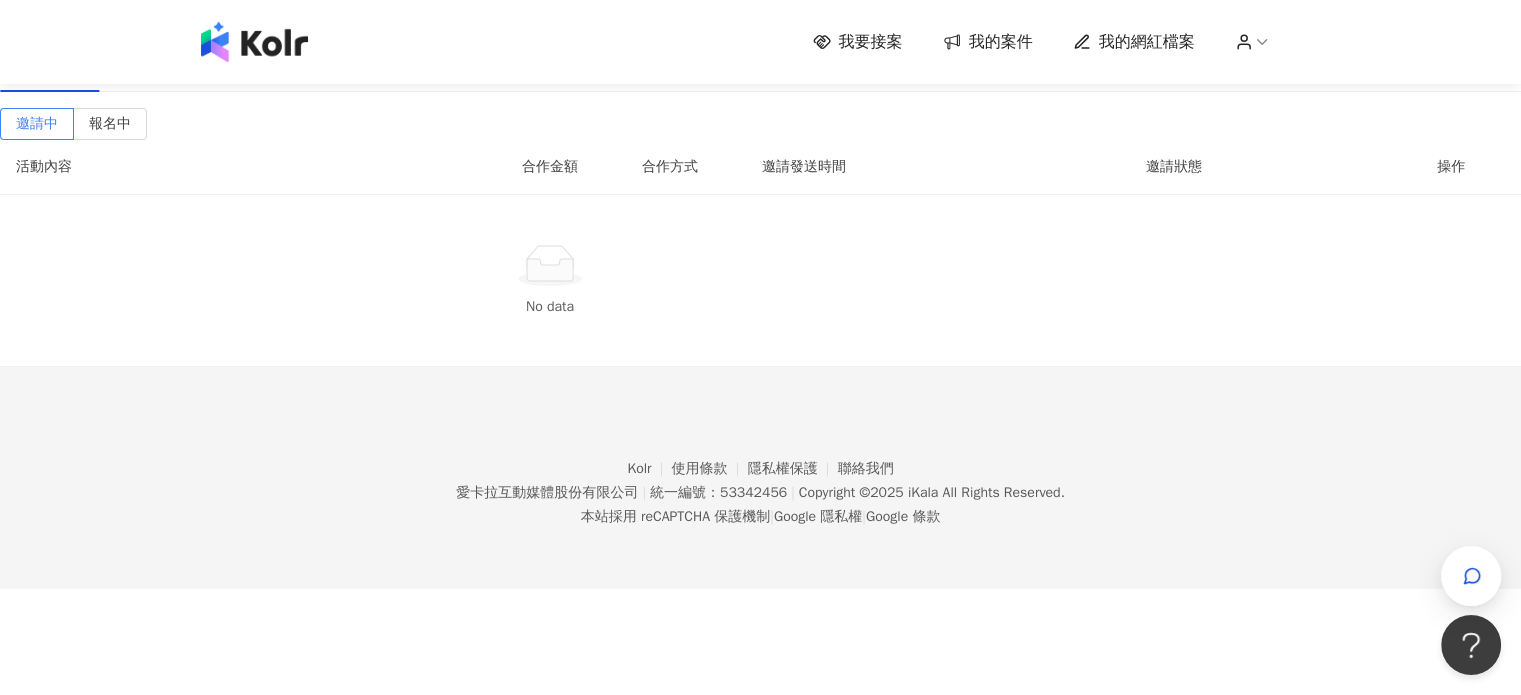 click on "進行中(2)" at bounding box center [148, 69] 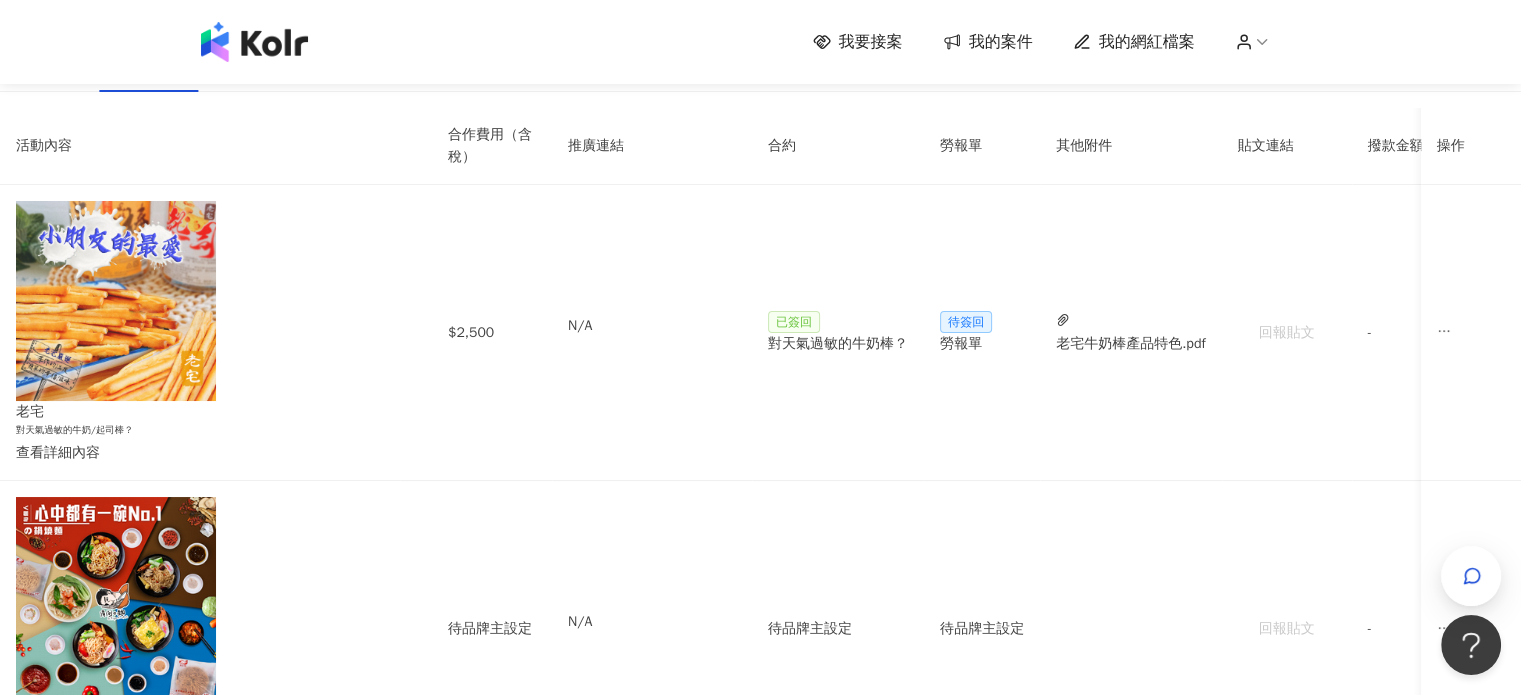 drag, startPoint x: 516, startPoint y: 585, endPoint x: 818, endPoint y: 587, distance: 302.00662 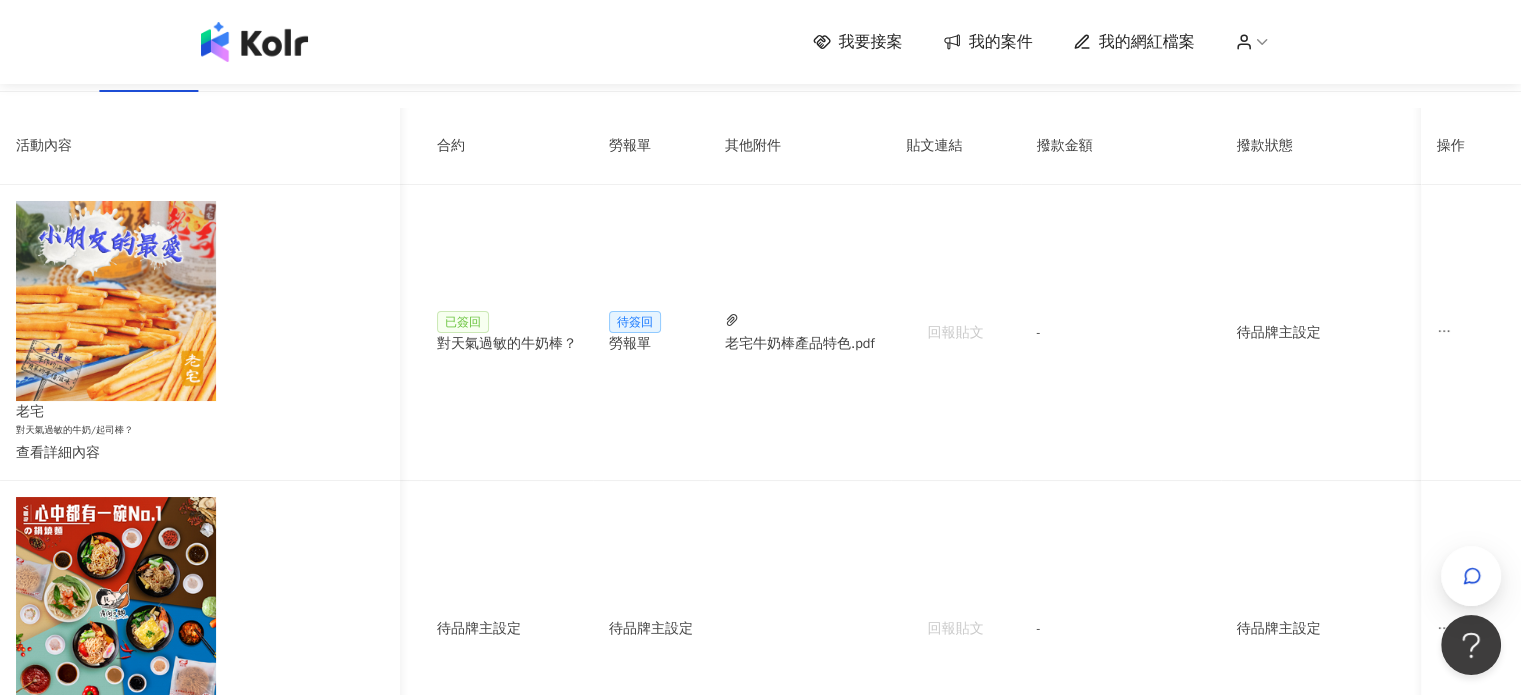 scroll, scrollTop: 0, scrollLeft: 804, axis: horizontal 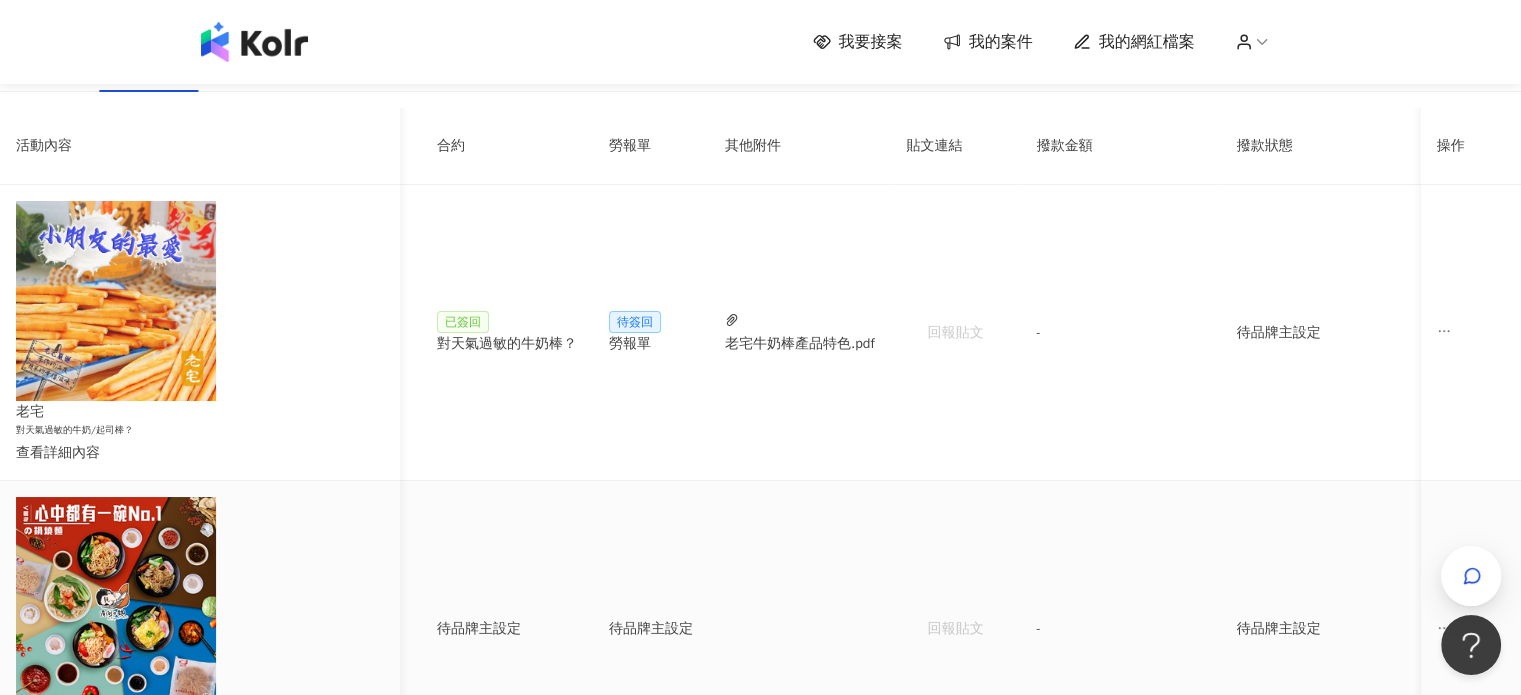 click 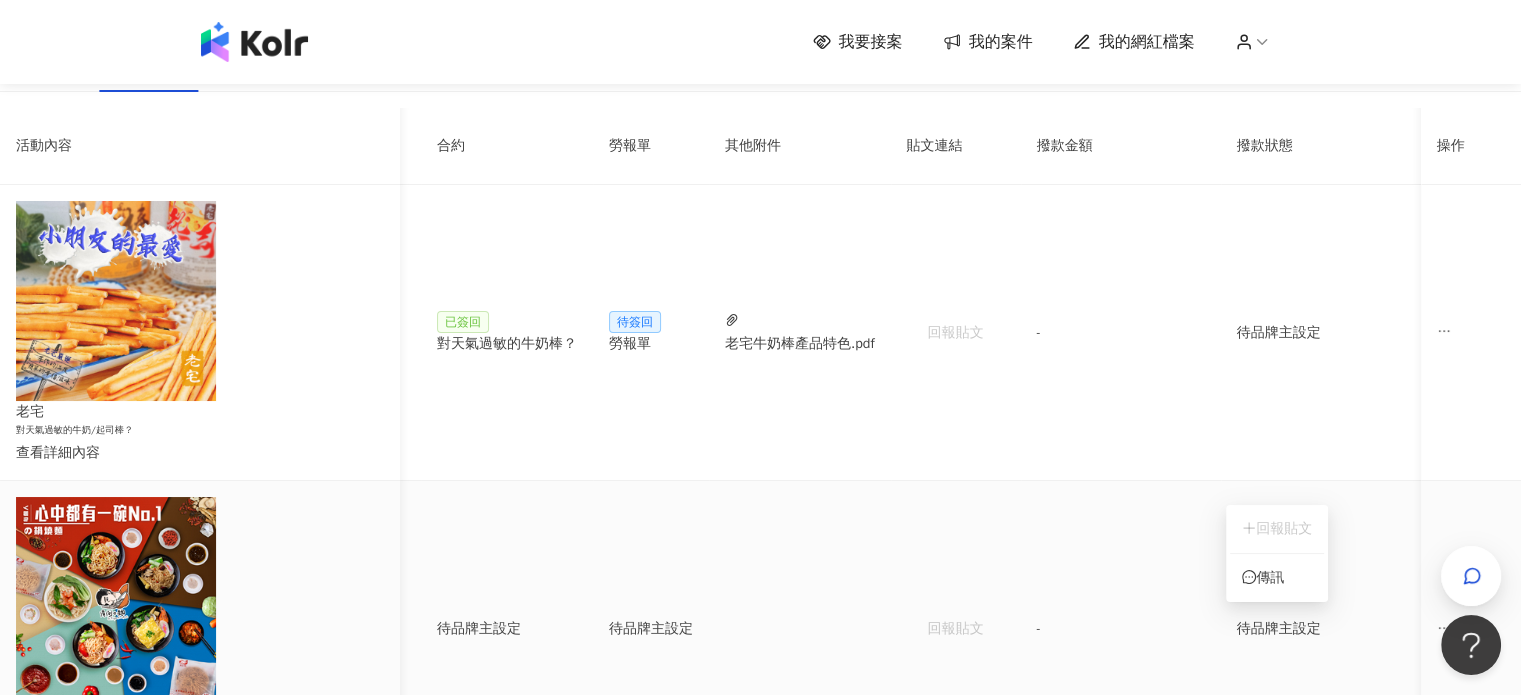click on "回報貼文" at bounding box center [1277, 529] 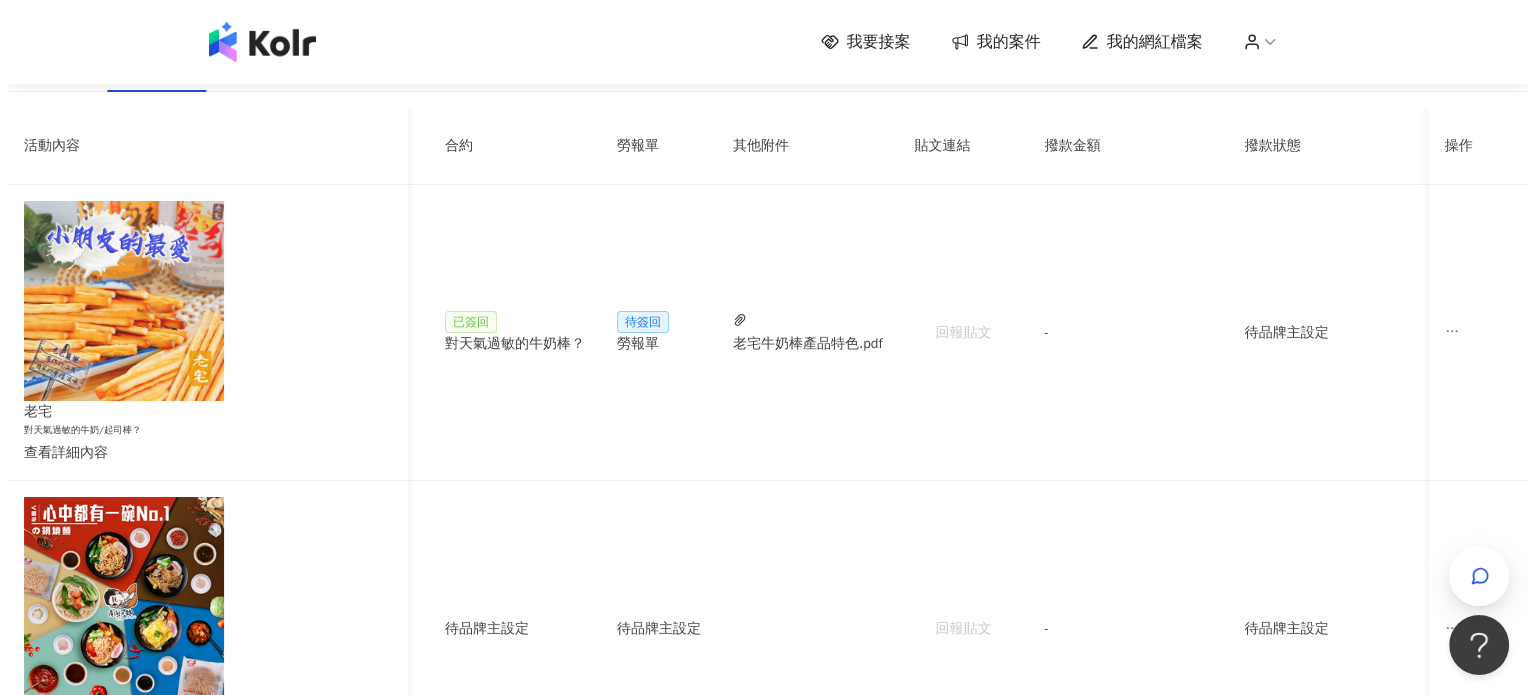 scroll, scrollTop: 0, scrollLeft: 340, axis: horizontal 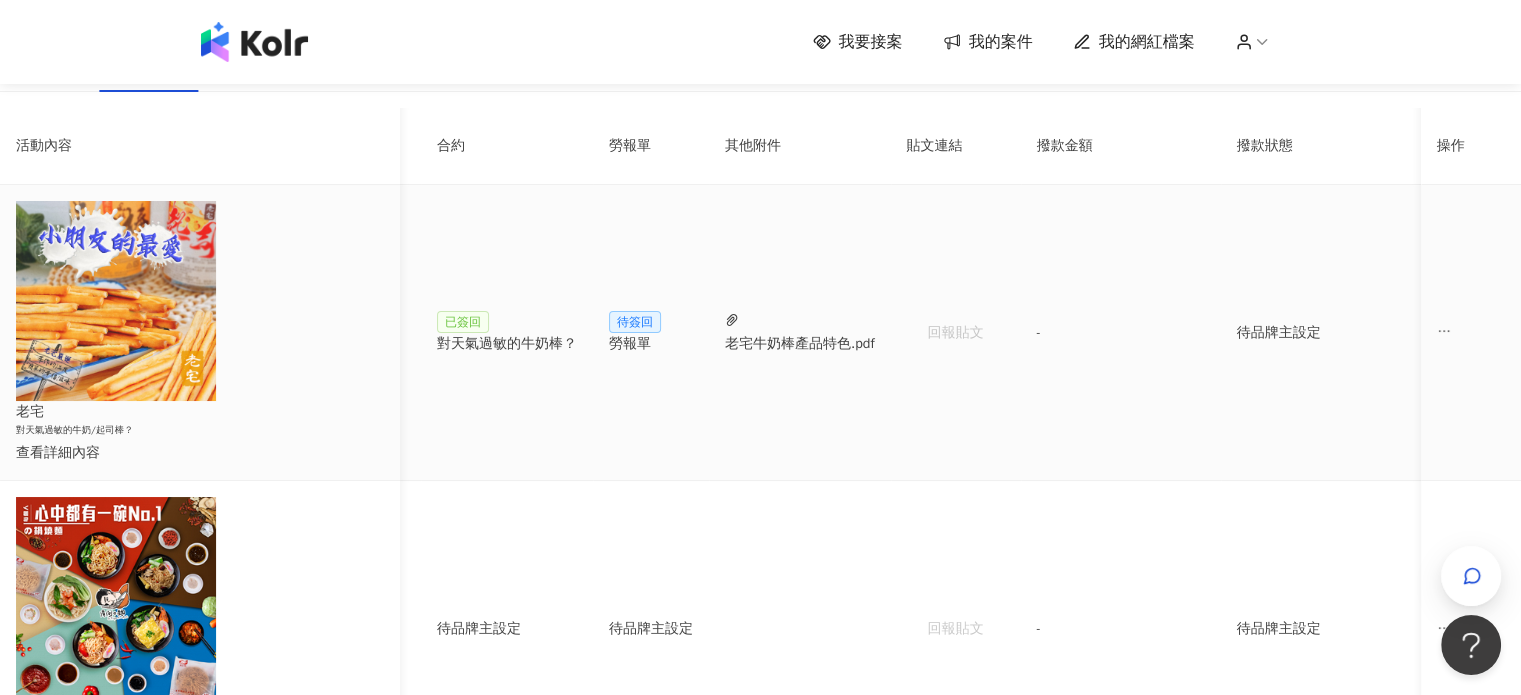 click on "老宅牛奶棒產品特色.pdf" at bounding box center [800, 344] 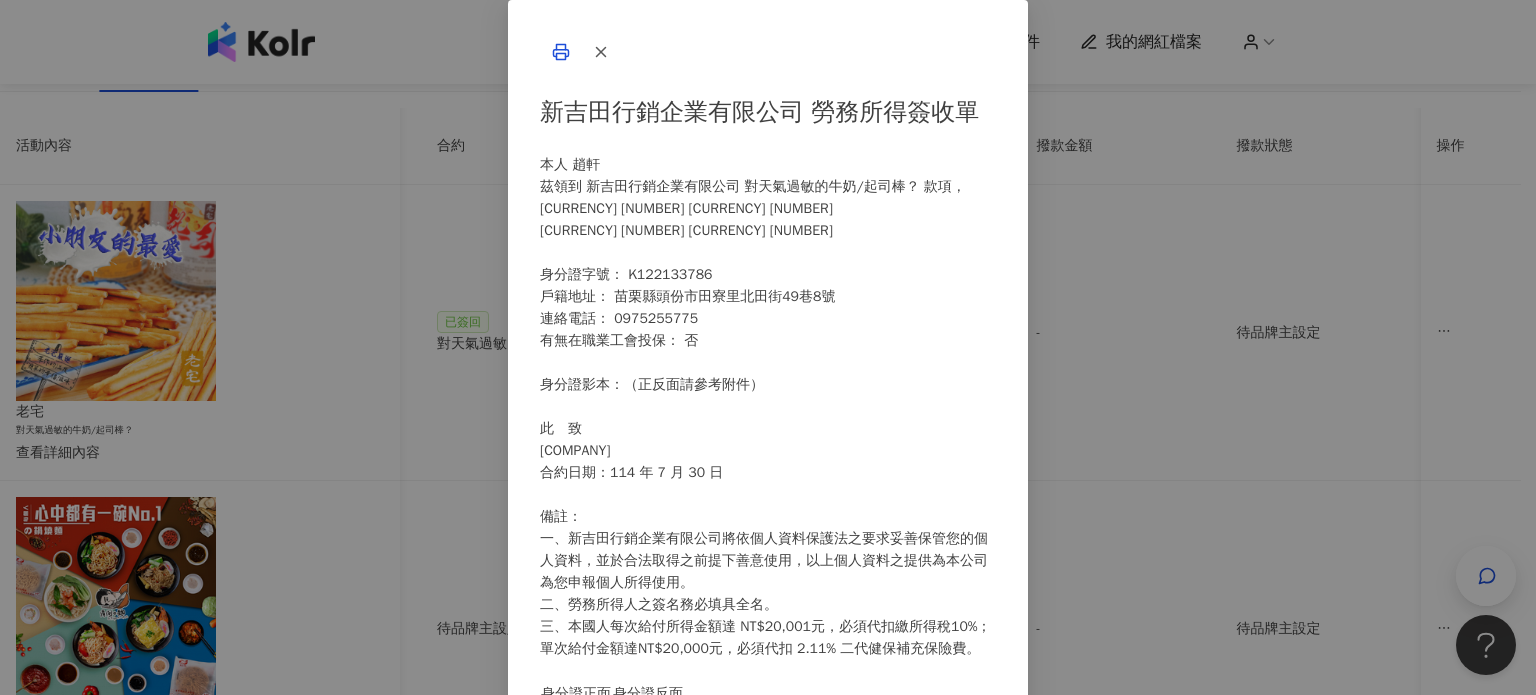 scroll, scrollTop: 453, scrollLeft: 0, axis: vertical 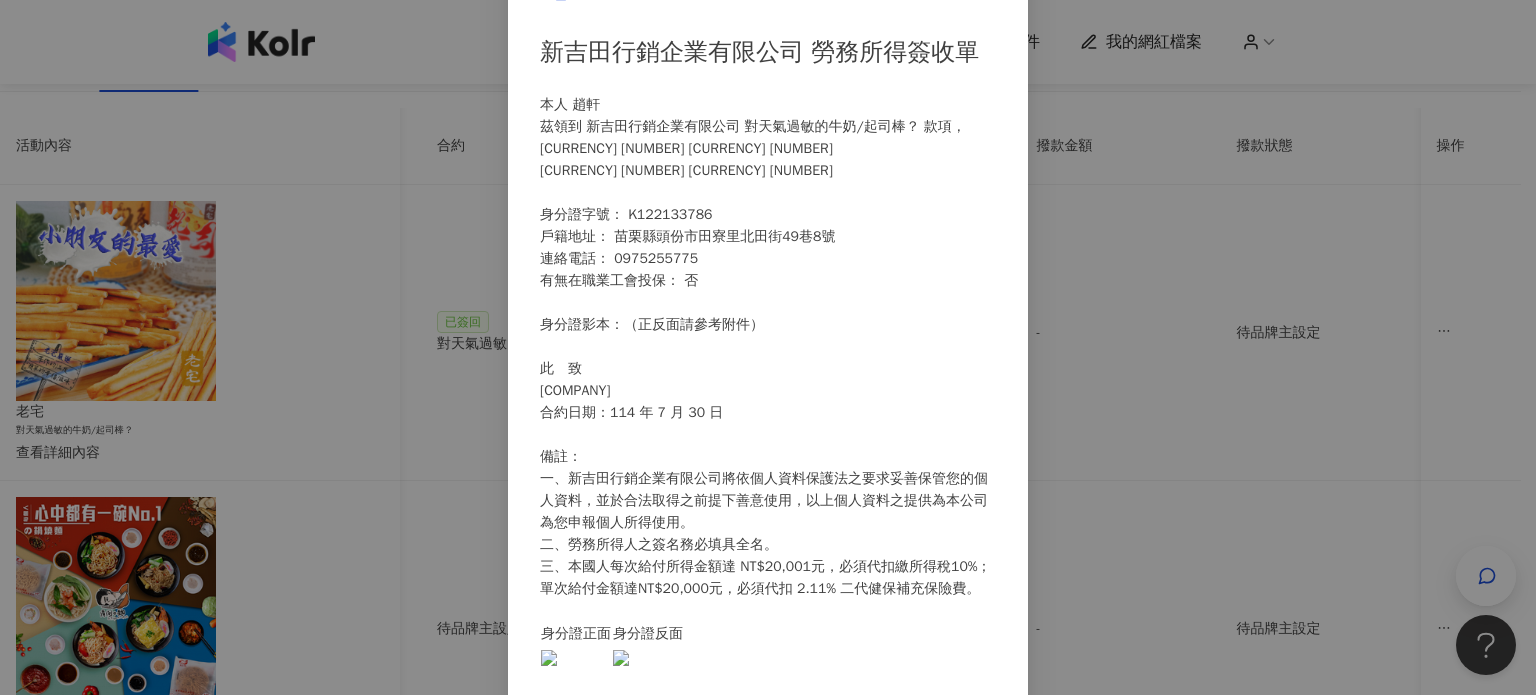 click on "我已詳閱上述合約並同意簽署" at bounding box center [768, 802] 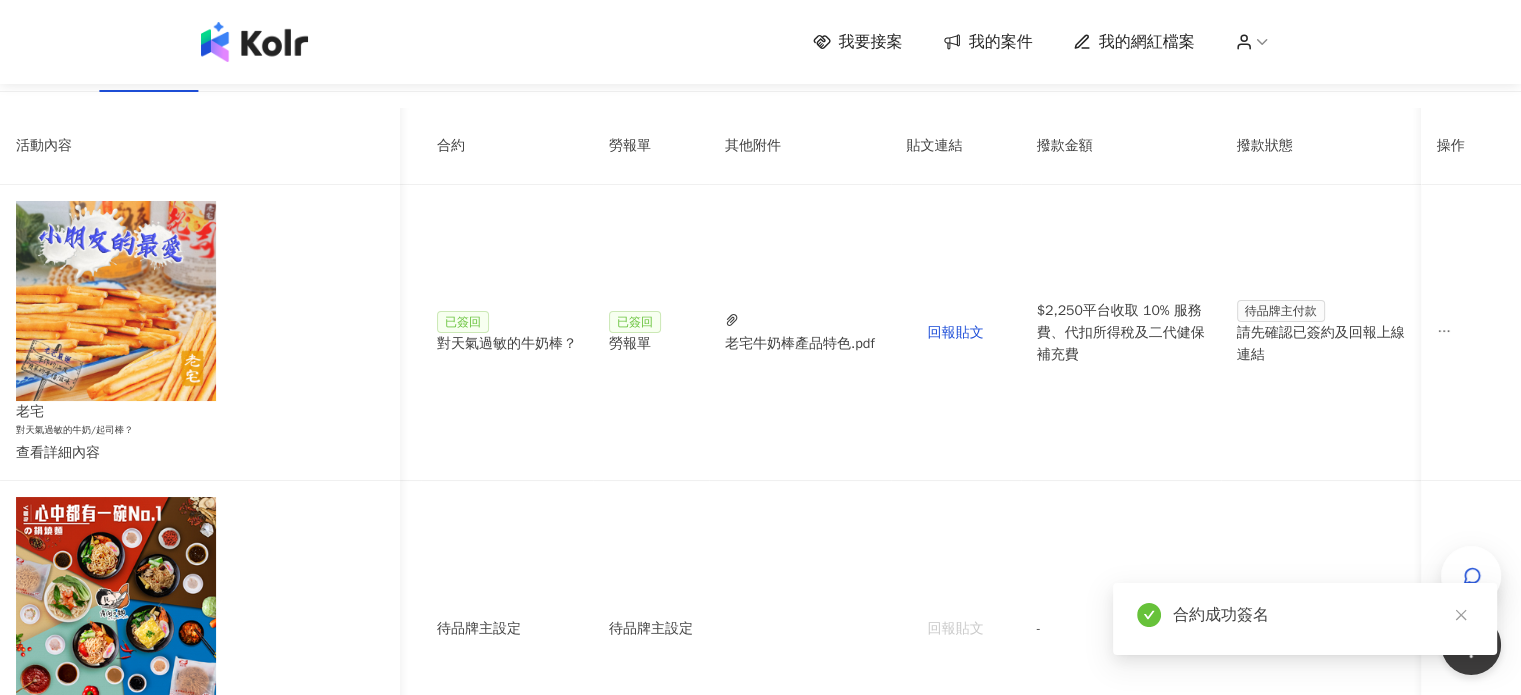scroll, scrollTop: 0, scrollLeft: 804, axis: horizontal 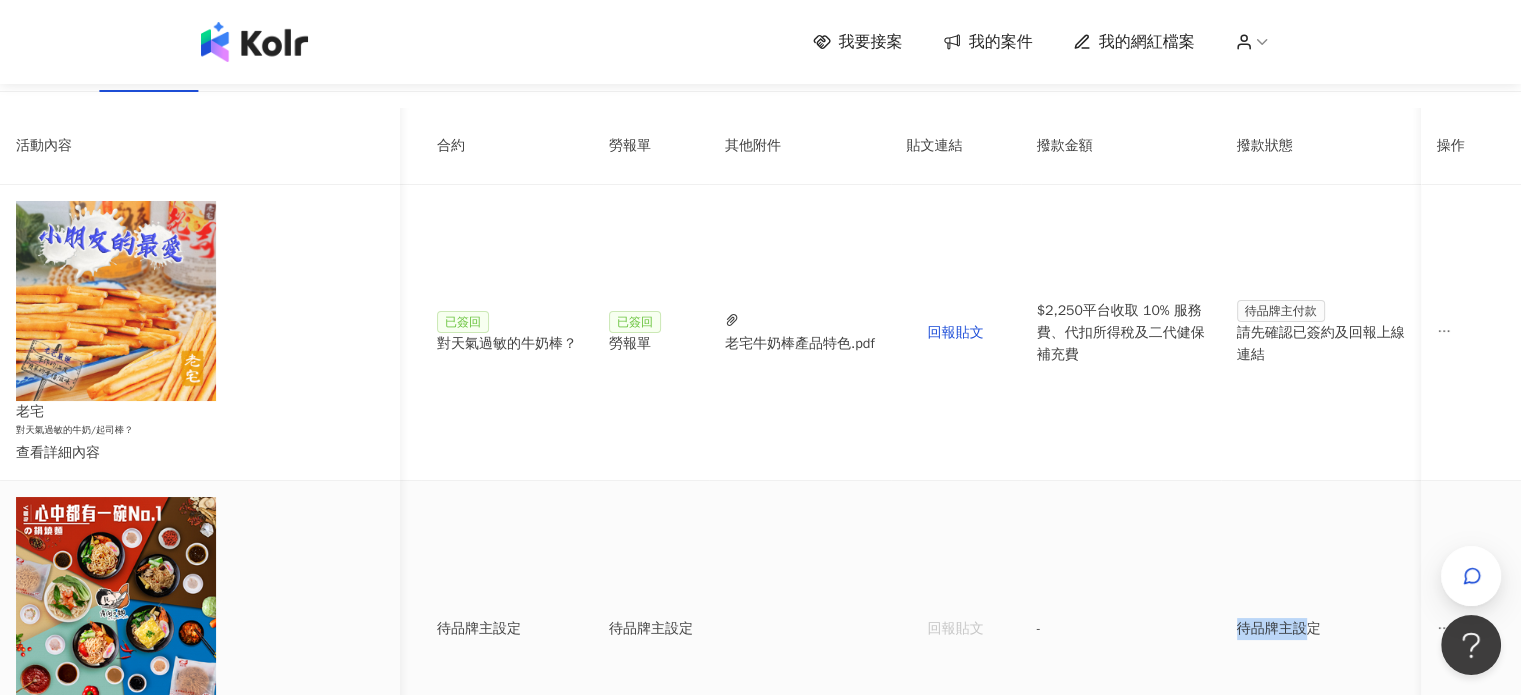 drag, startPoint x: 1096, startPoint y: 567, endPoint x: 1012, endPoint y: 567, distance: 84 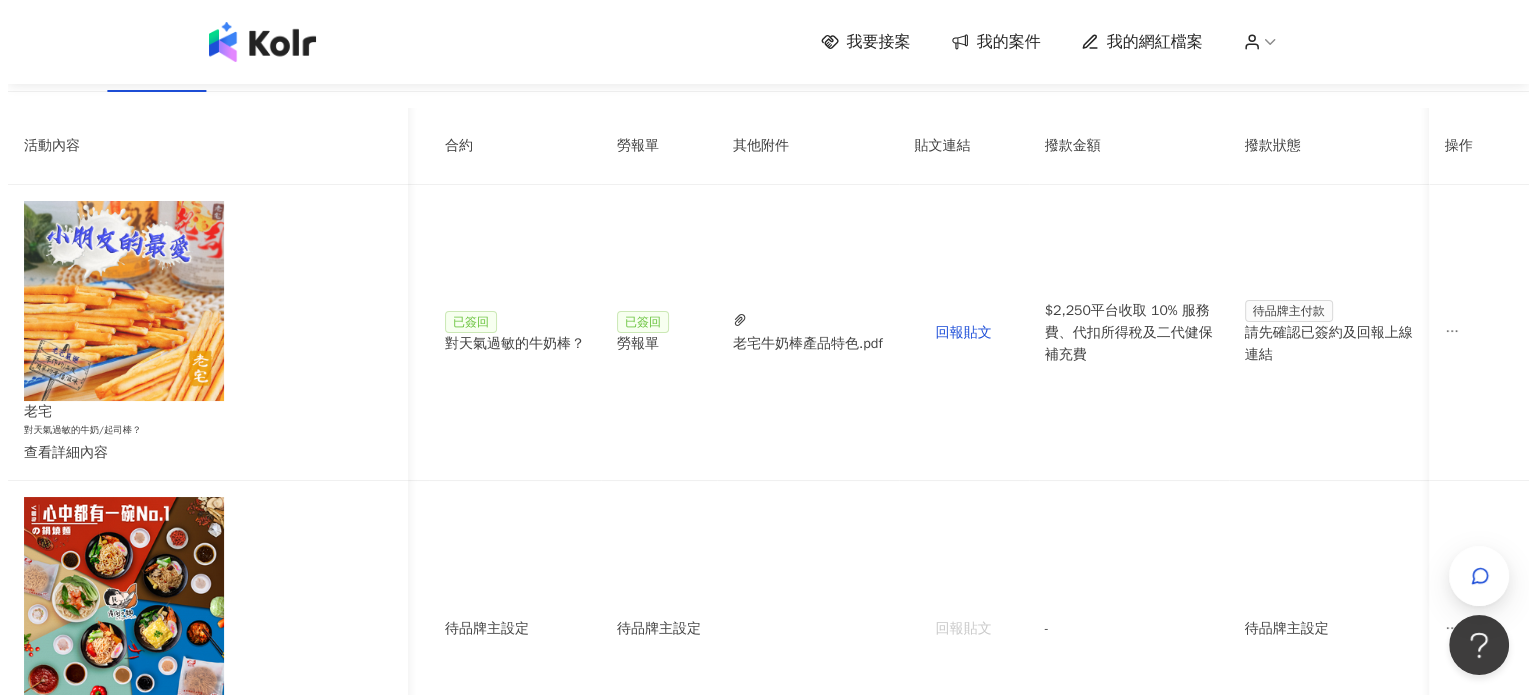 scroll, scrollTop: 0, scrollLeft: 804, axis: horizontal 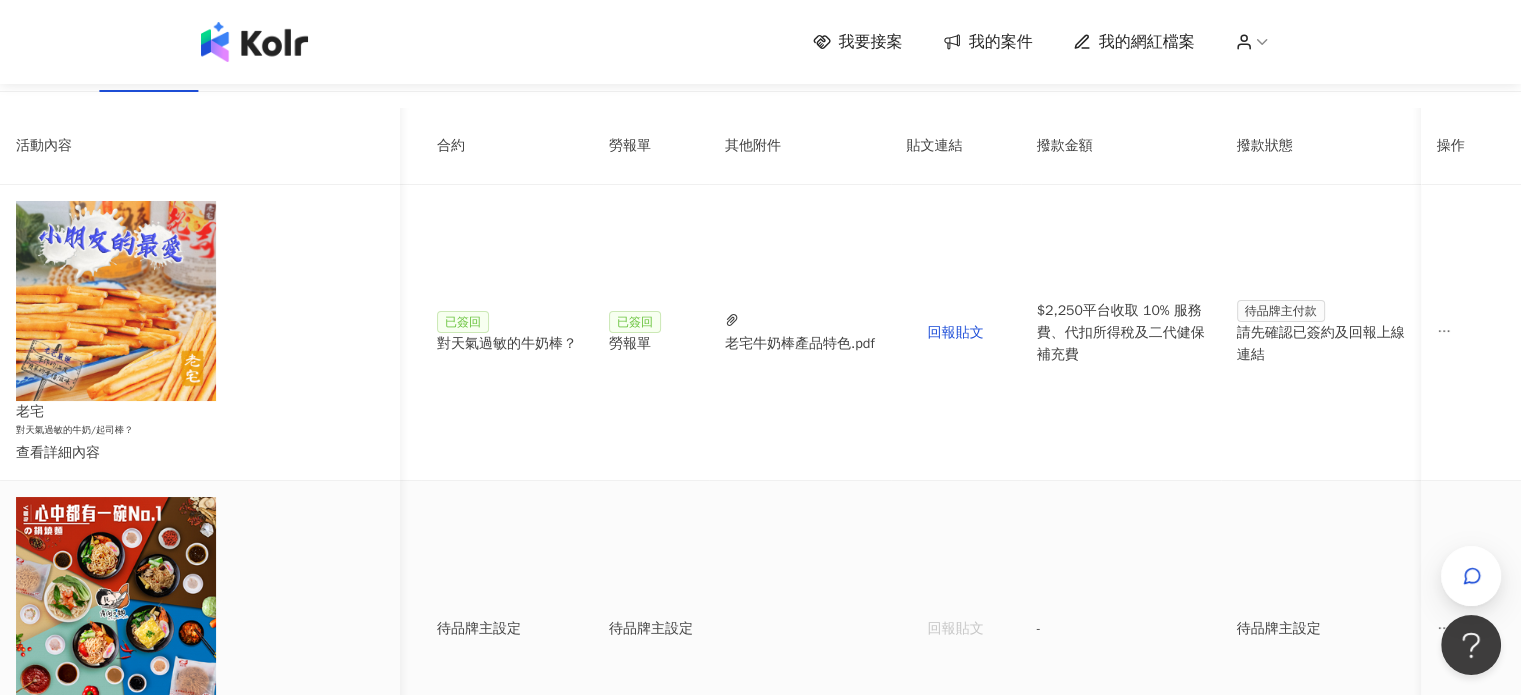 click on "待品牌主設定" at bounding box center [1321, 629] 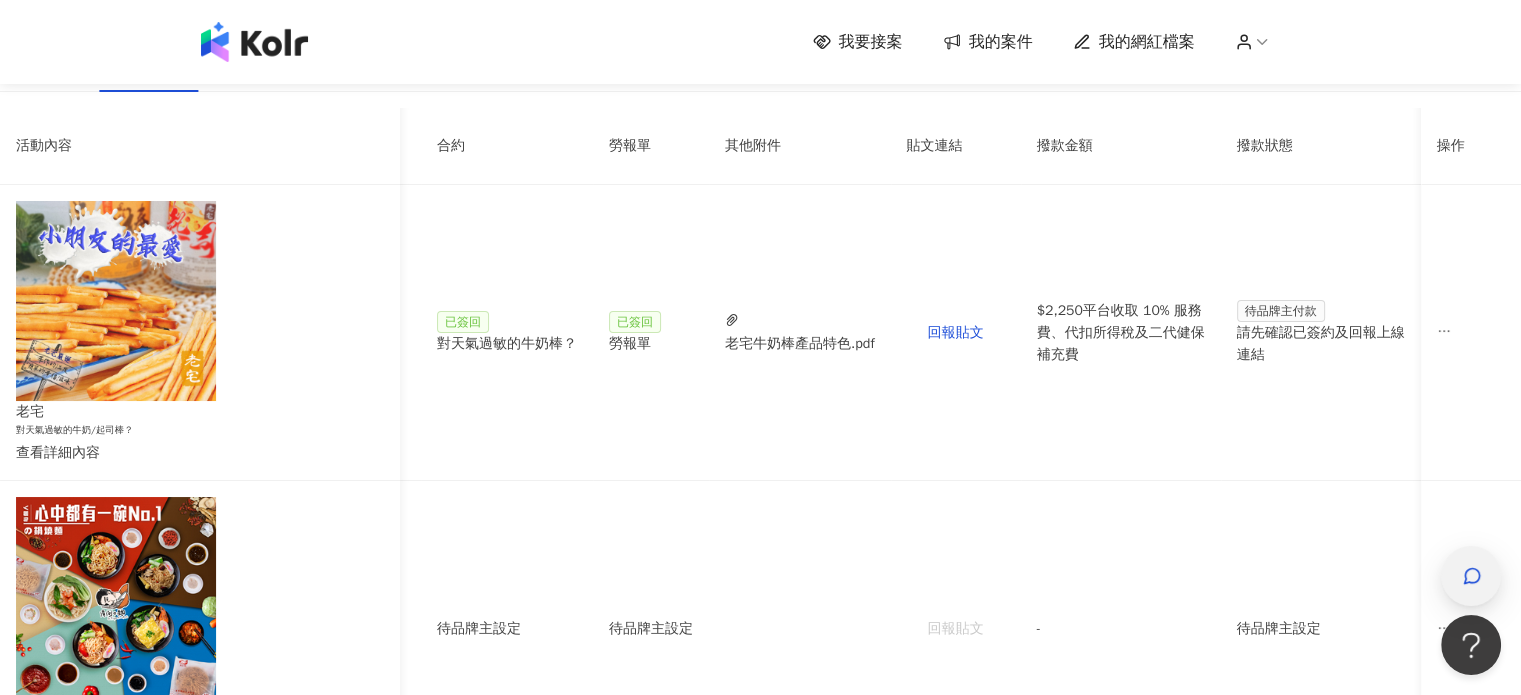 click at bounding box center (1471, 576) 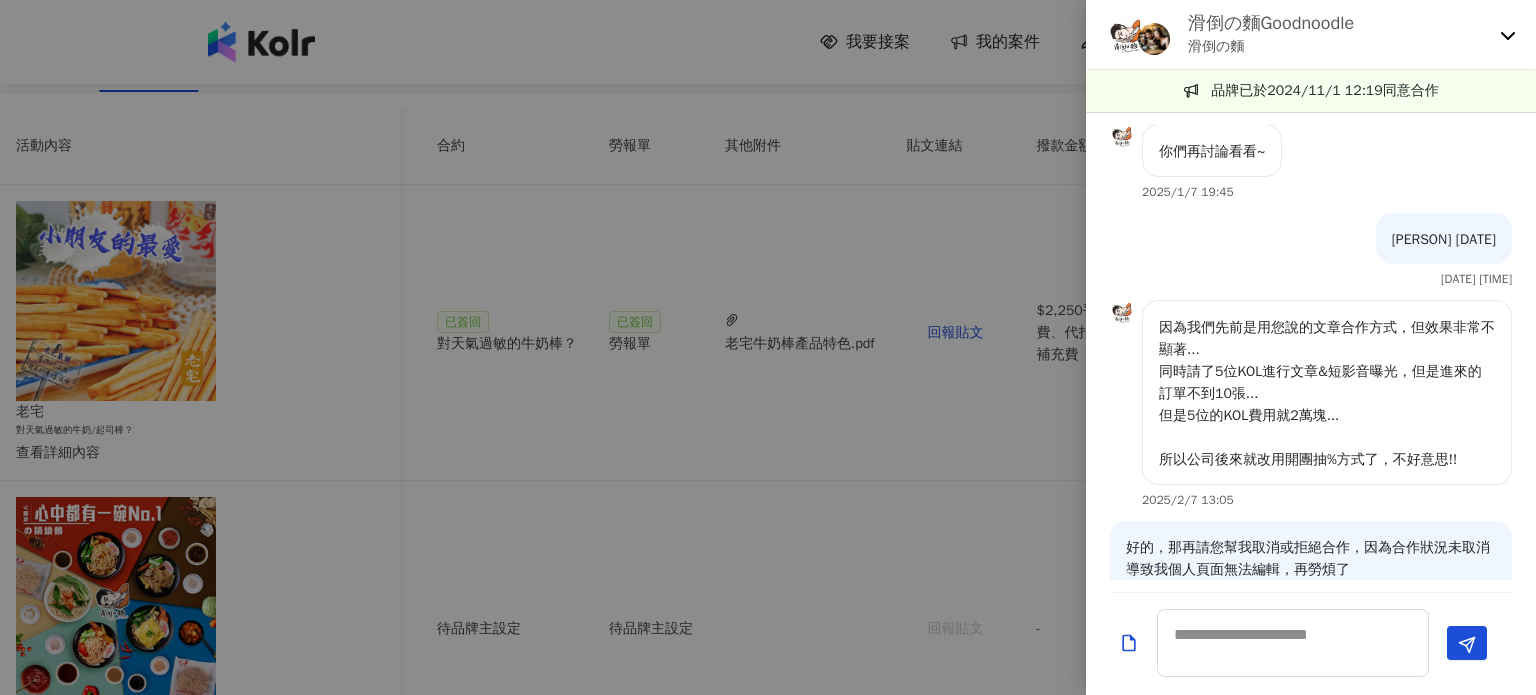 scroll, scrollTop: 2341, scrollLeft: 0, axis: vertical 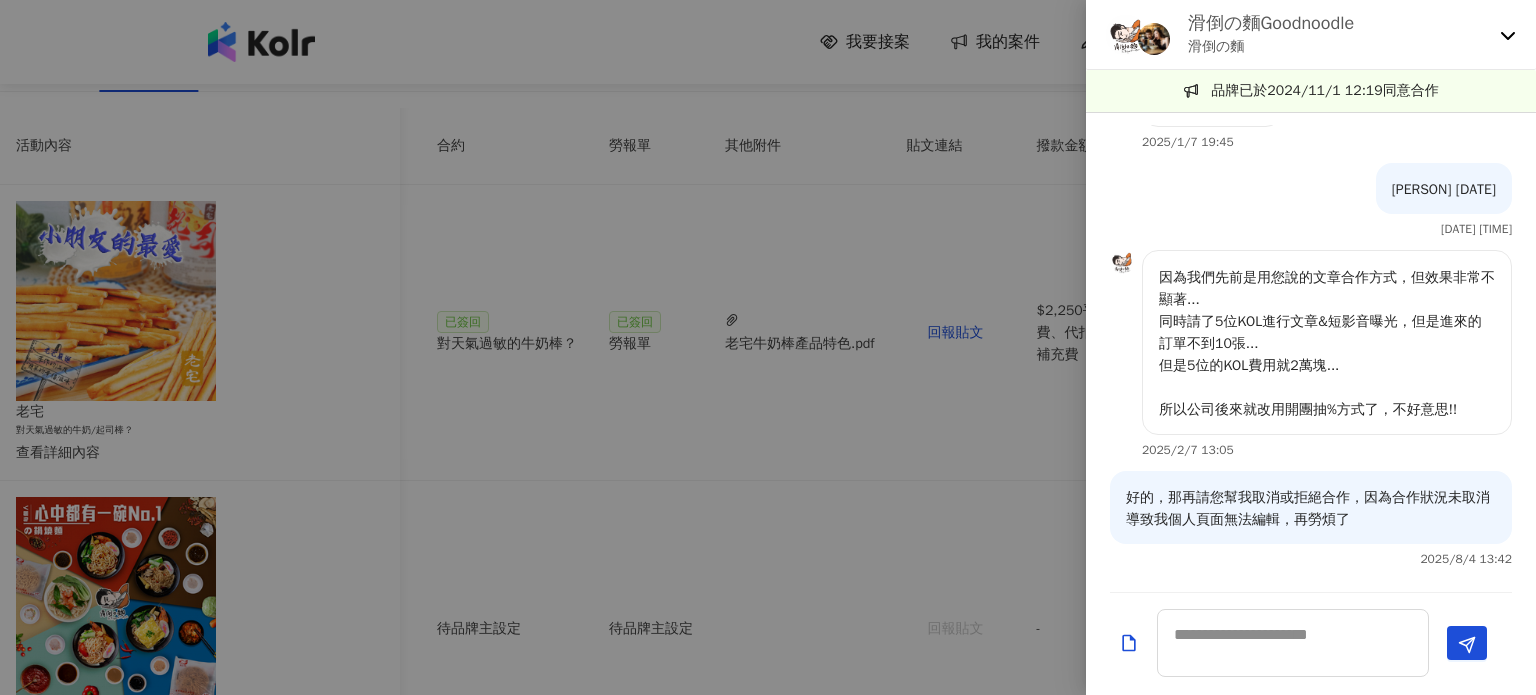 click on "滑倒の麵Goodnoodle 滑倒の麵" at bounding box center (1311, 35) 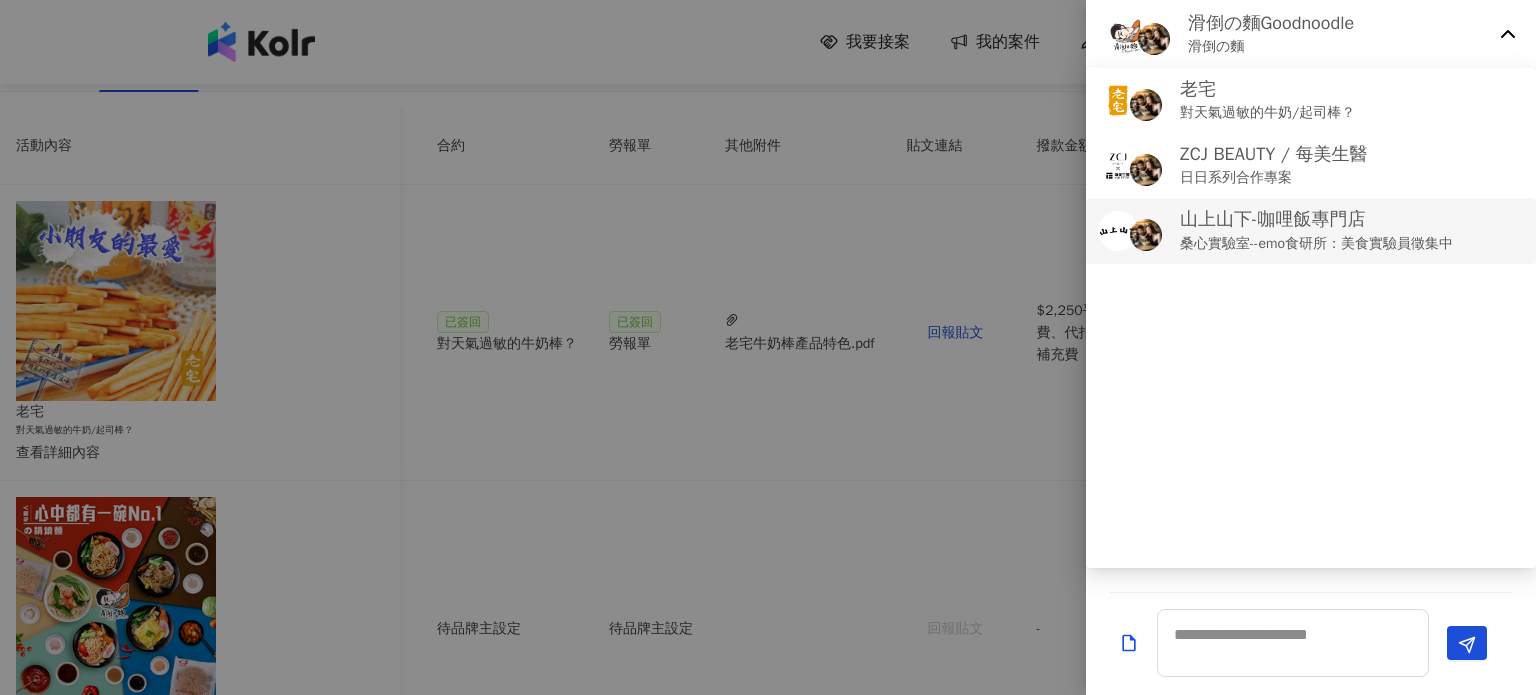 click on "桑心實驗室--emo食研所：美食實驗員徵集中" at bounding box center (1316, 244) 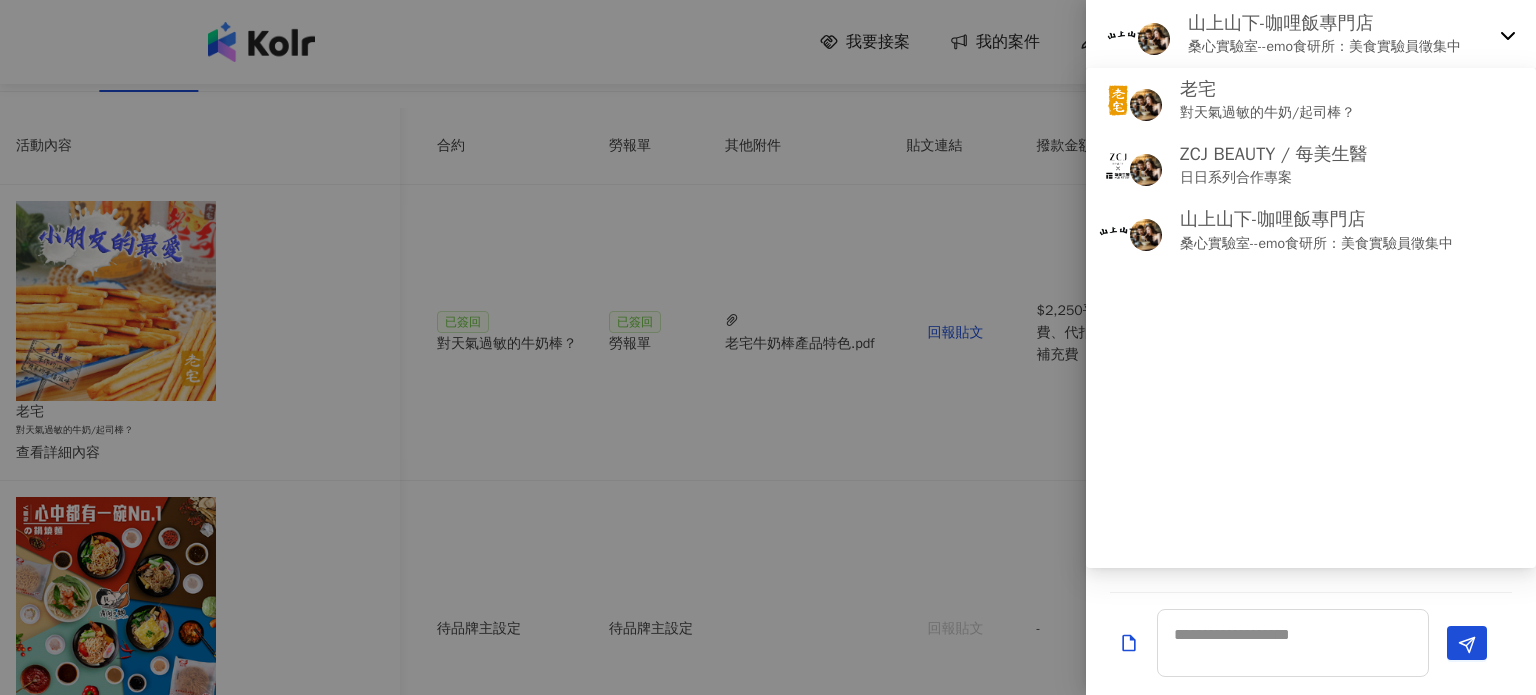 scroll, scrollTop: 0, scrollLeft: 0, axis: both 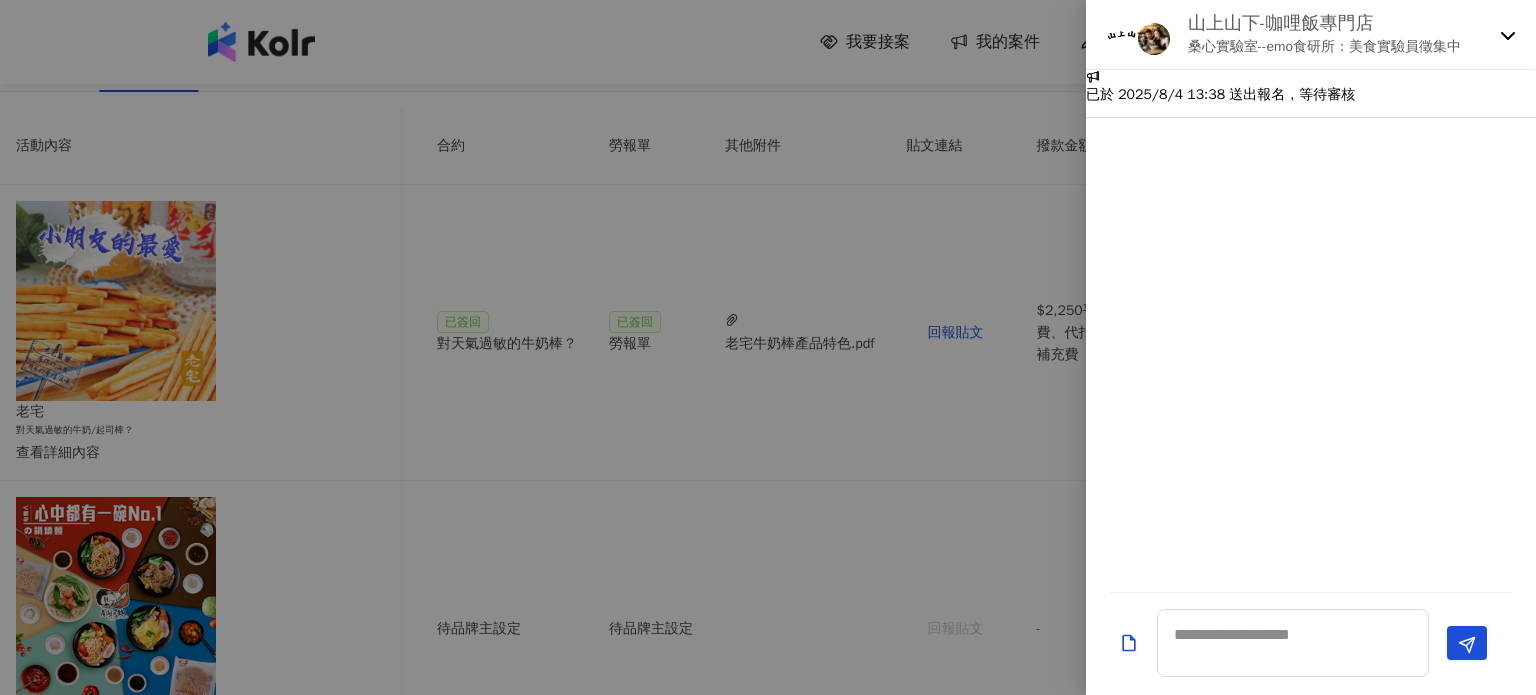 click 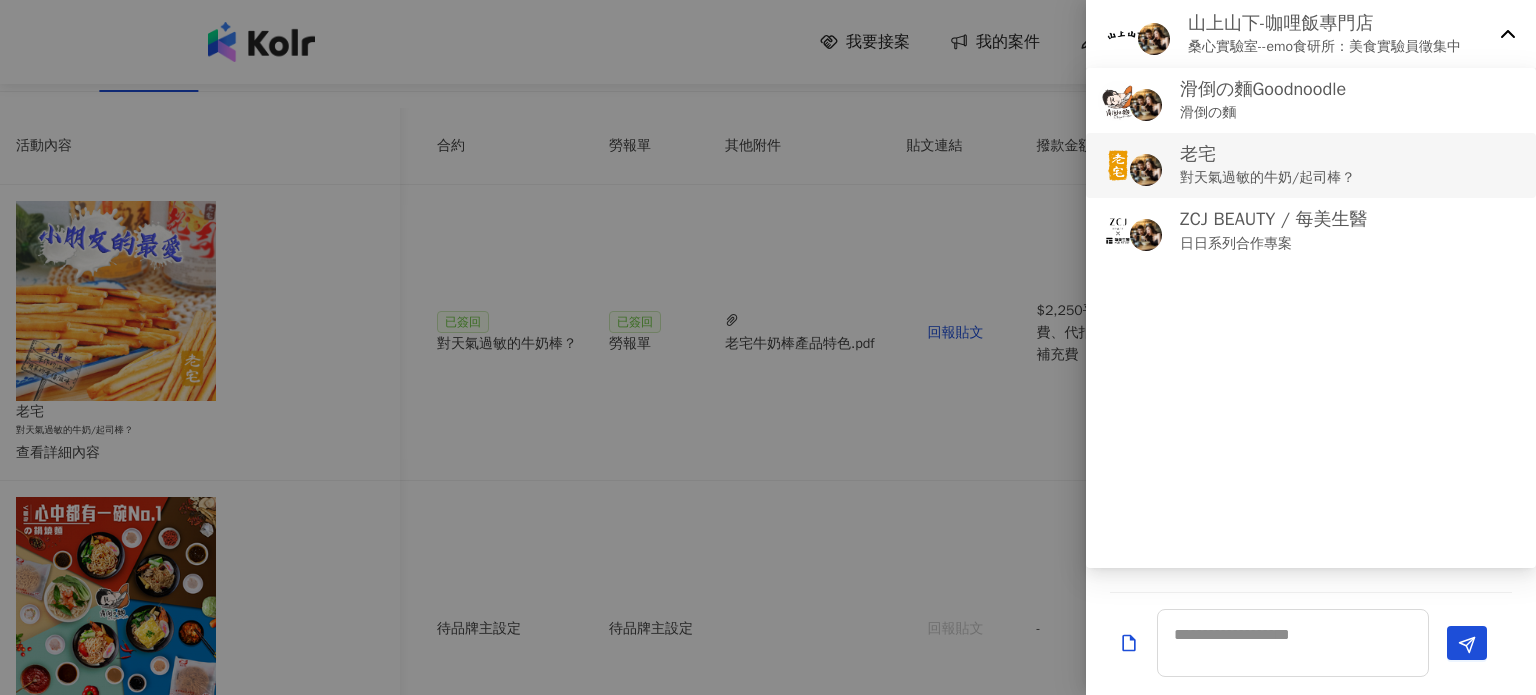 click on "對天氣過敏的牛奶/起司棒？" at bounding box center (1267, 178) 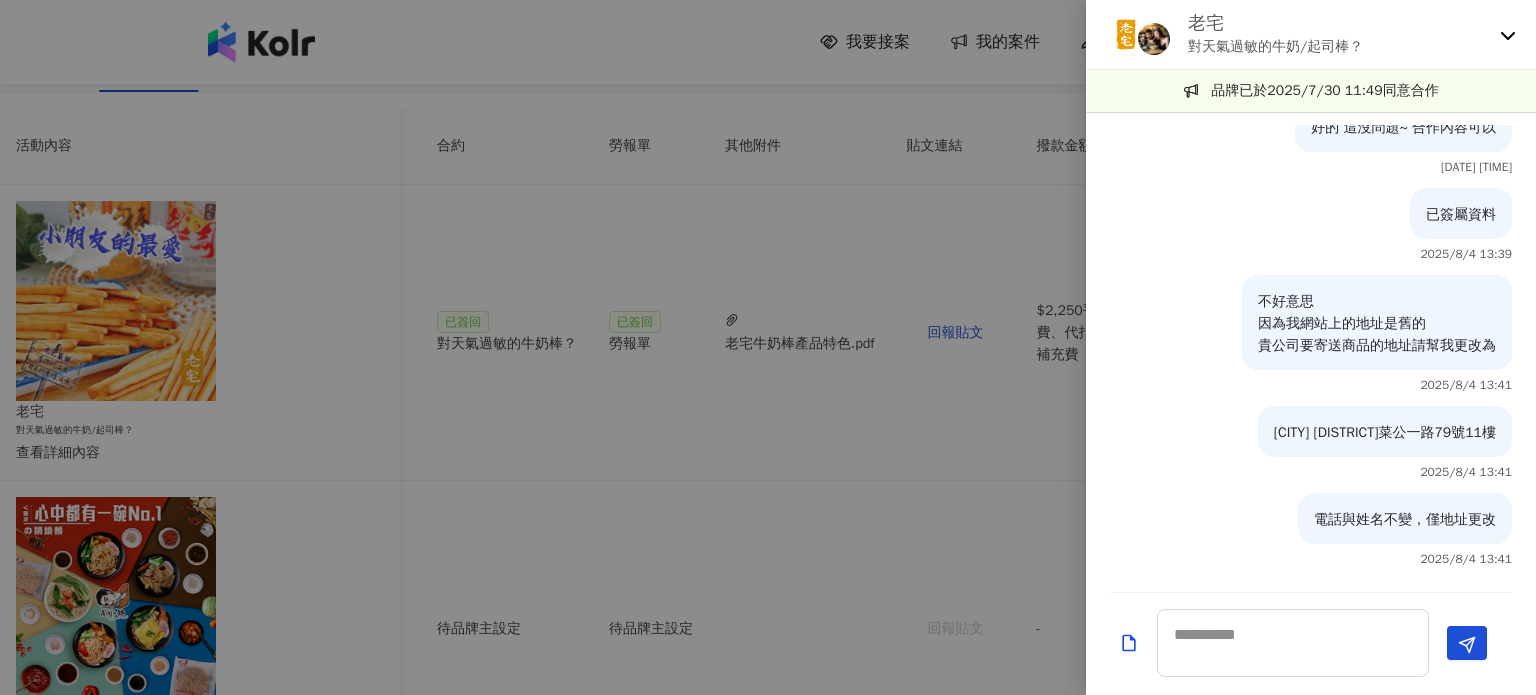 click at bounding box center (768, 347) 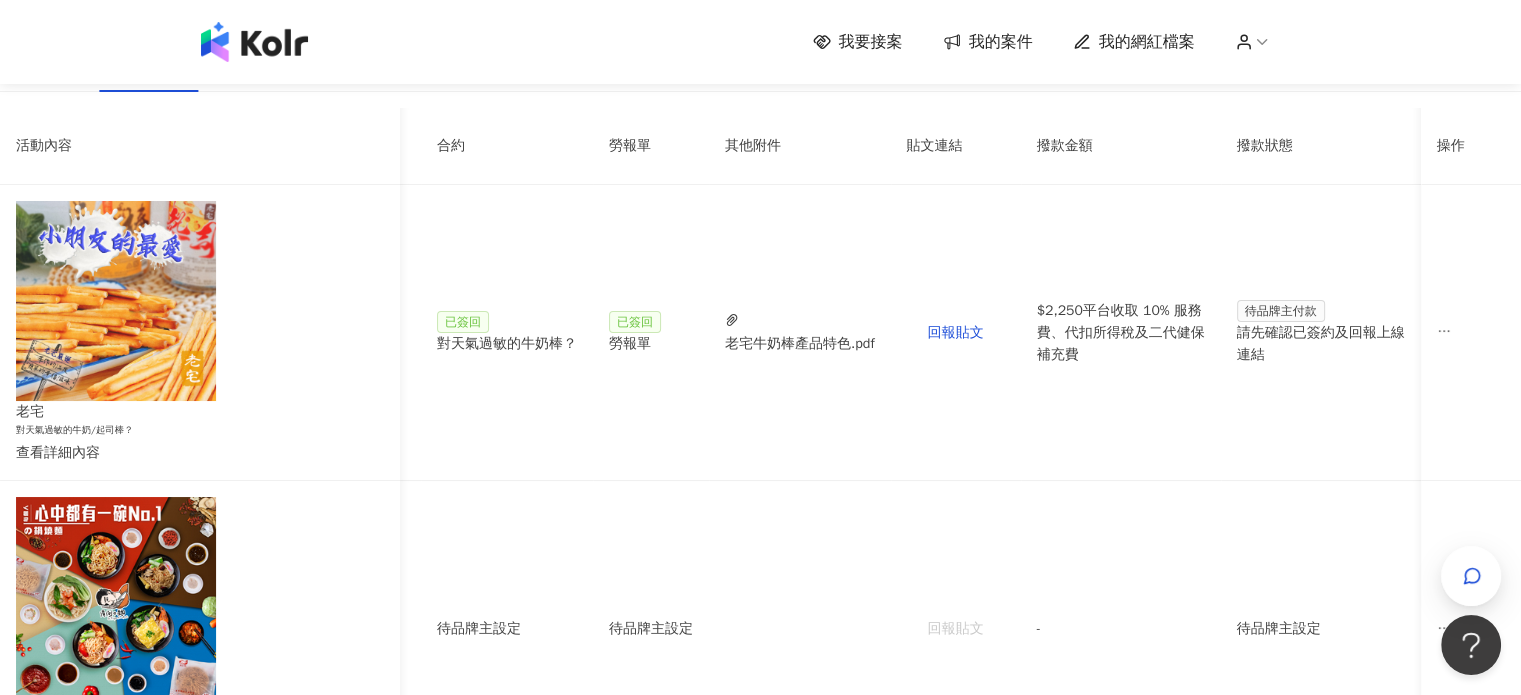 click at bounding box center [254, 42] 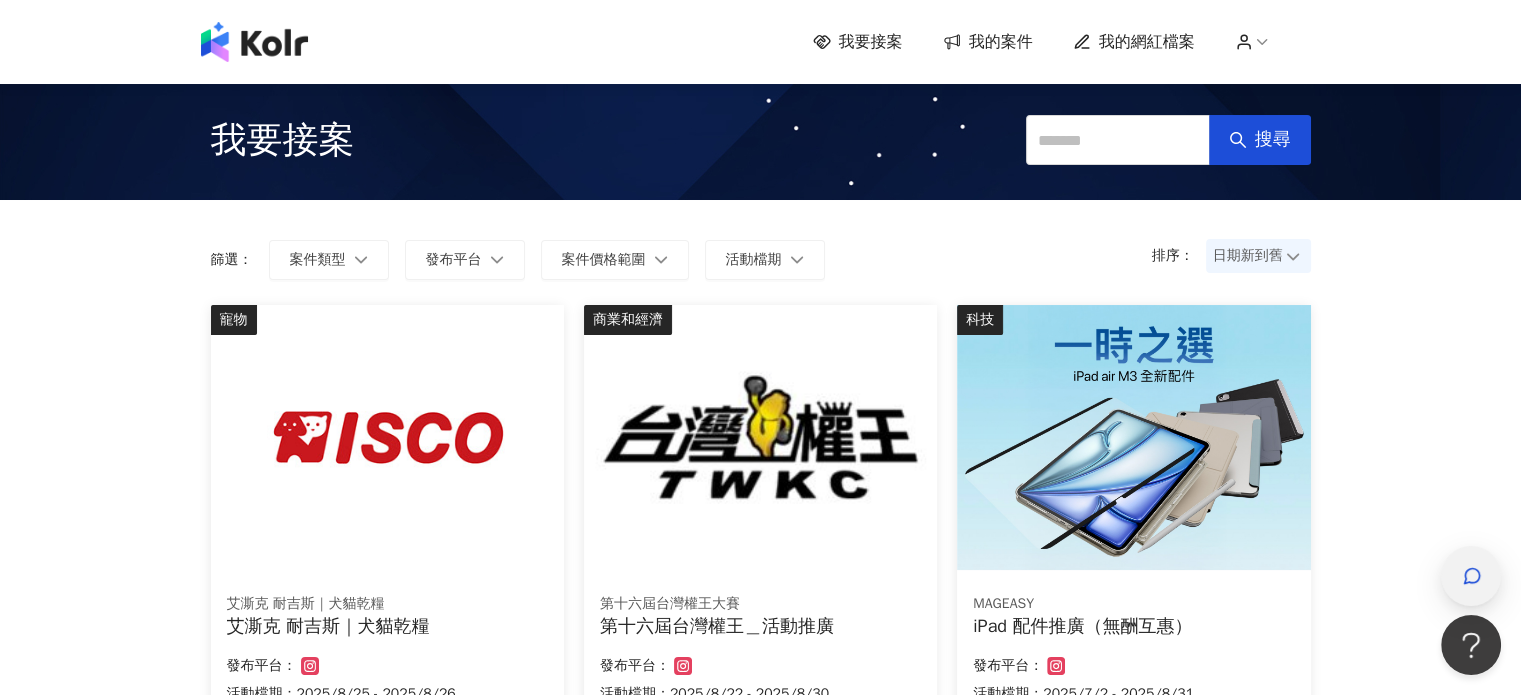 click 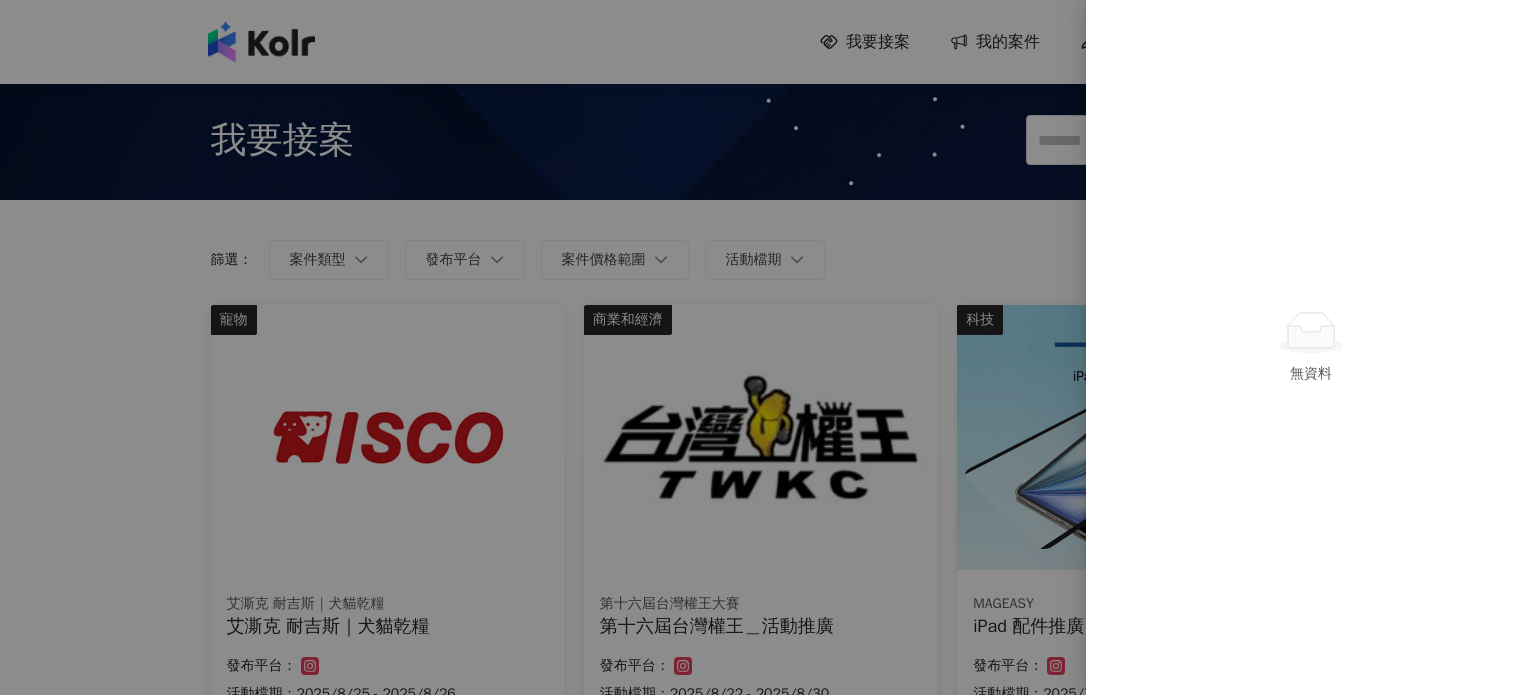 click at bounding box center [768, 347] 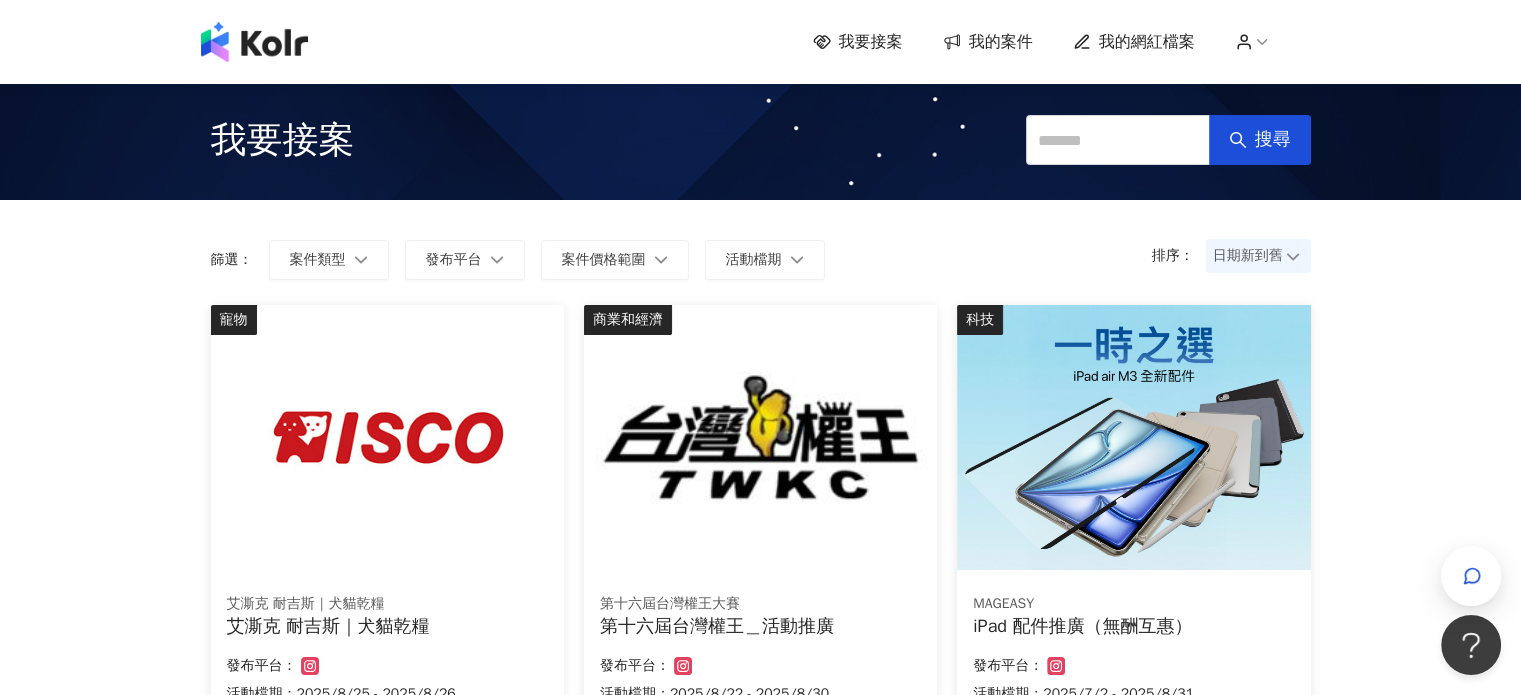 click on "我的案件" at bounding box center (1001, 42) 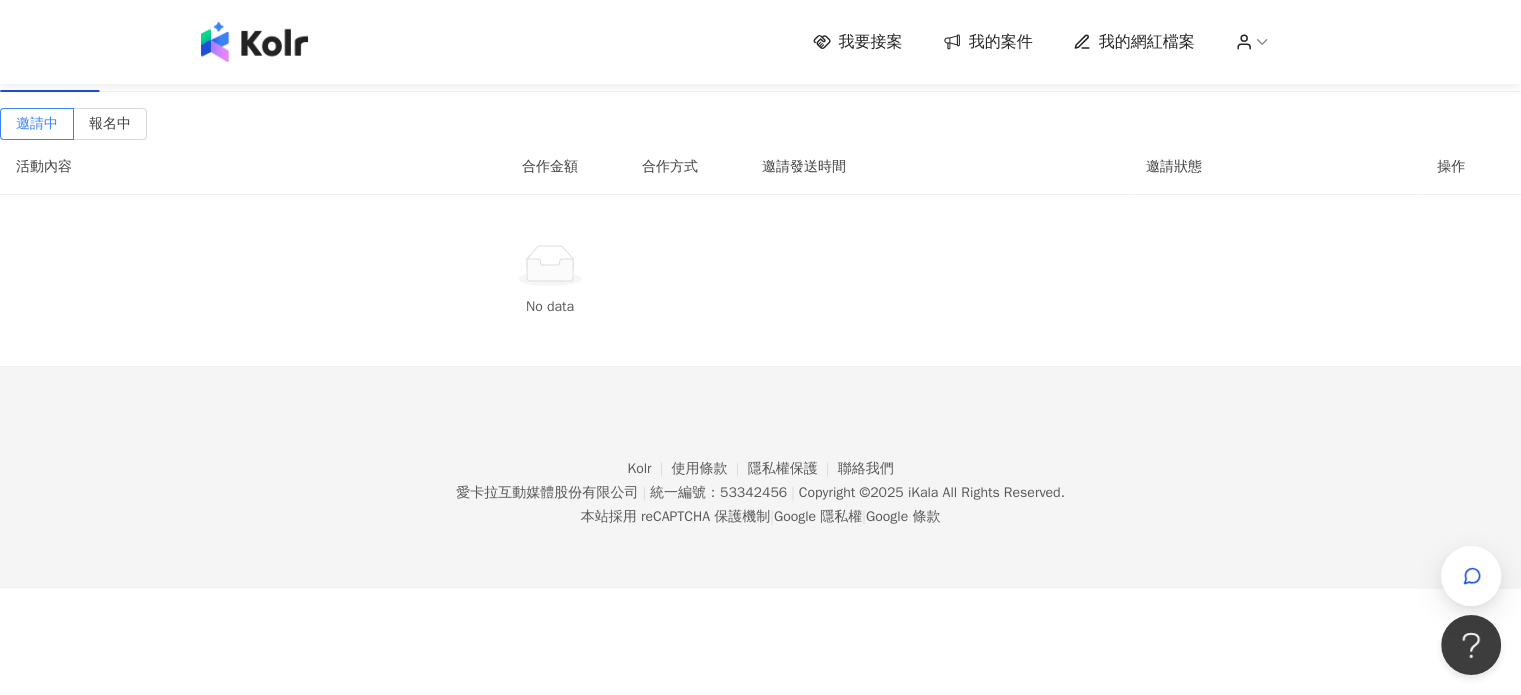 click on "進行中(2)" at bounding box center (148, 69) 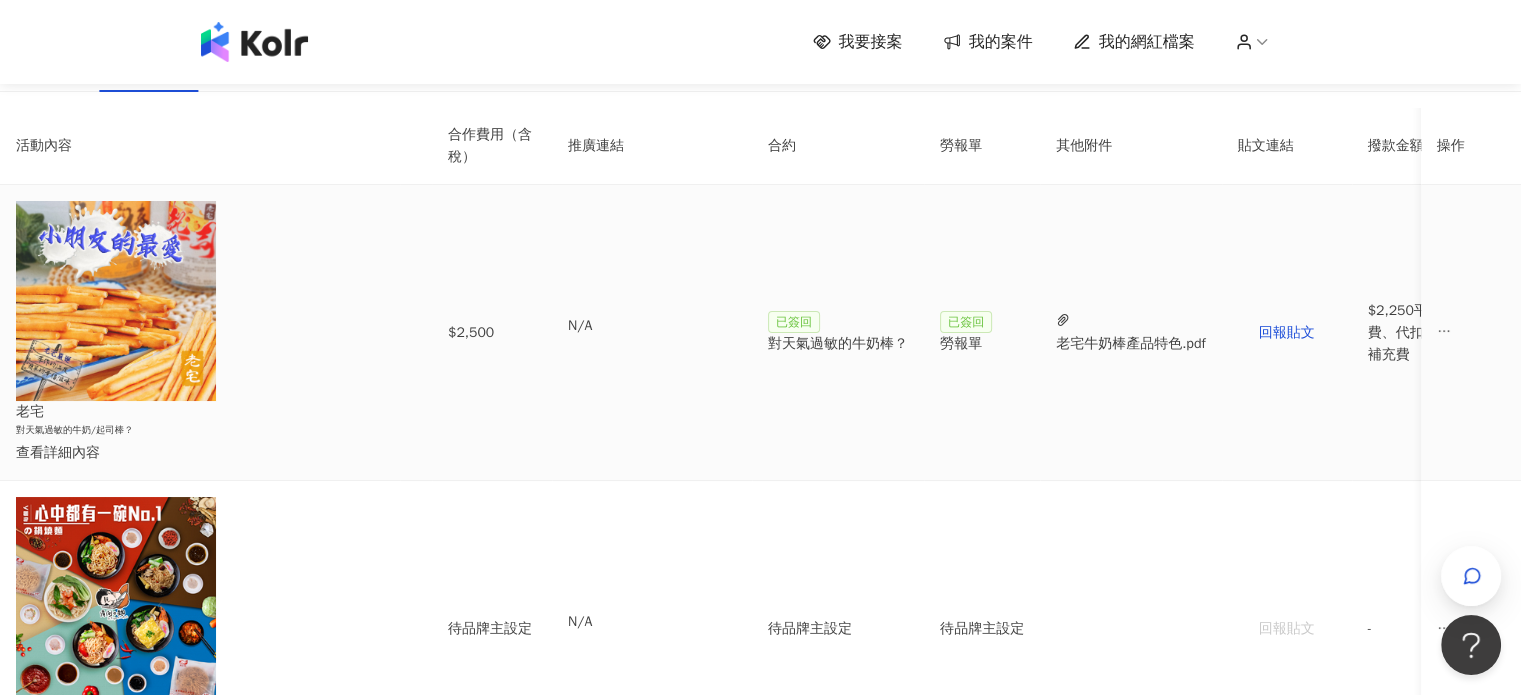 click on "查看詳細內容" at bounding box center (200, 453) 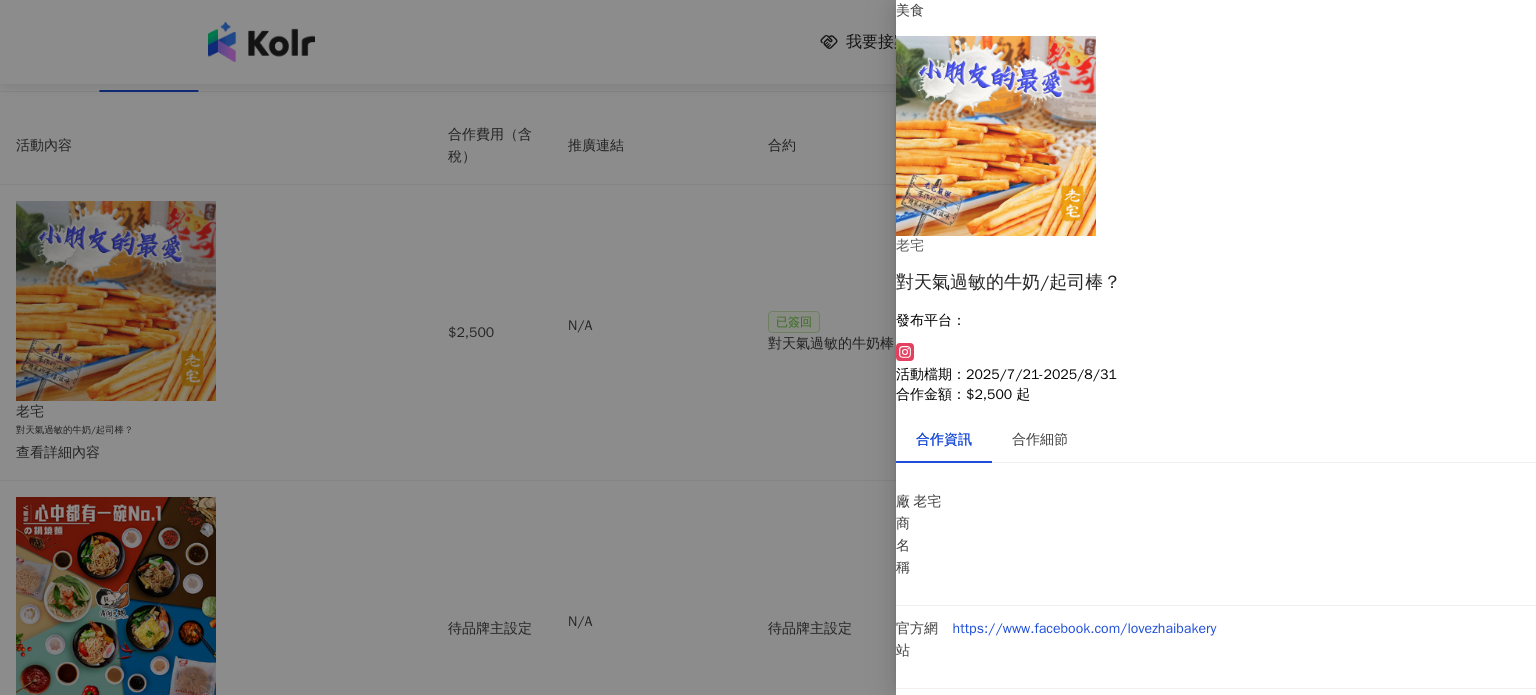 scroll, scrollTop: 152, scrollLeft: 0, axis: vertical 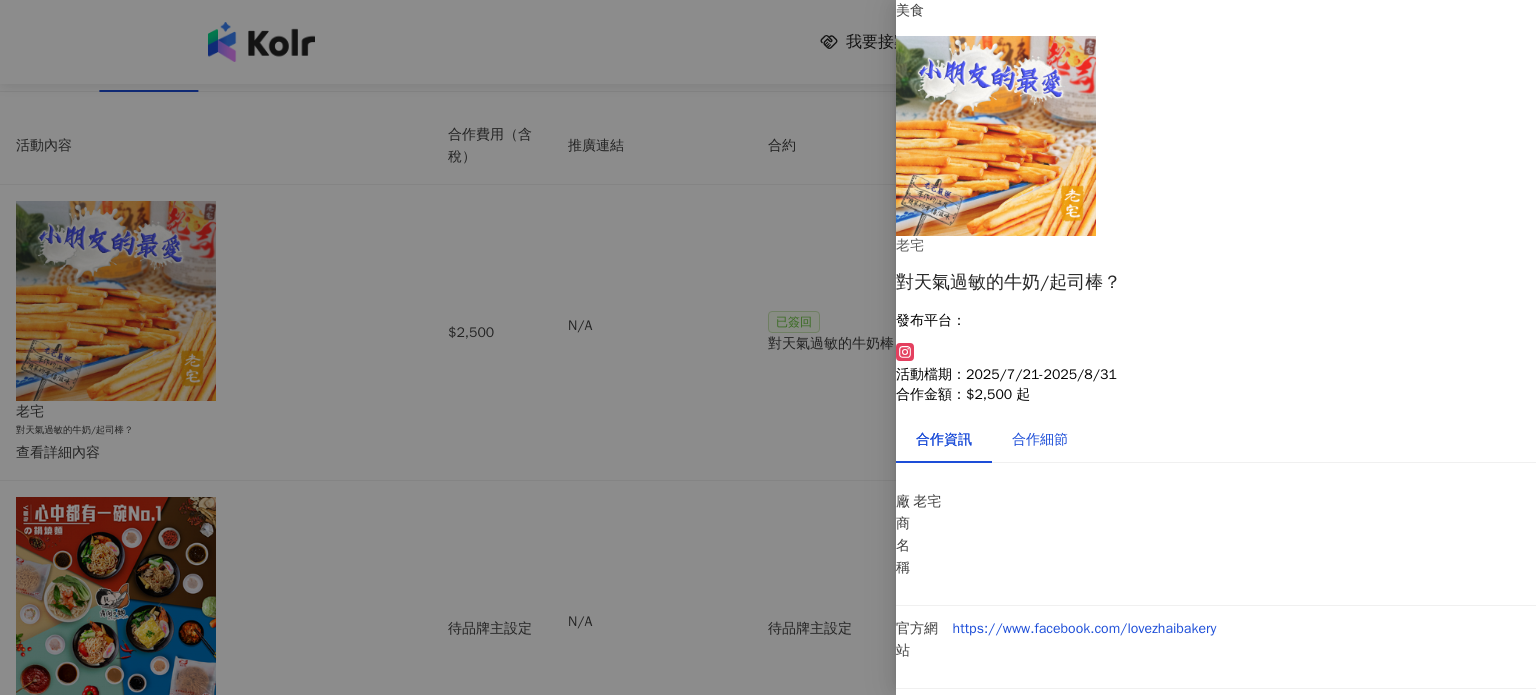 click on "合作細節" at bounding box center [1040, 440] 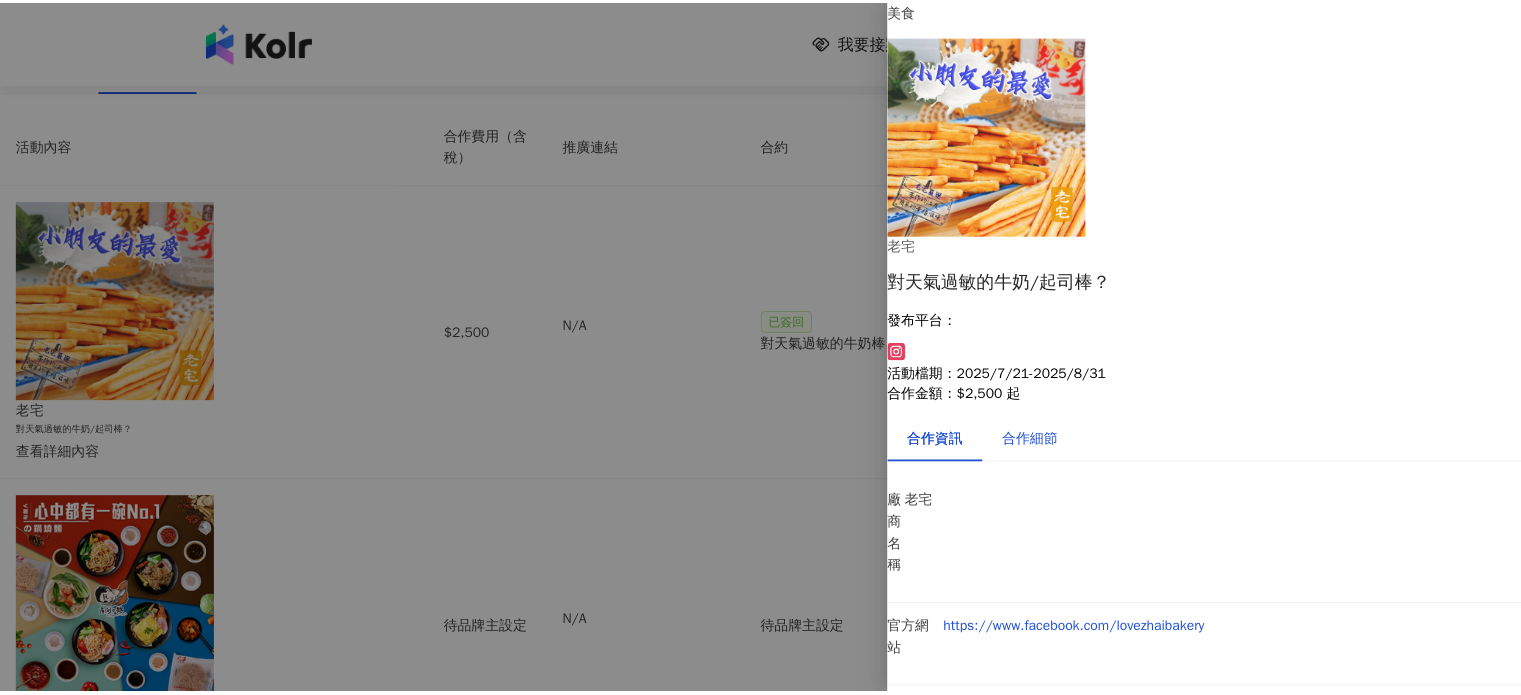 scroll, scrollTop: 0, scrollLeft: 0, axis: both 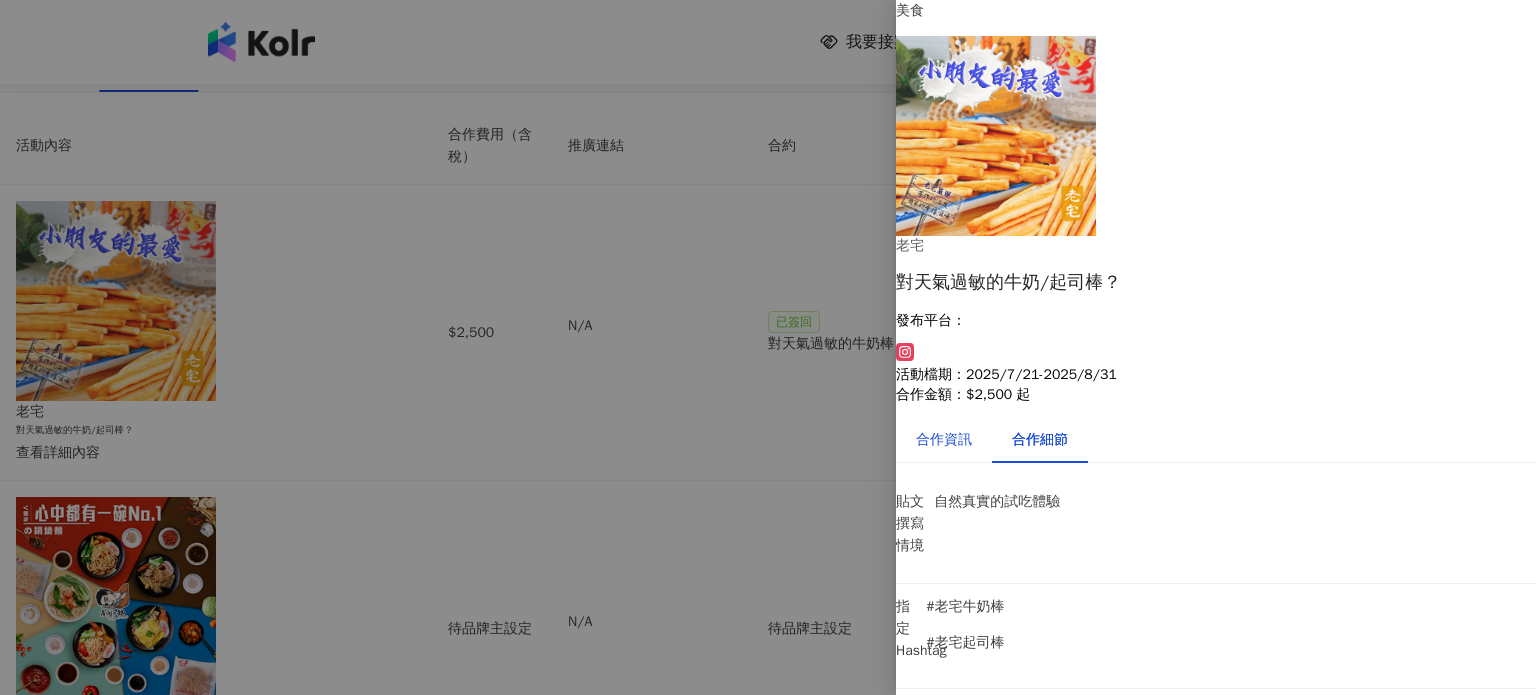 click on "合作資訊" at bounding box center (944, 440) 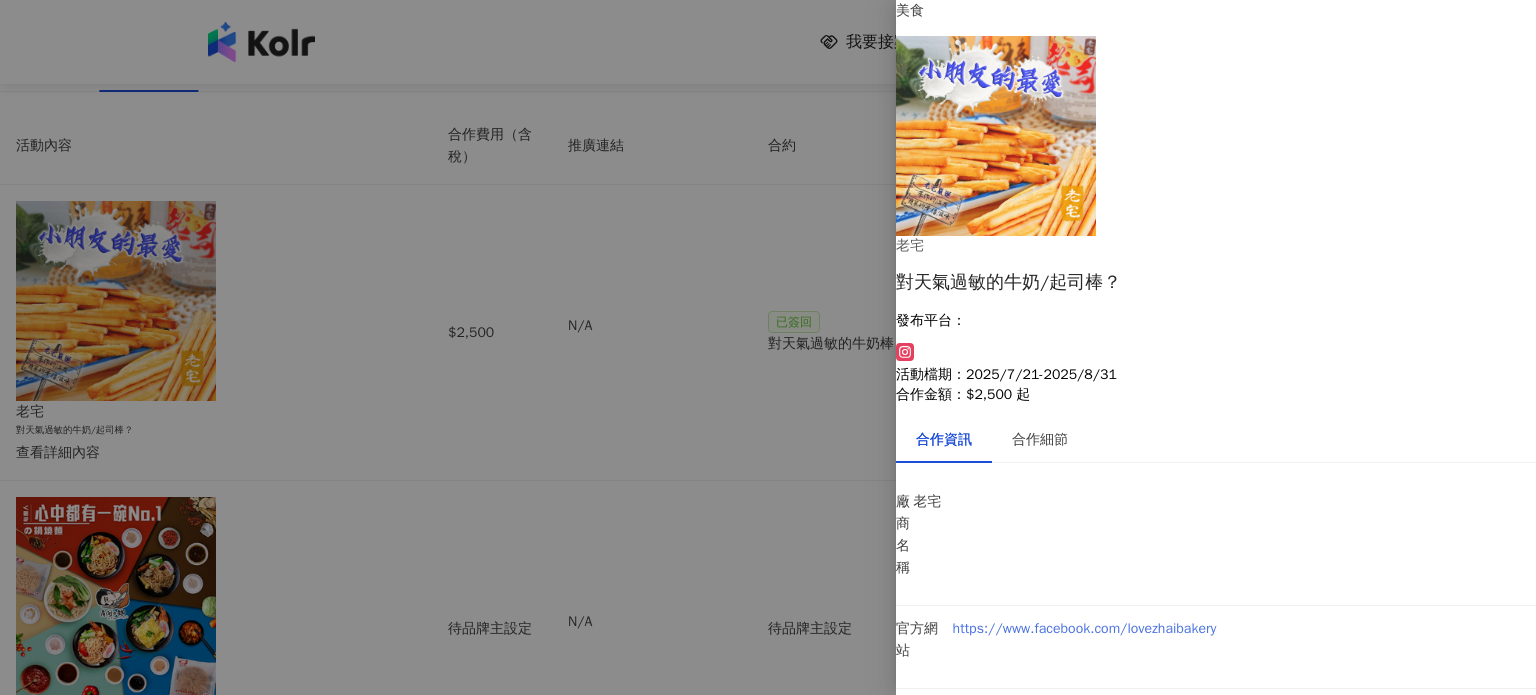 click on "https://www.facebook.com/lovezhaibakery" at bounding box center (1085, 628) 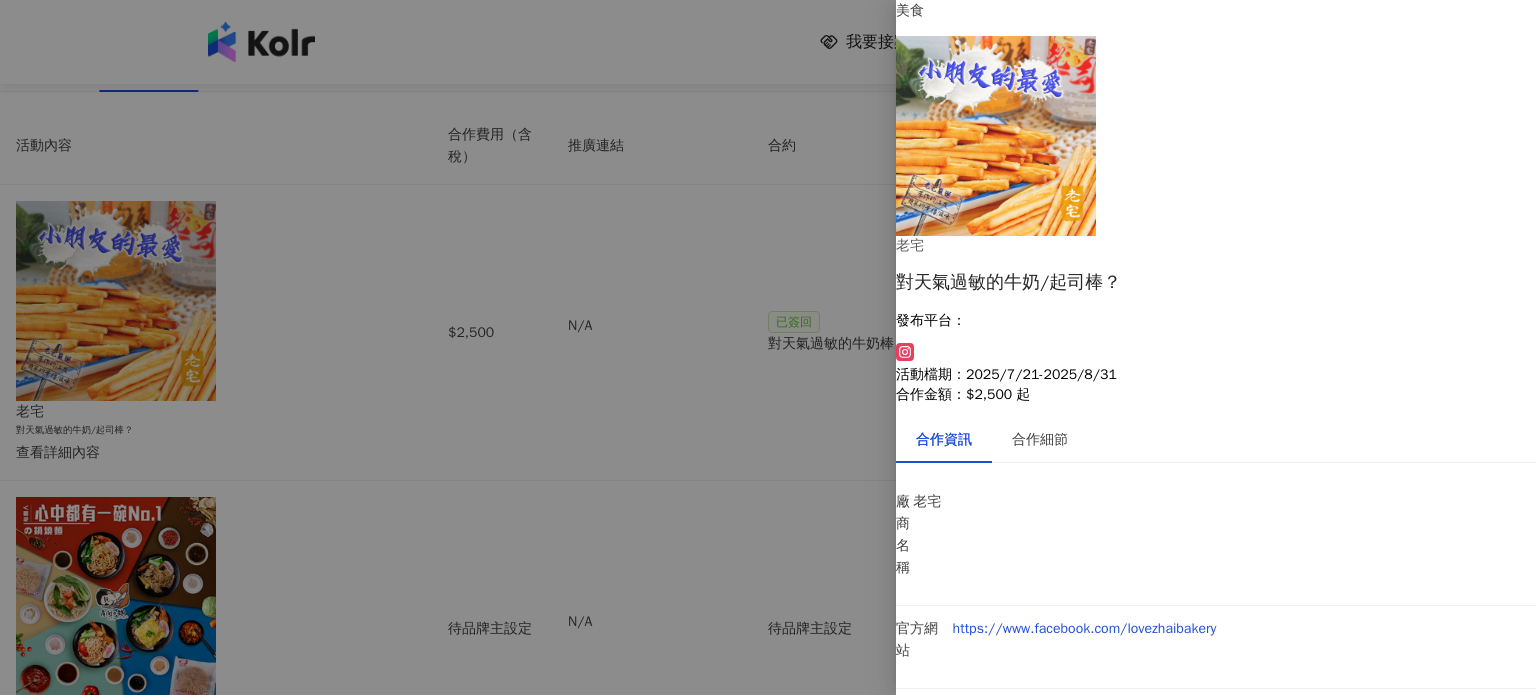 click at bounding box center (768, 347) 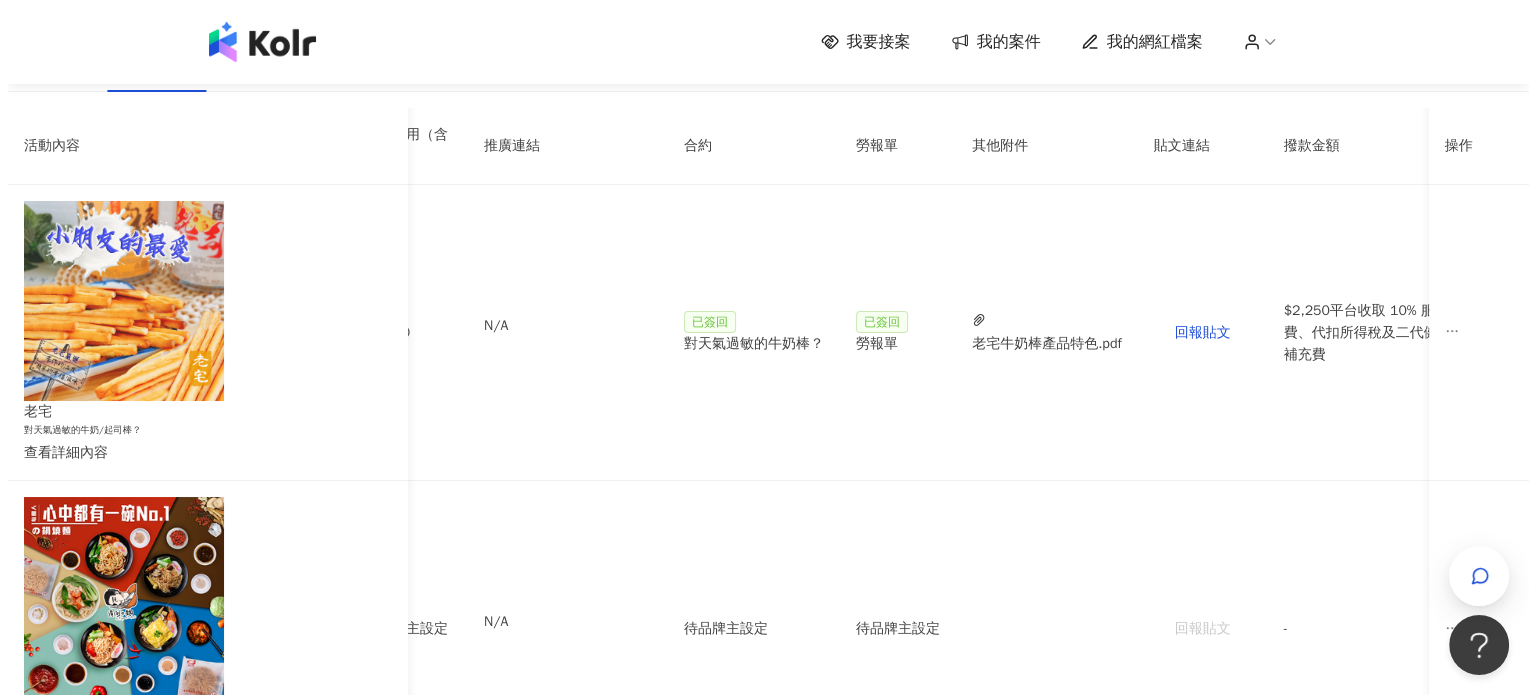scroll, scrollTop: 0, scrollLeft: 230, axis: horizontal 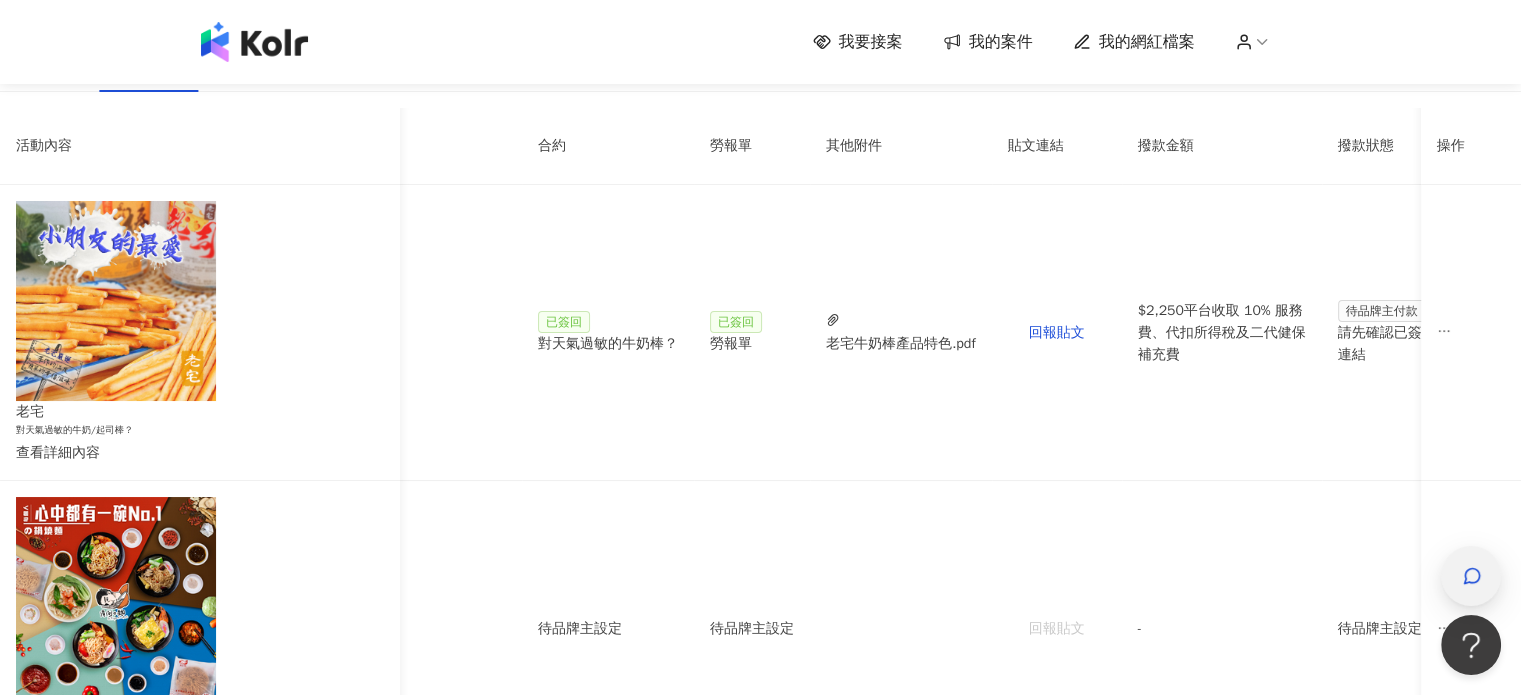 click 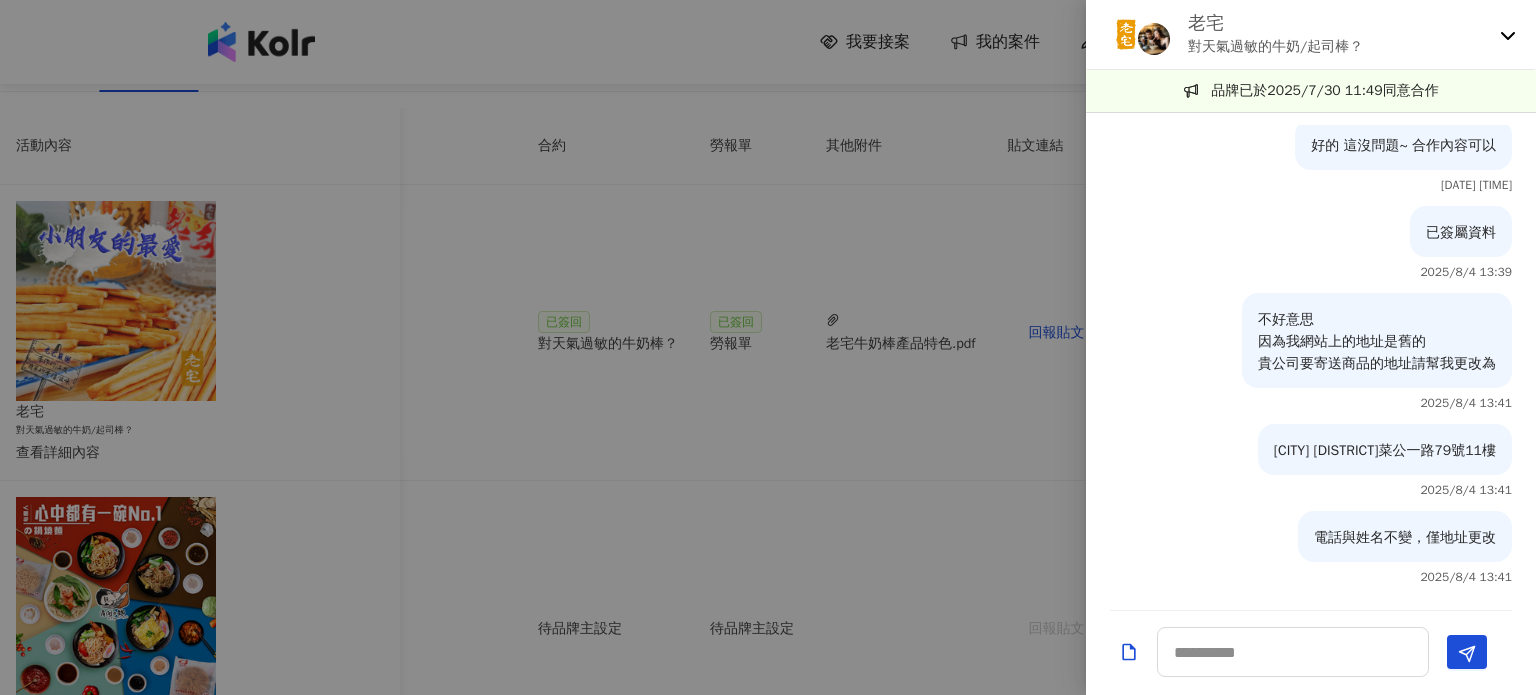 scroll, scrollTop: 226, scrollLeft: 0, axis: vertical 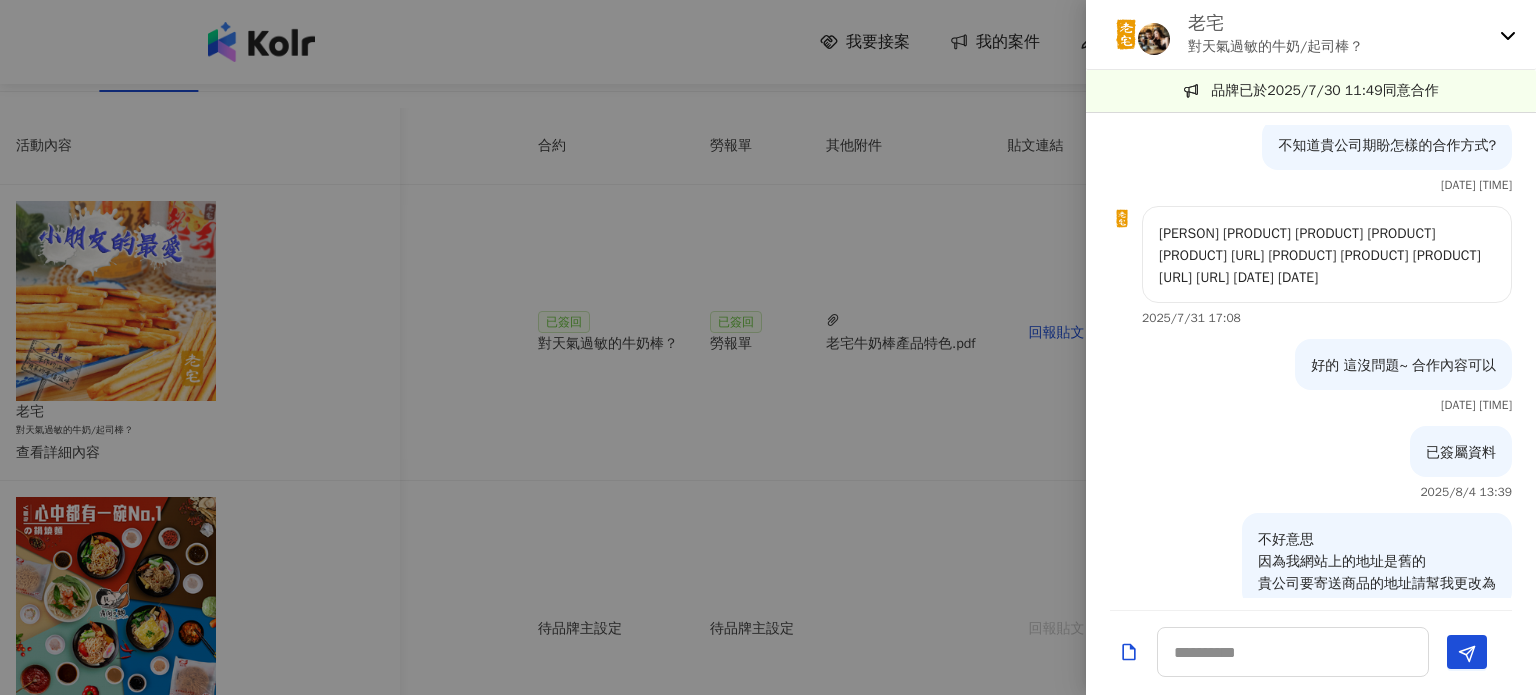 click at bounding box center (768, 347) 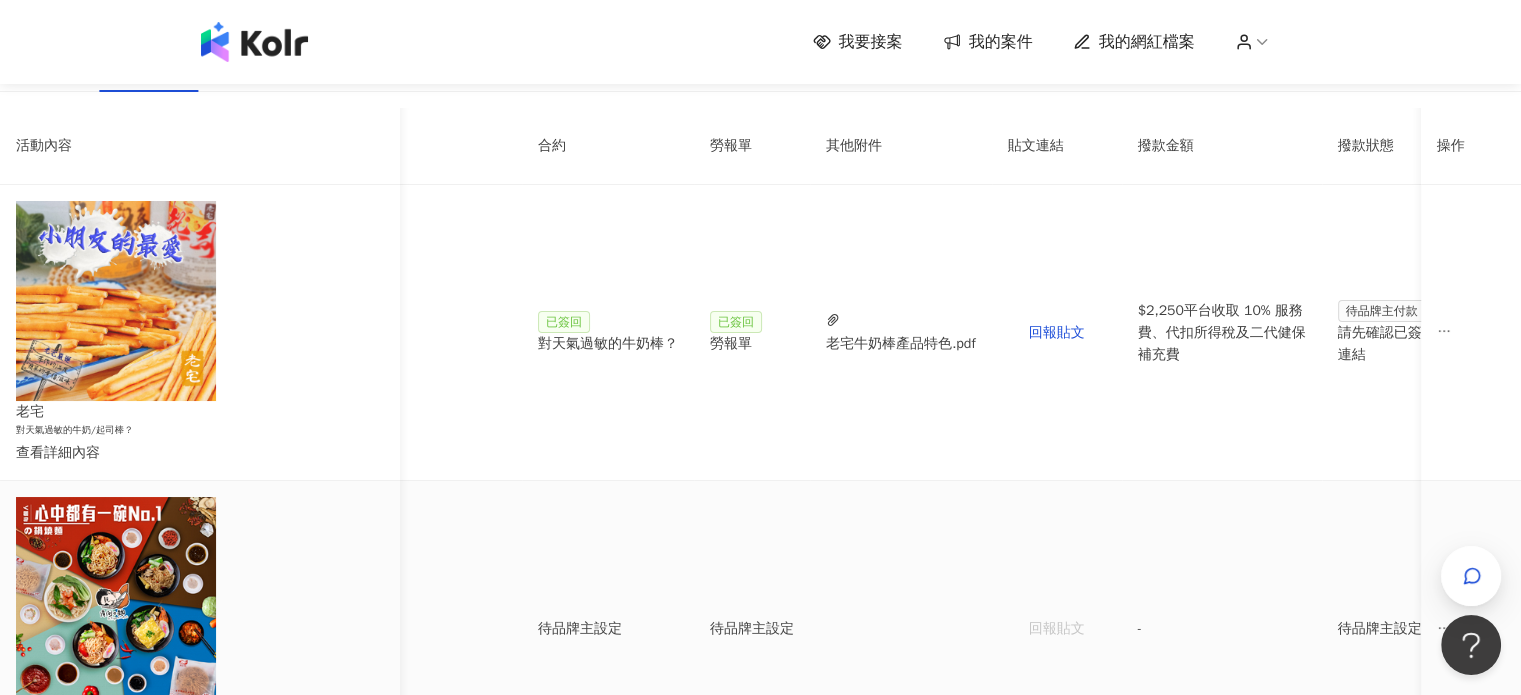 click on "待品牌主設定" at bounding box center [608, 629] 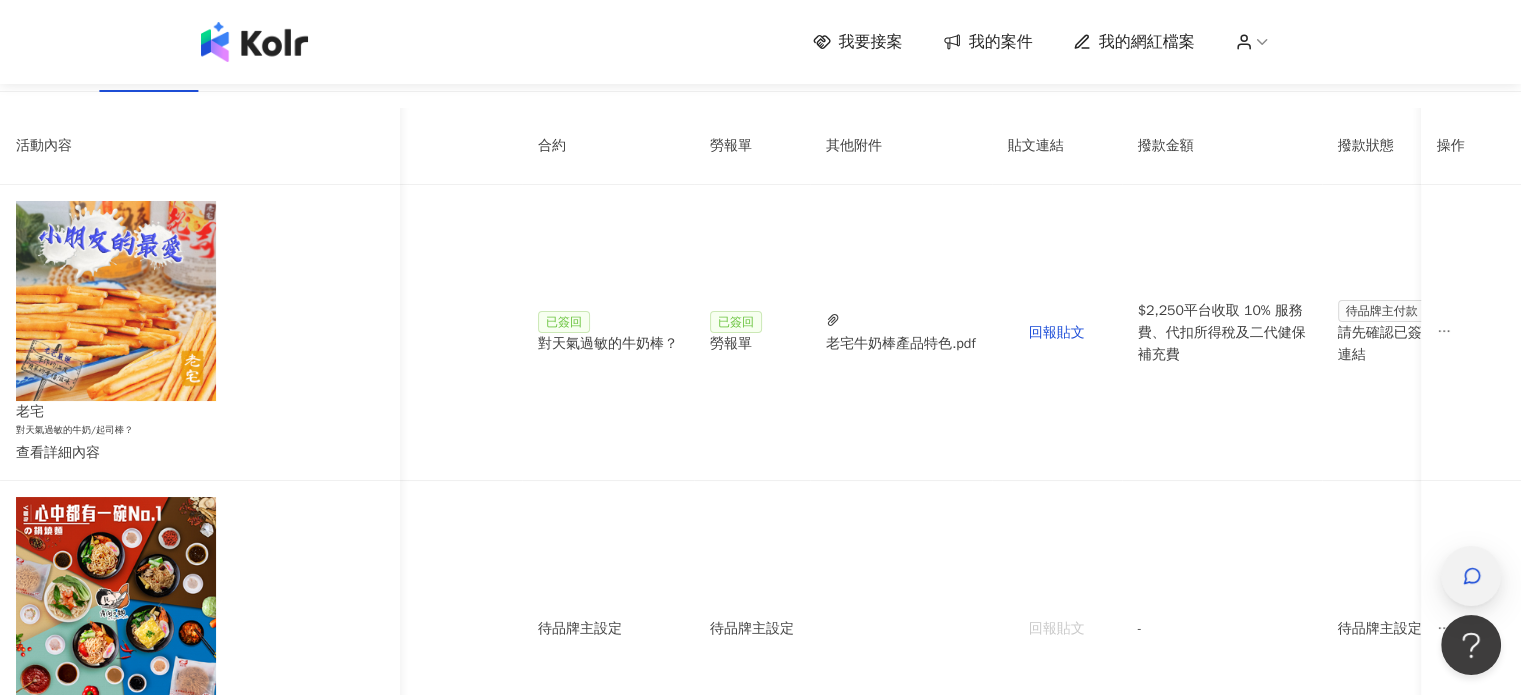 click at bounding box center [1471, 576] 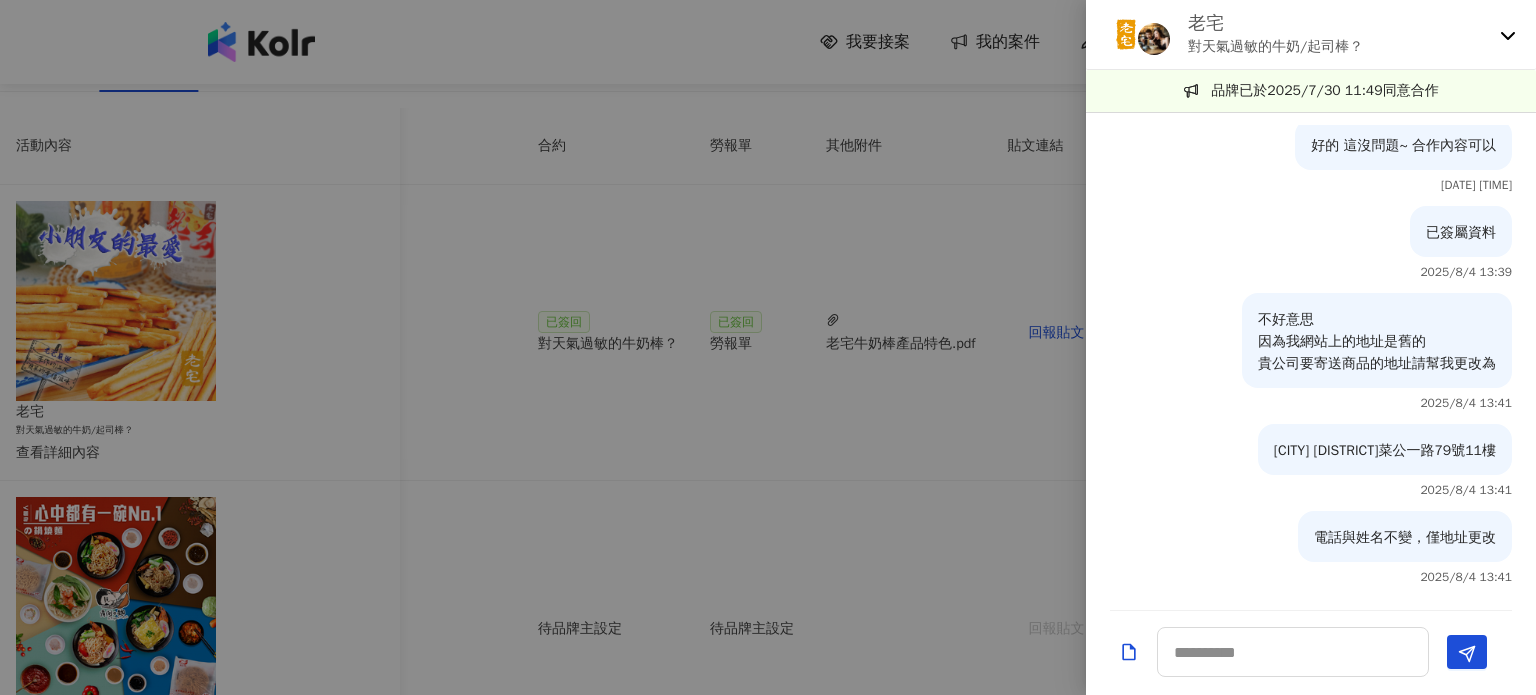 scroll, scrollTop: 1126, scrollLeft: 0, axis: vertical 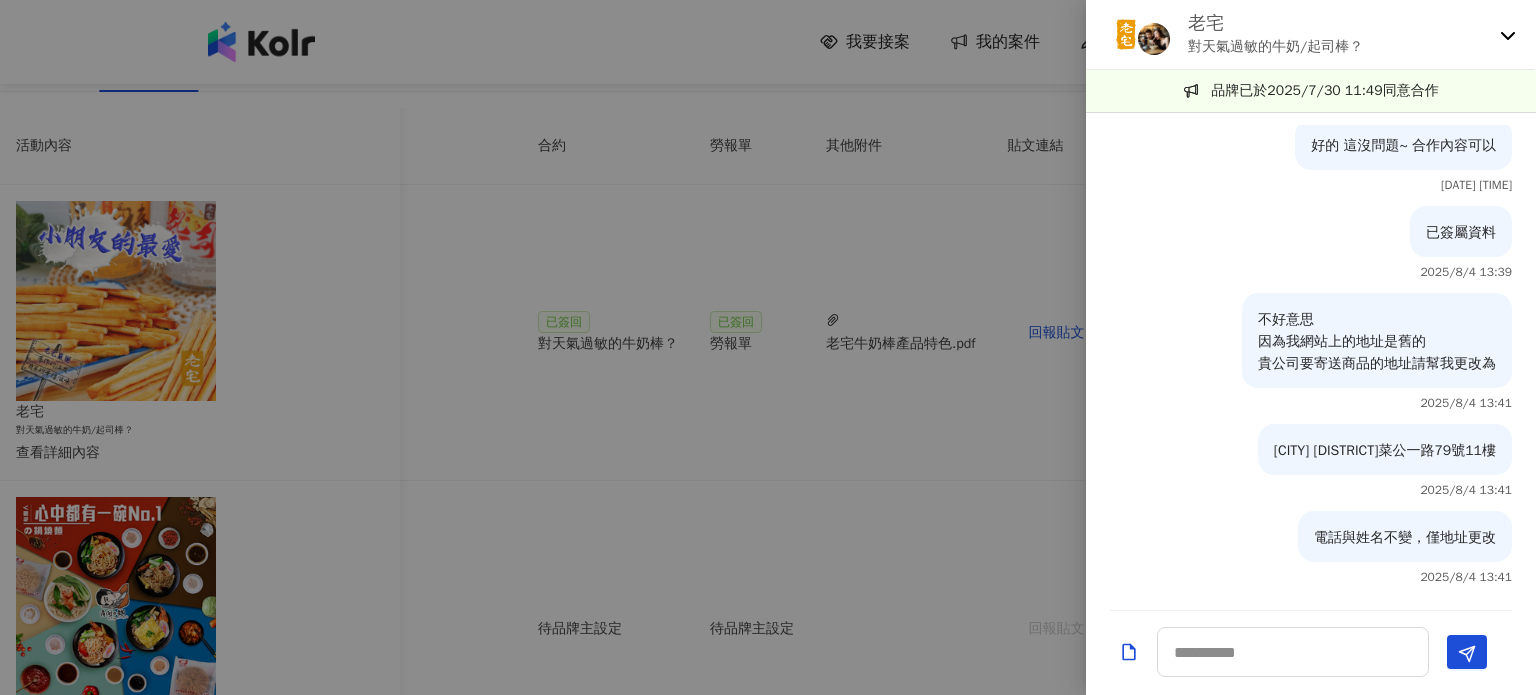 click 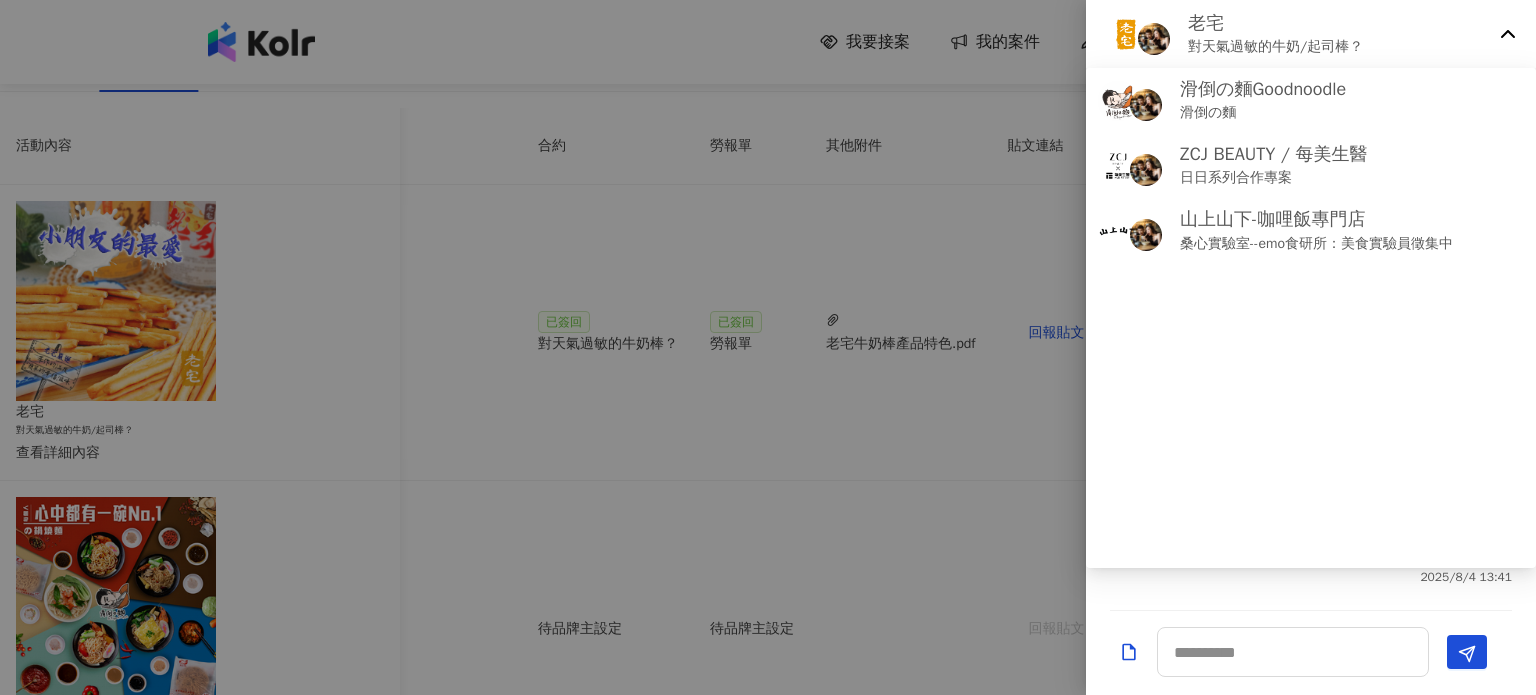 click at bounding box center [768, 347] 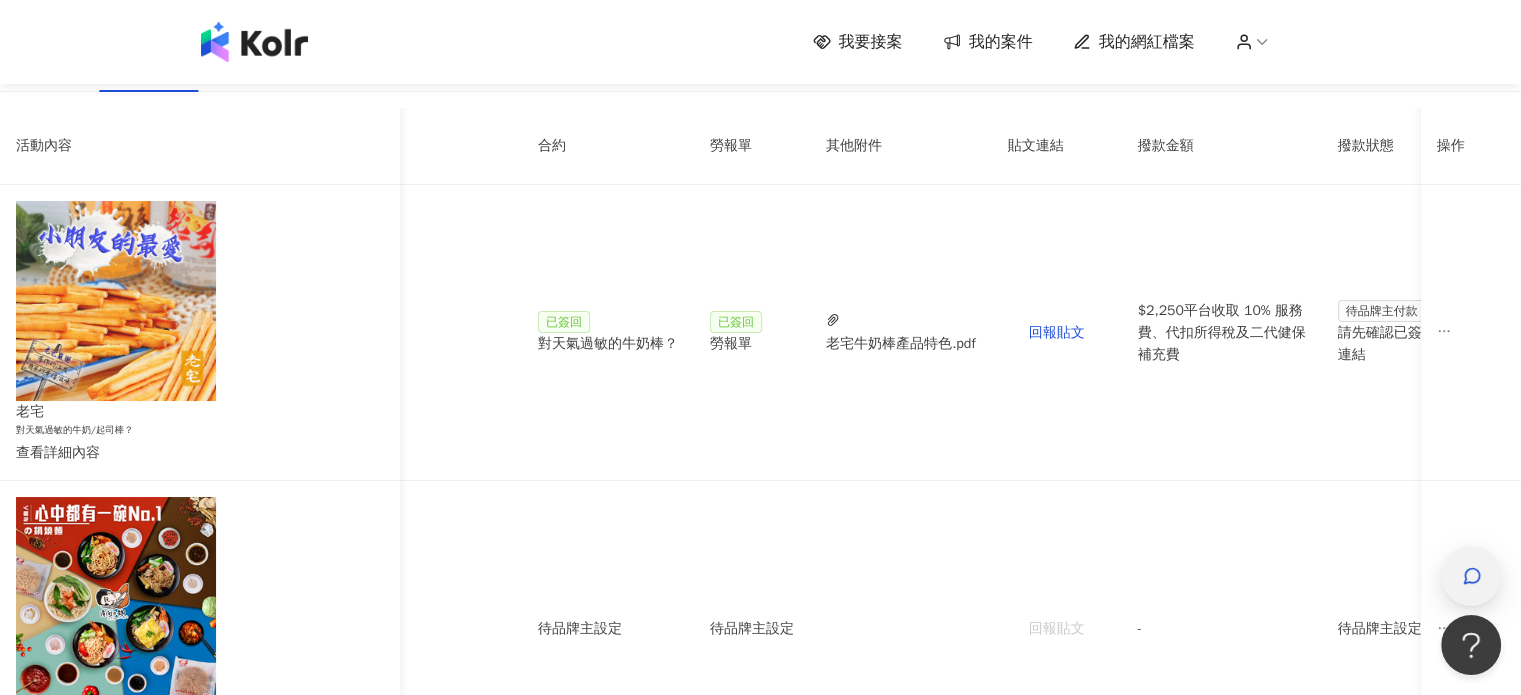 click 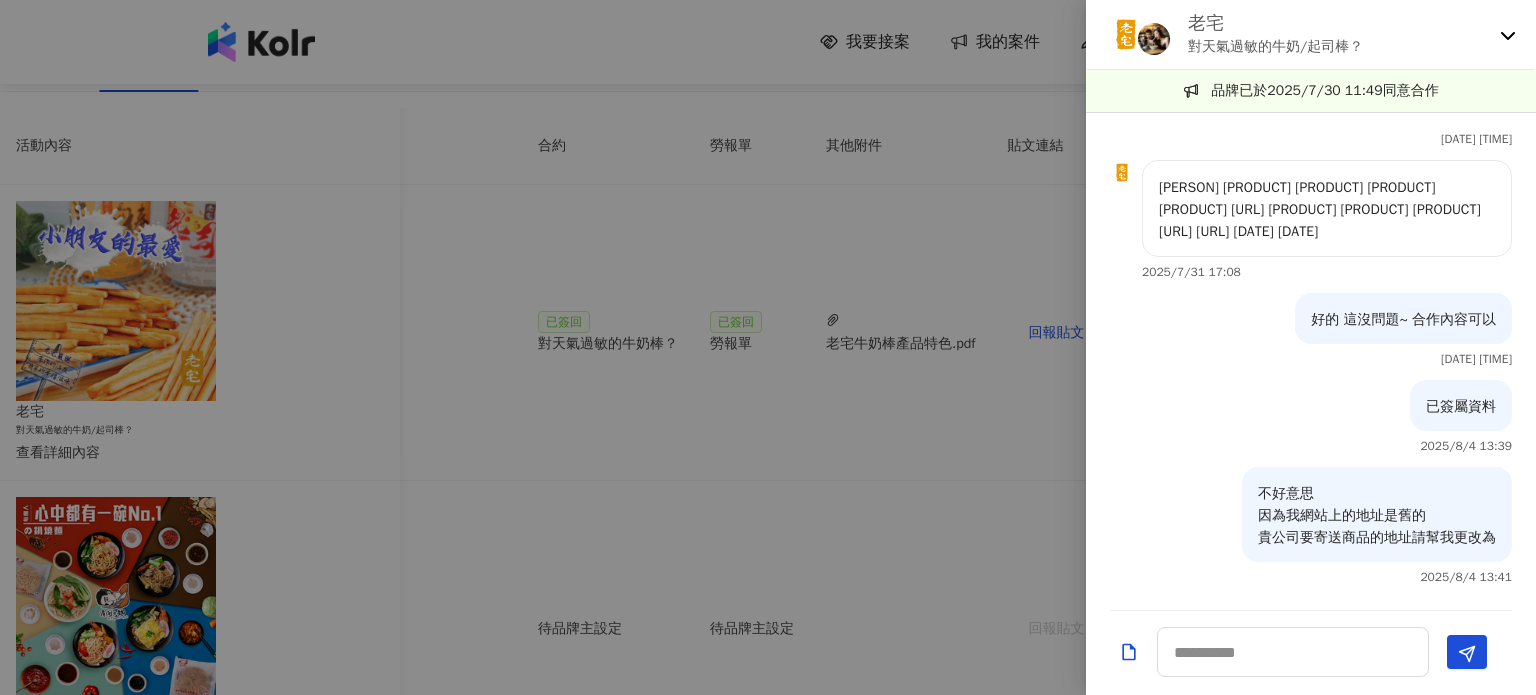 scroll, scrollTop: 26, scrollLeft: 0, axis: vertical 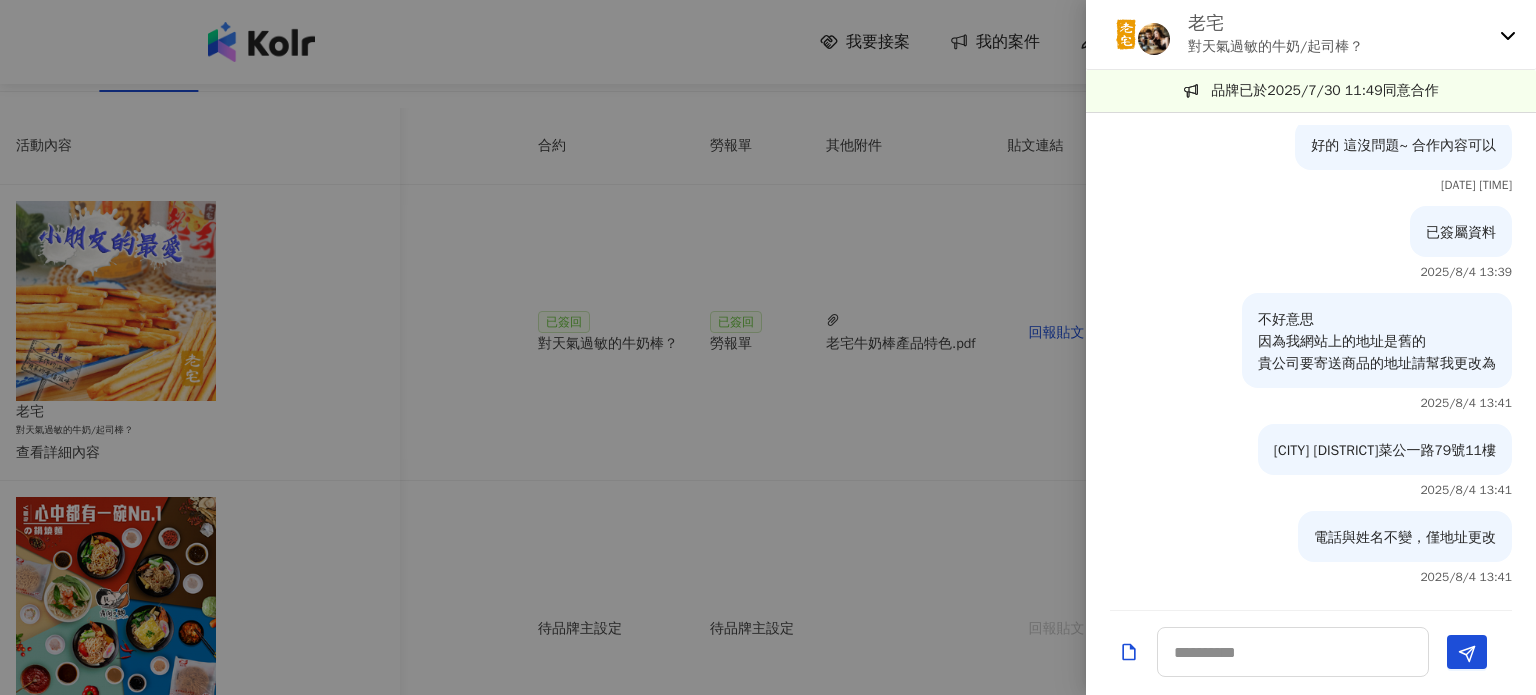 click at bounding box center [768, 347] 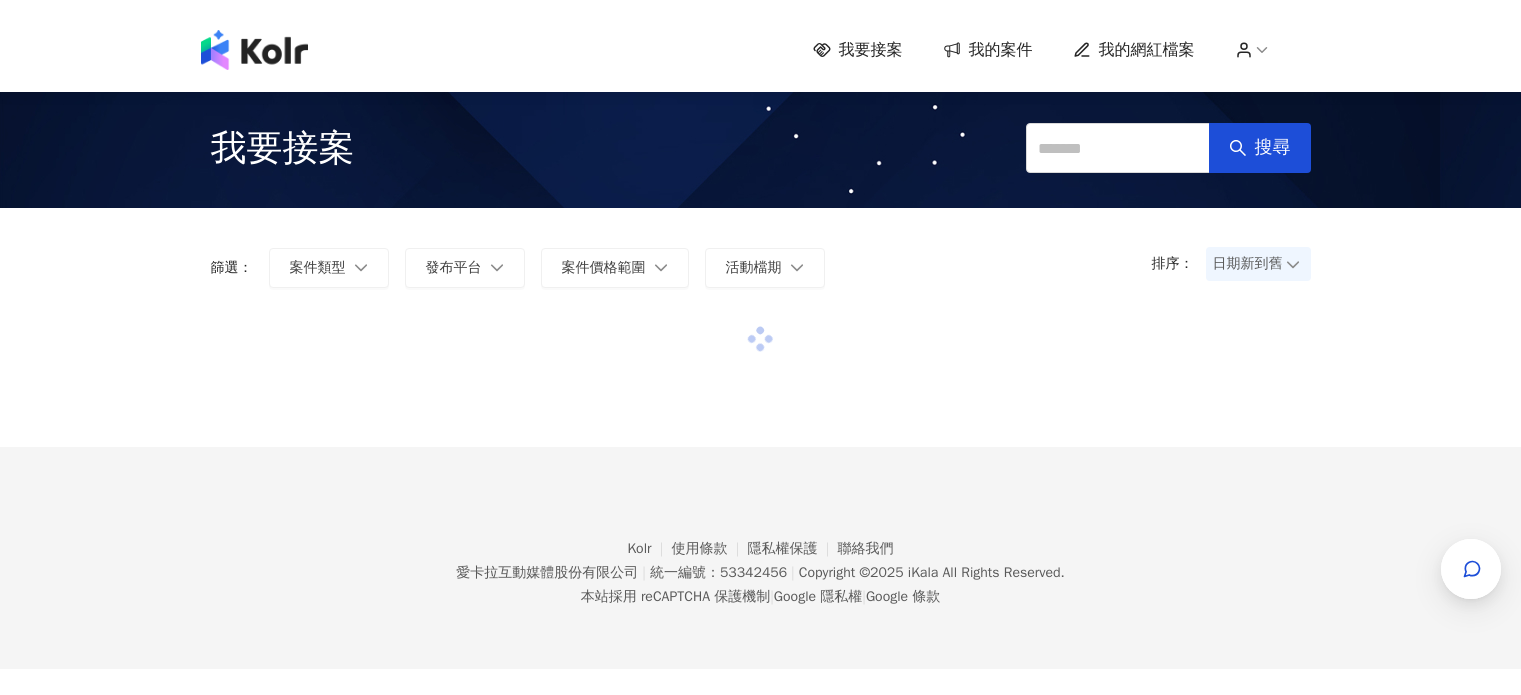 scroll, scrollTop: 0, scrollLeft: 0, axis: both 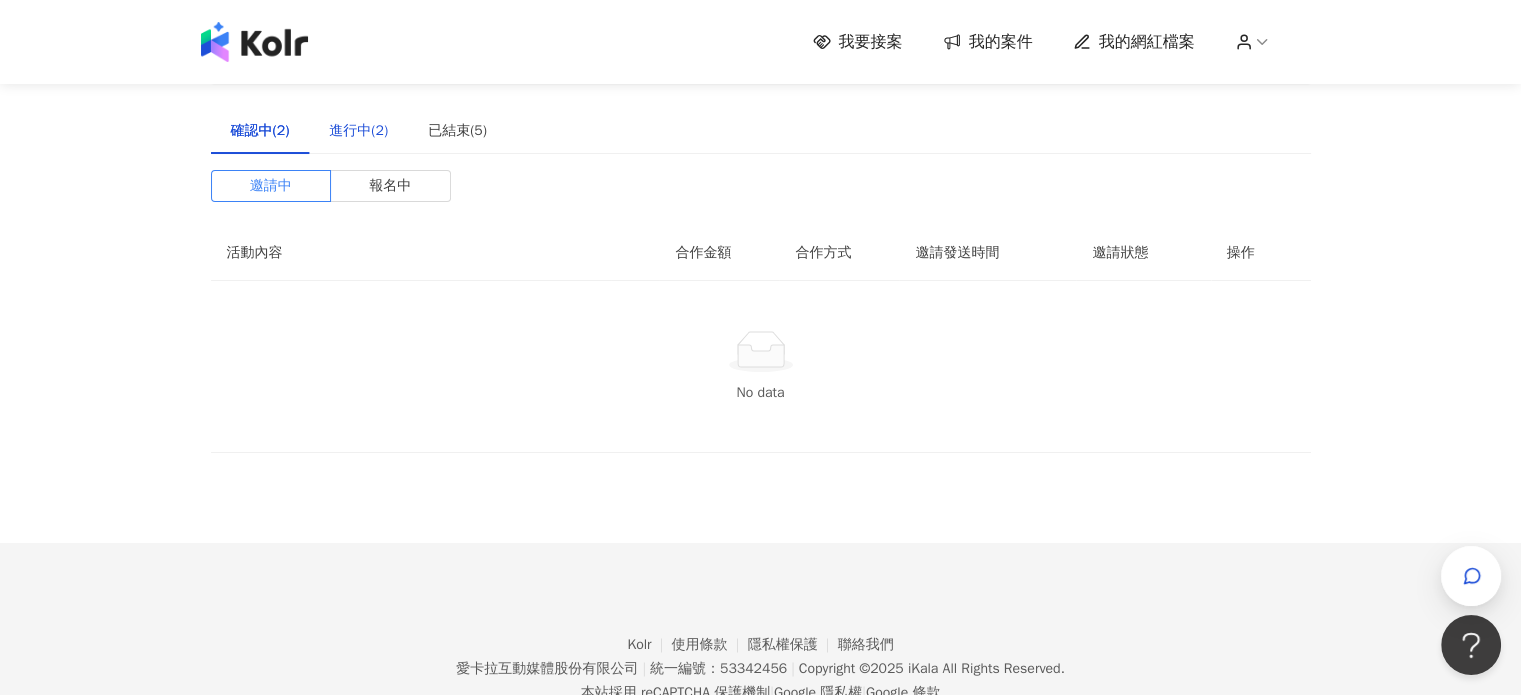 click on "進行中(2)" at bounding box center (358, 131) 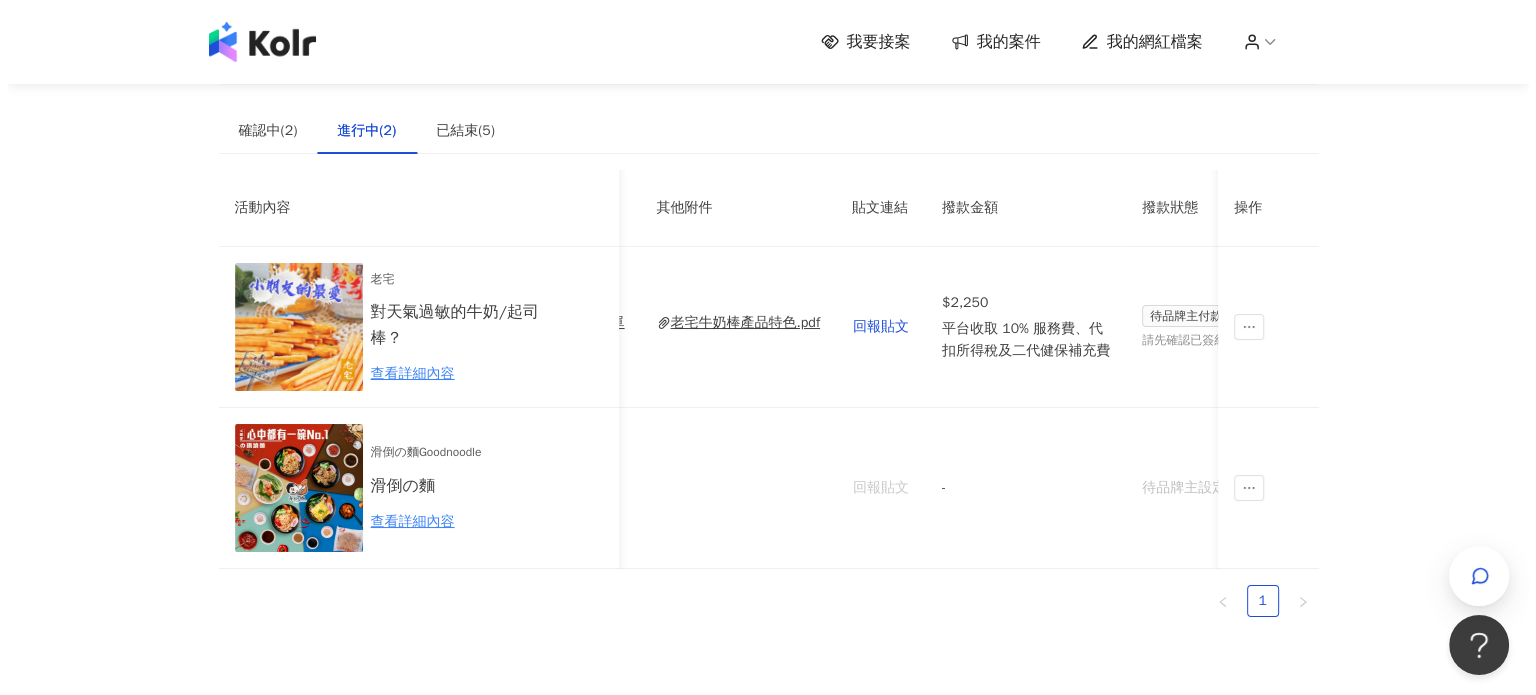 scroll, scrollTop: 0, scrollLeft: 804, axis: horizontal 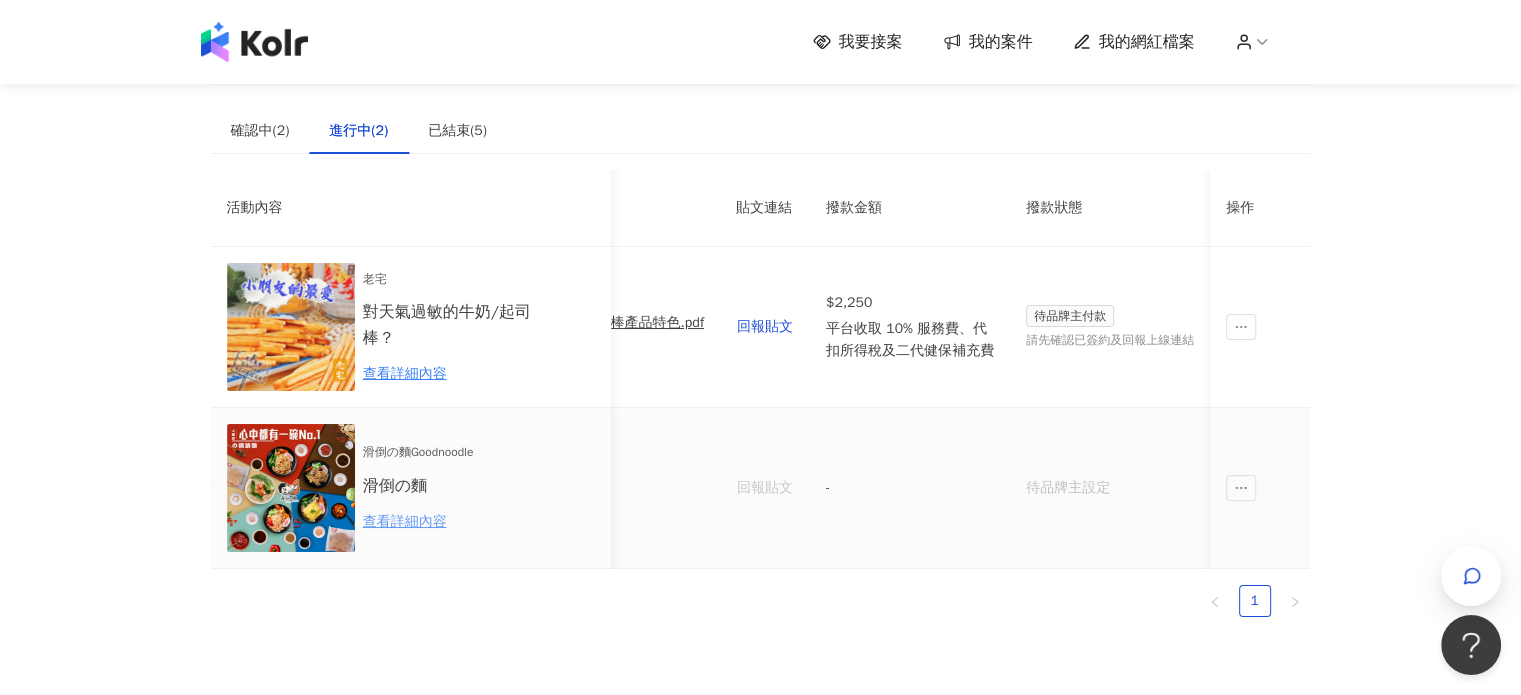 click on "查看詳細內容" at bounding box center [450, 522] 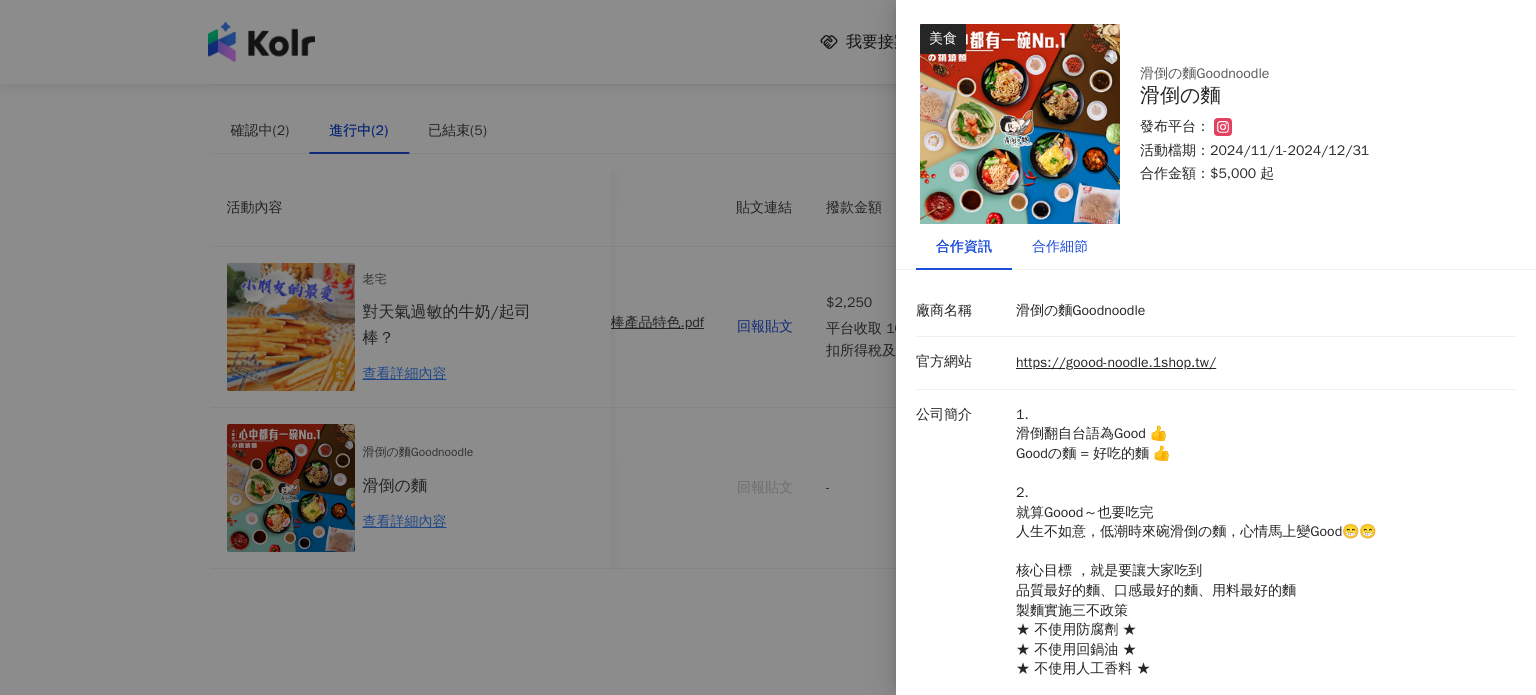 click on "合作細節" at bounding box center (1060, 247) 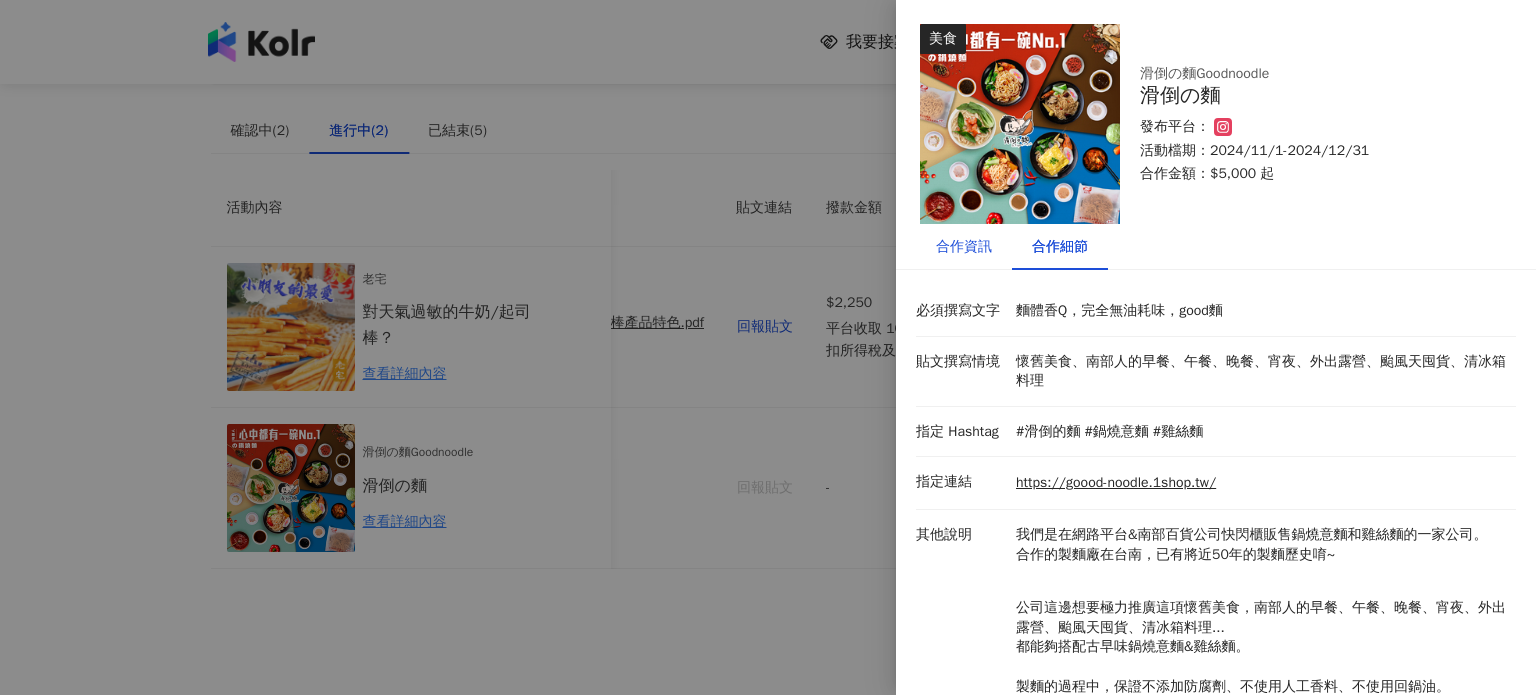 click on "合作資訊" at bounding box center (964, 247) 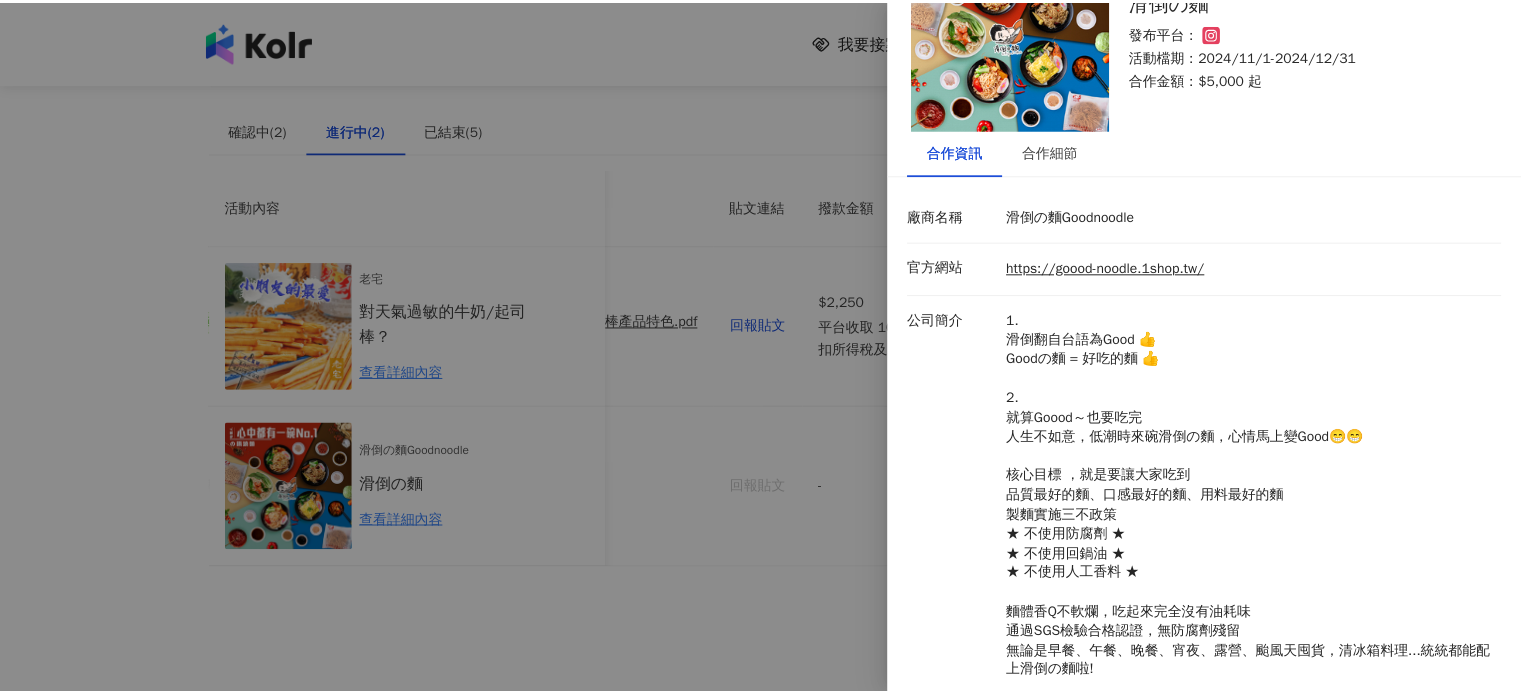 scroll, scrollTop: 0, scrollLeft: 0, axis: both 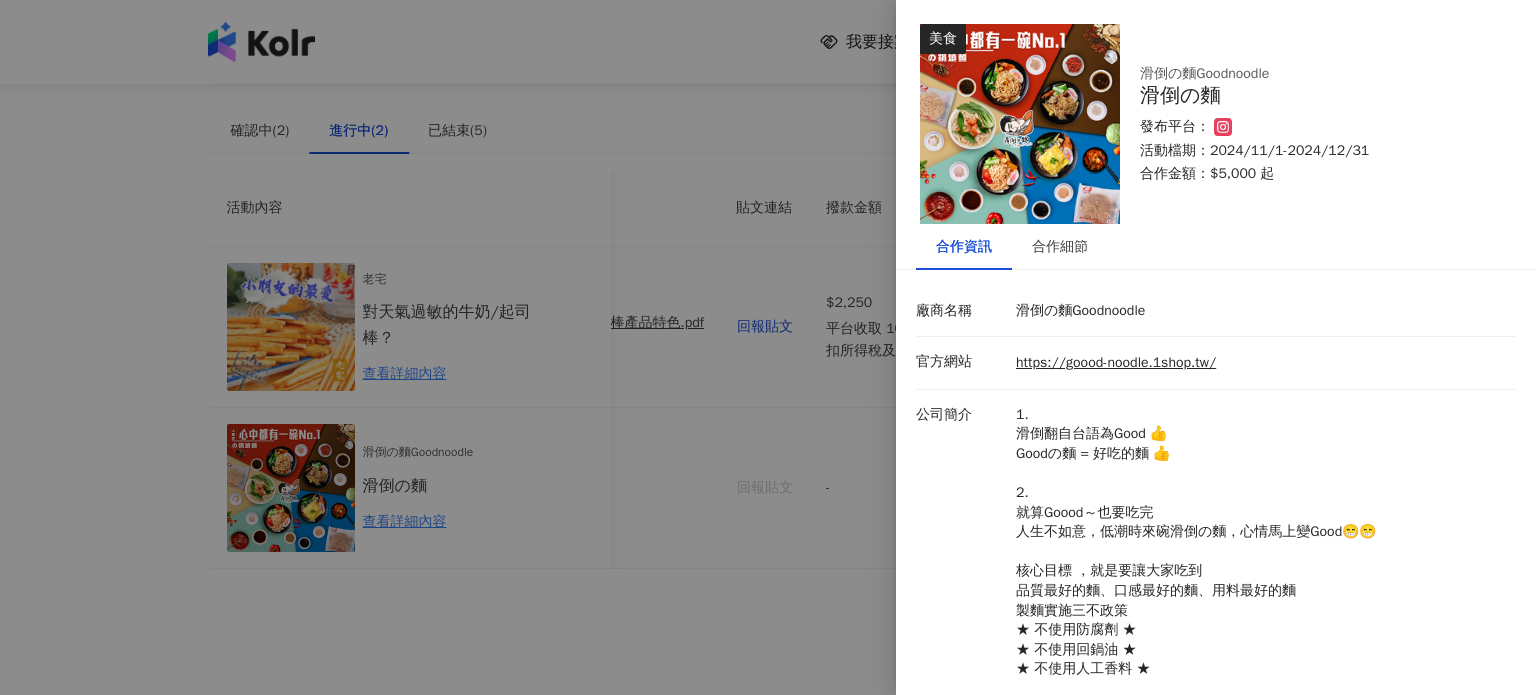 click at bounding box center [768, 347] 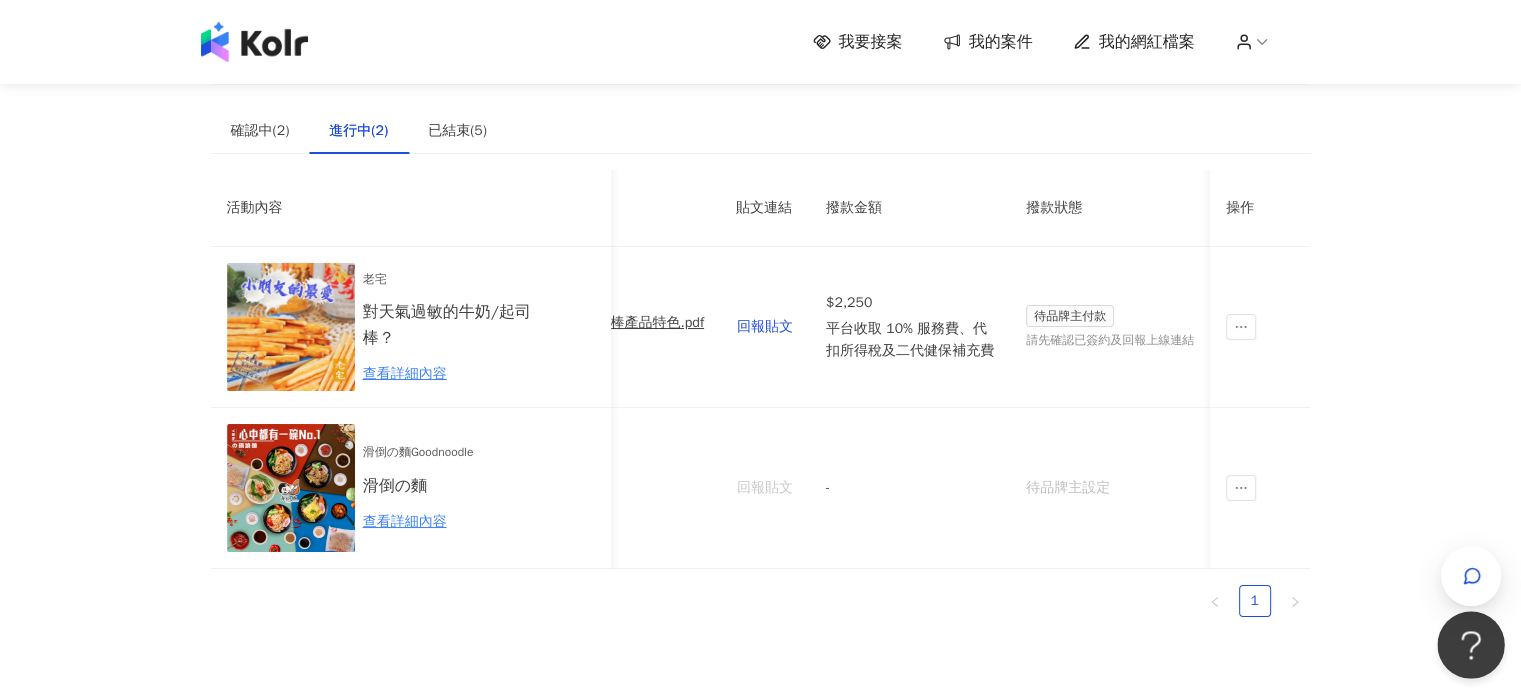 click at bounding box center [1467, 641] 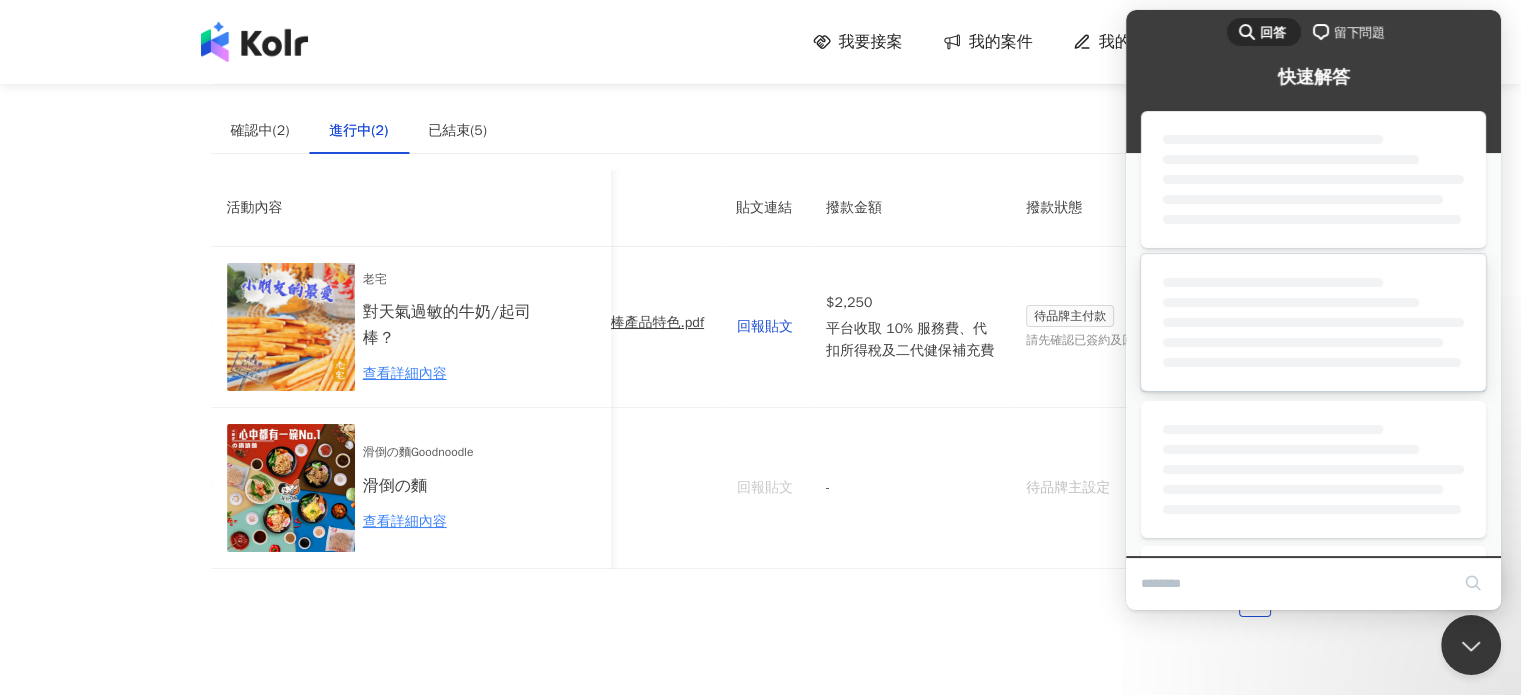 scroll, scrollTop: 0, scrollLeft: 0, axis: both 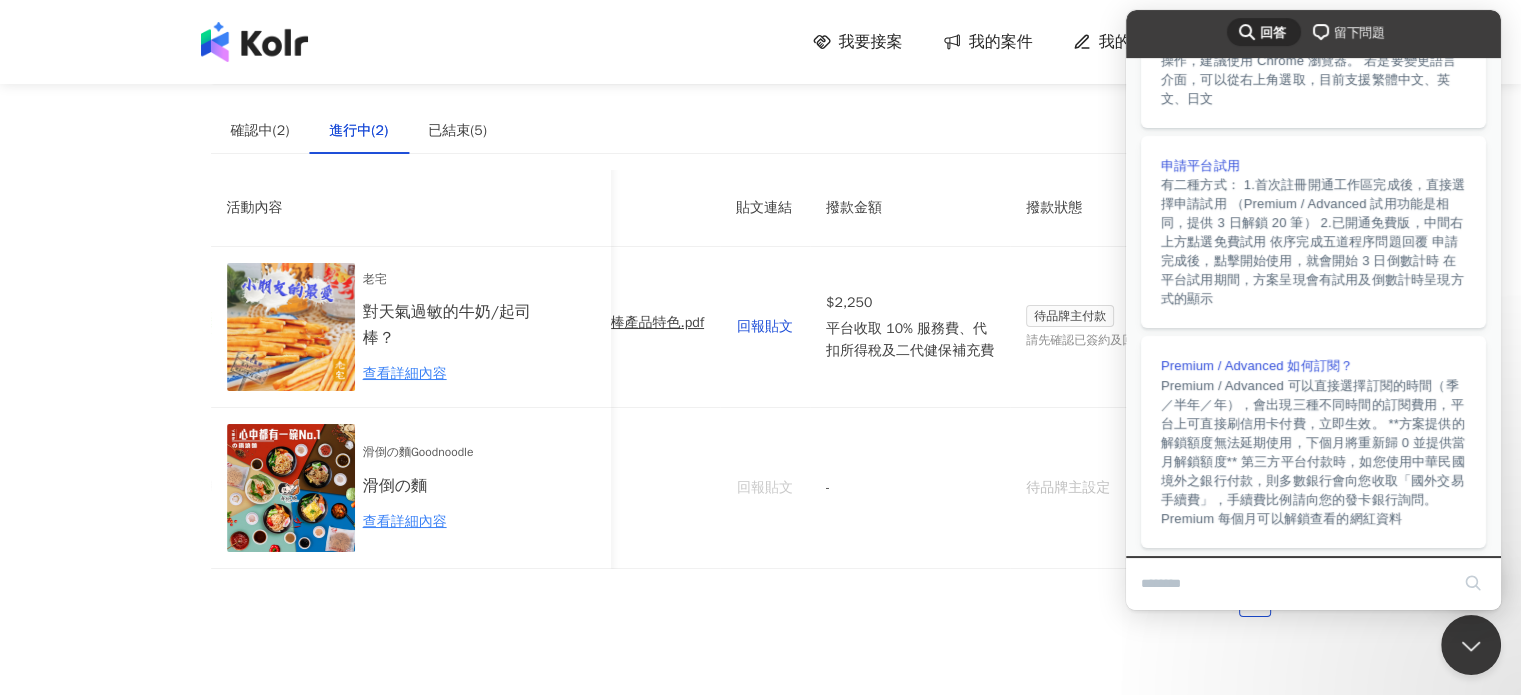 click on "留下問題" at bounding box center (1359, 33) 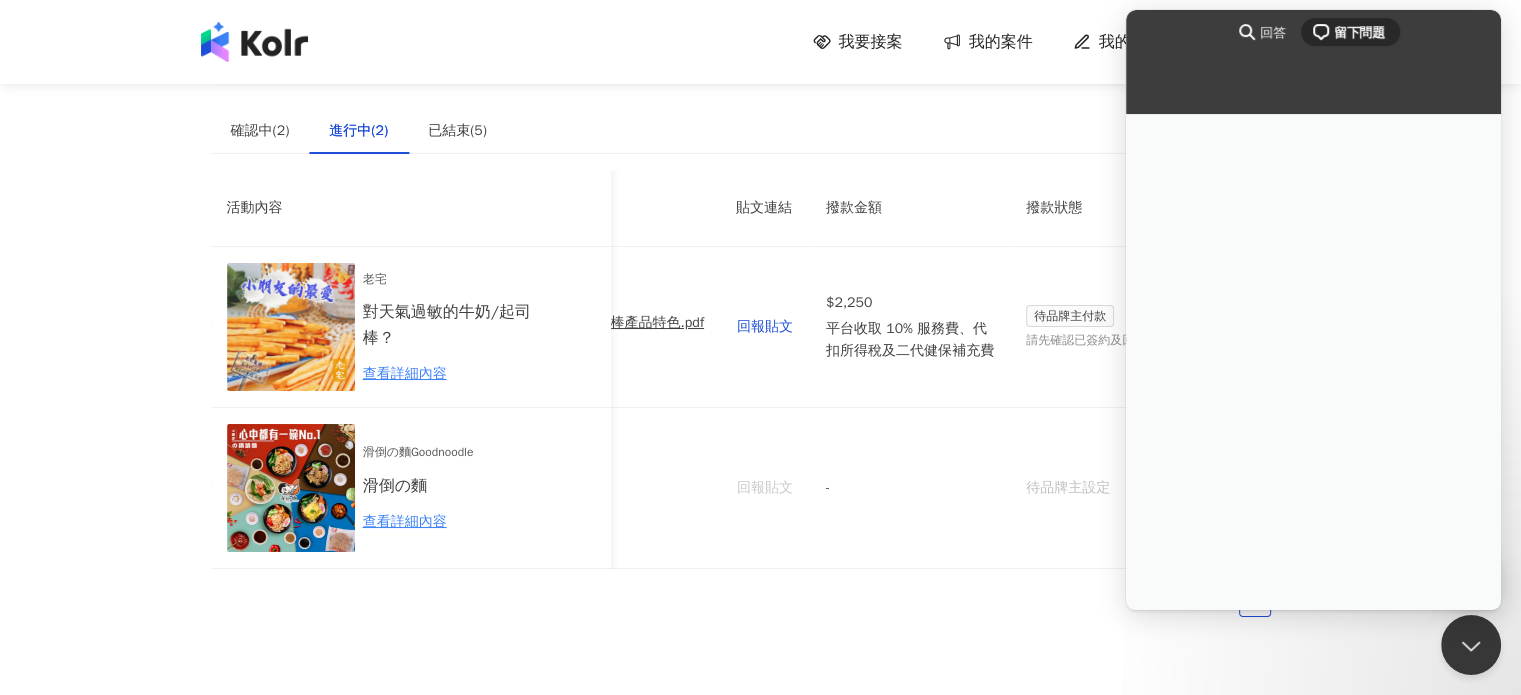 scroll, scrollTop: 0, scrollLeft: 0, axis: both 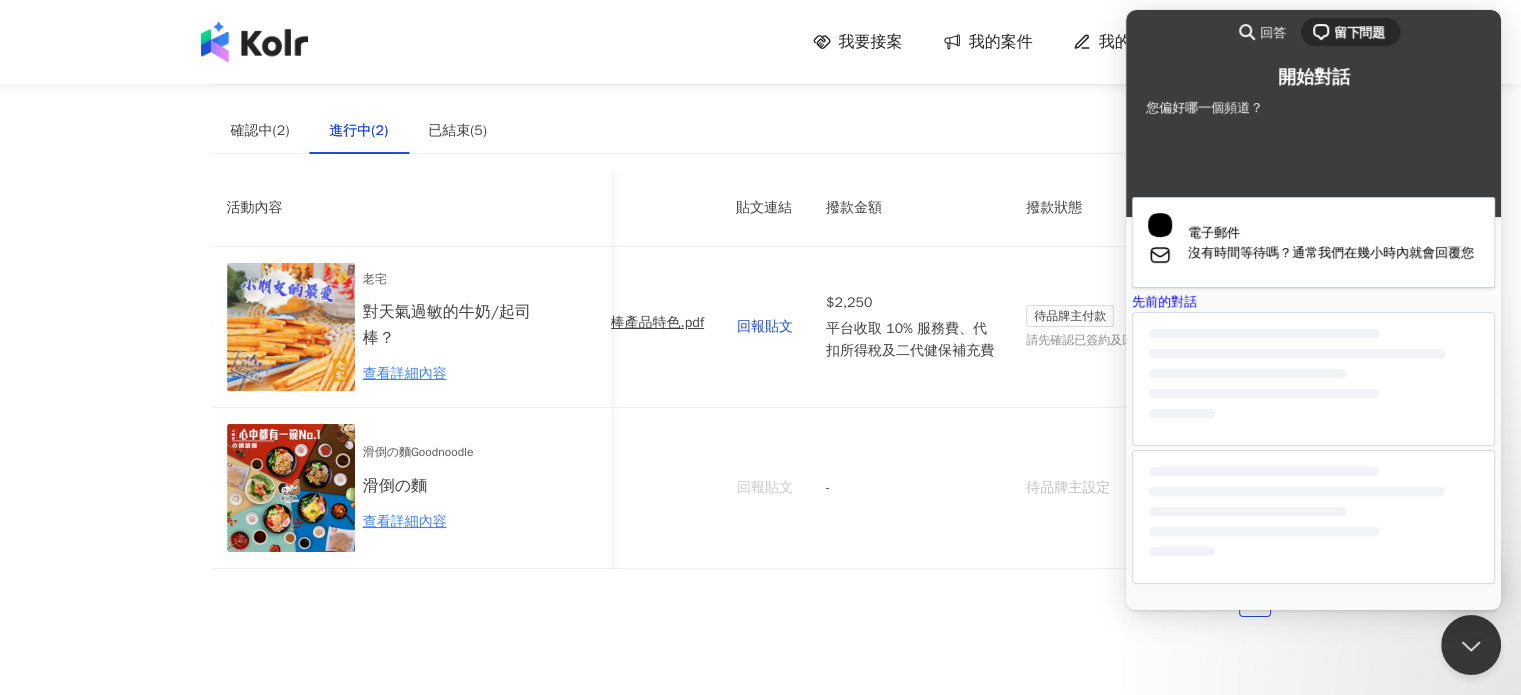 click on "先前的對話" at bounding box center [1313, 302] 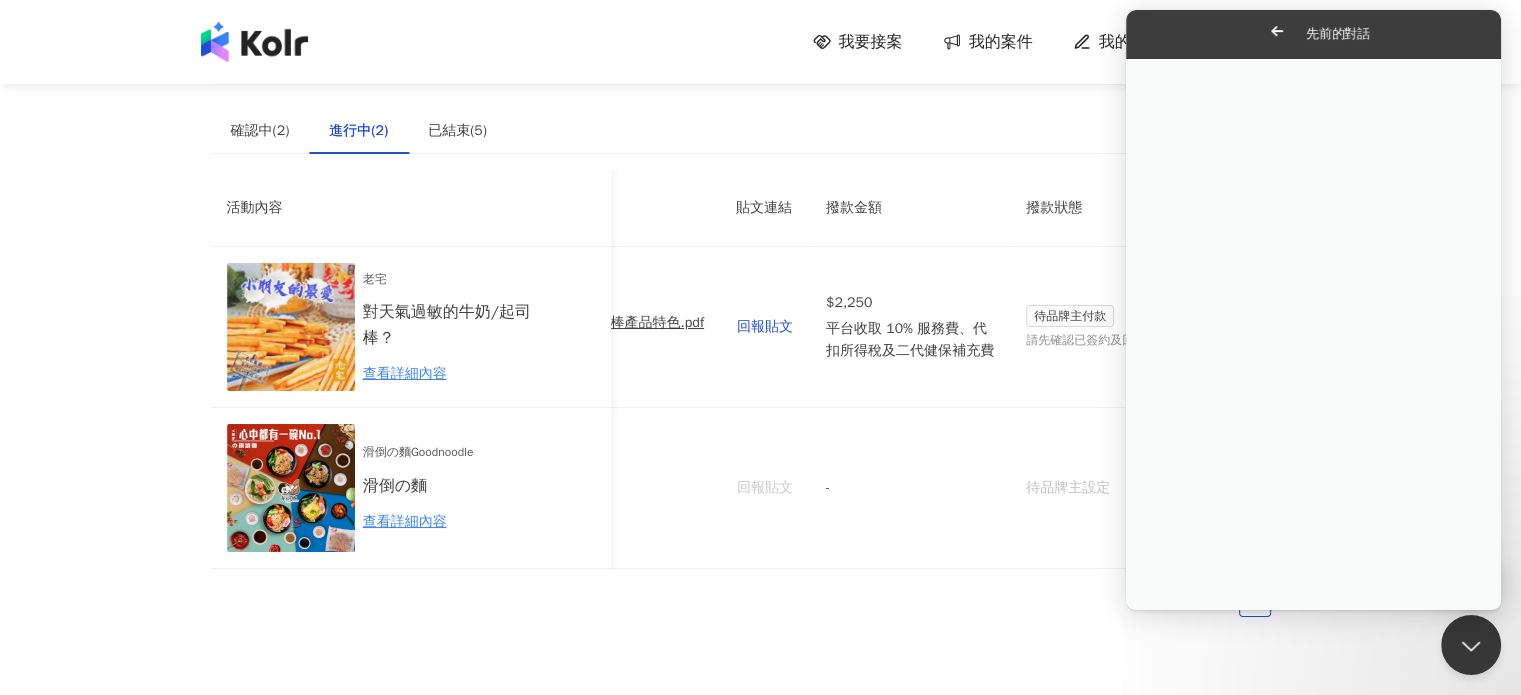 click on "確認中(2) 進行中(2) 已結束(5)" at bounding box center (761, 131) 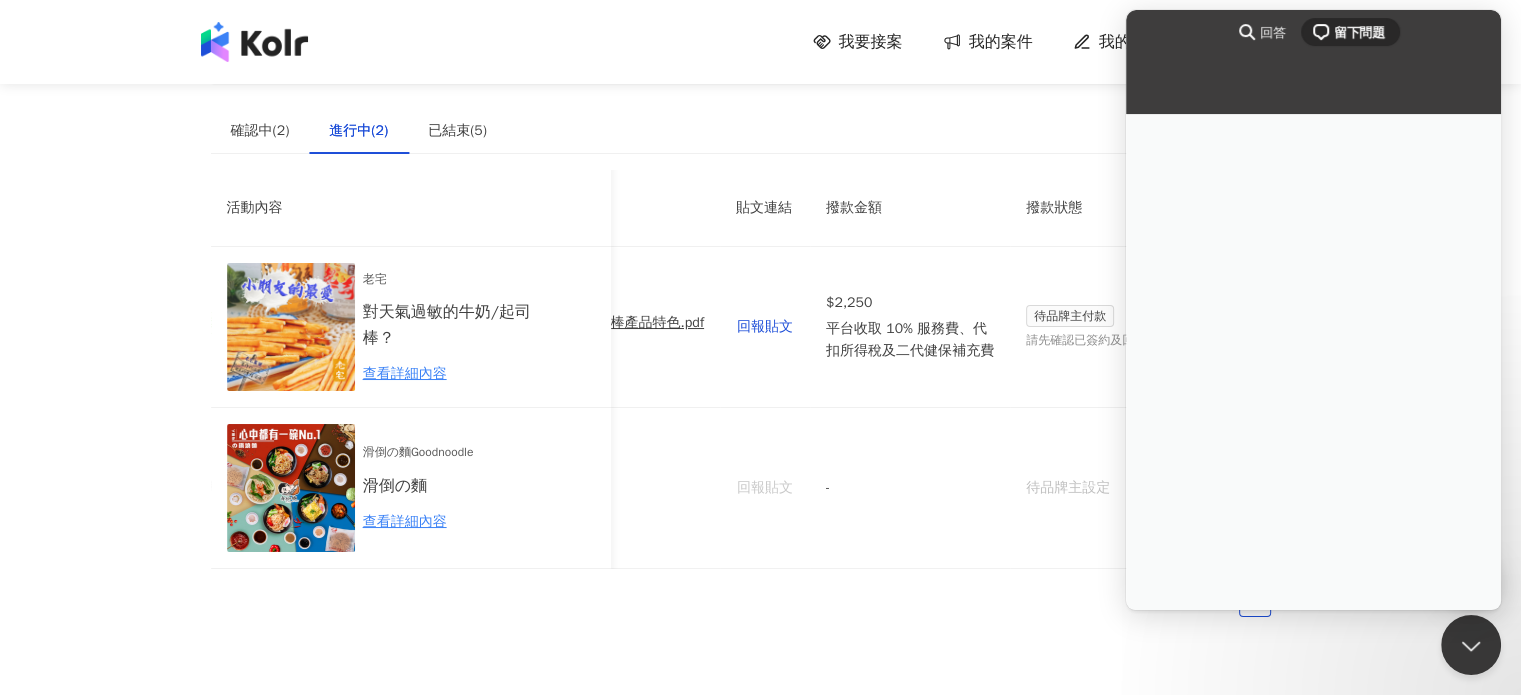 click on "確認中(2) 進行中(2) 已結束(5)" at bounding box center (761, 131) 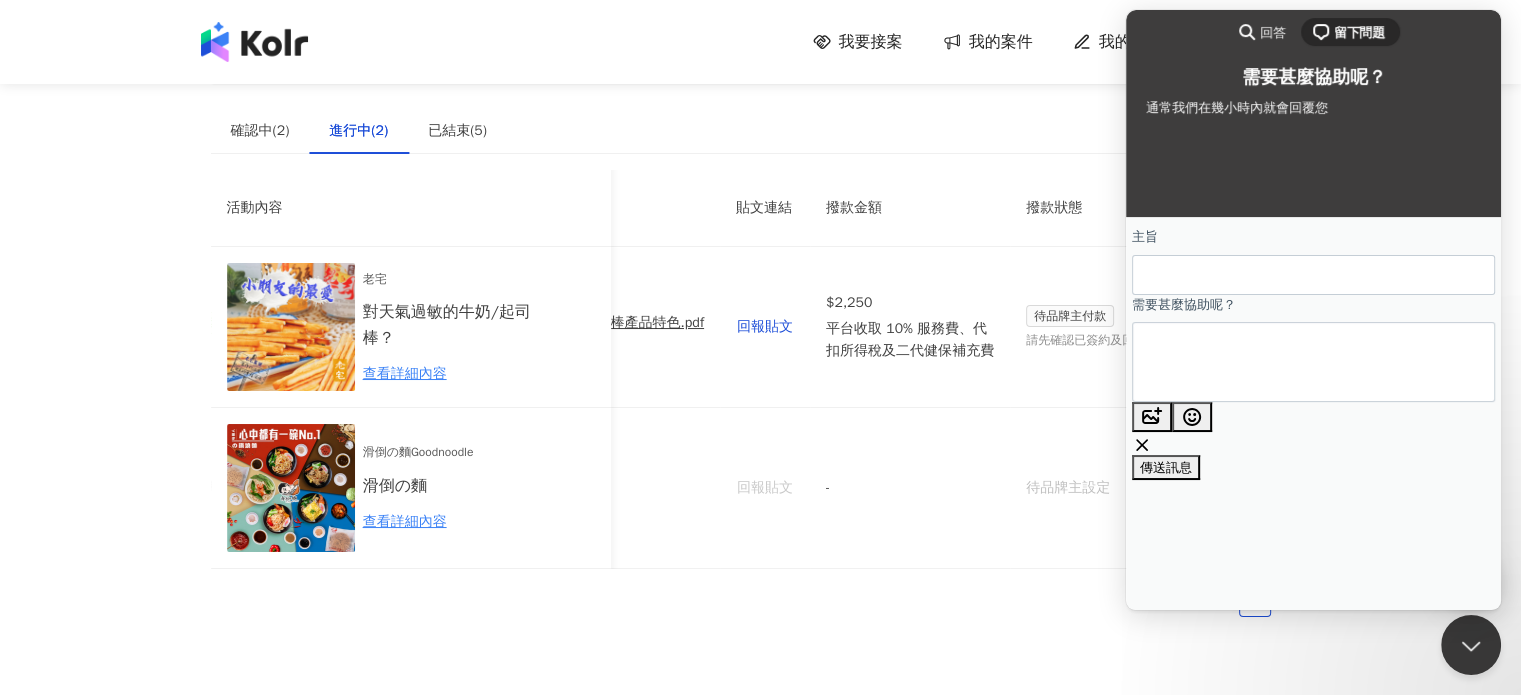 click on "我的案件" at bounding box center [1001, 42] 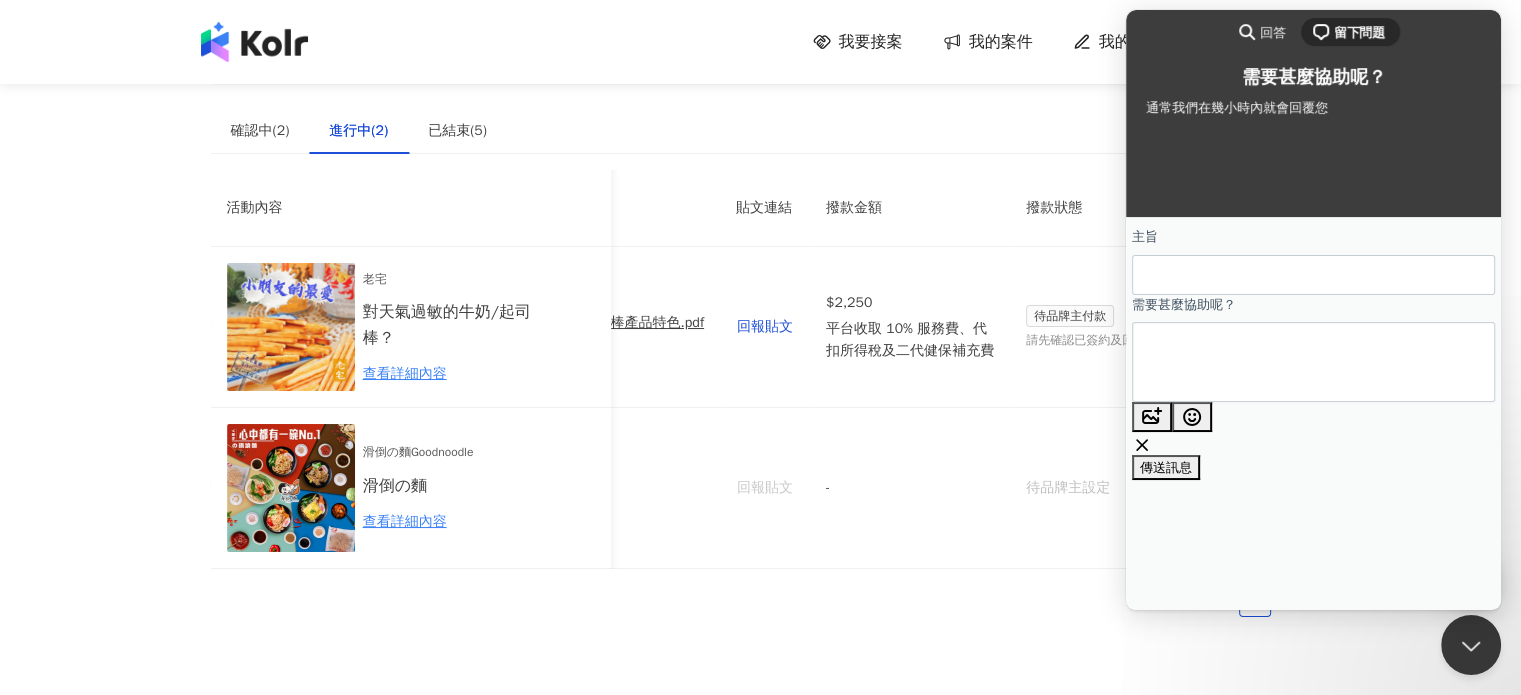 click on "主旨" at bounding box center (1313, 275) 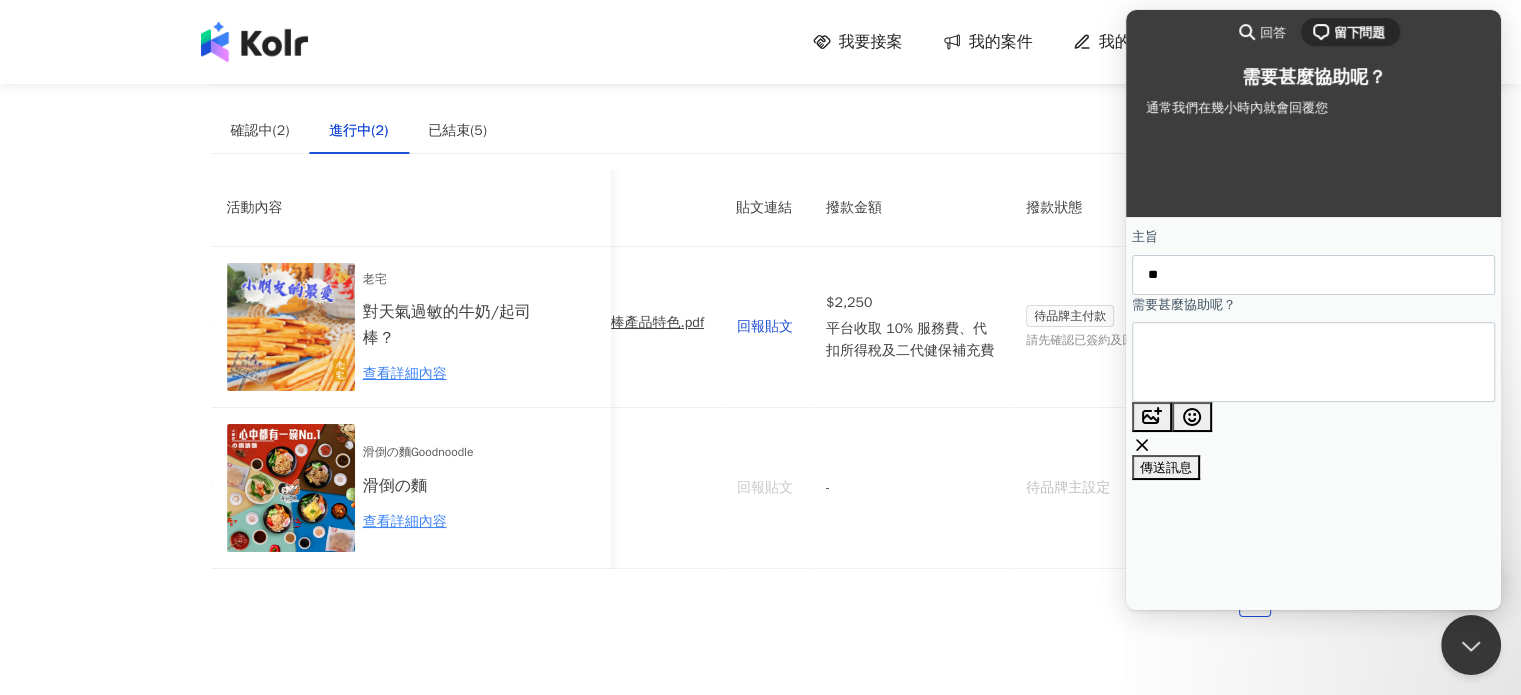 type on "*" 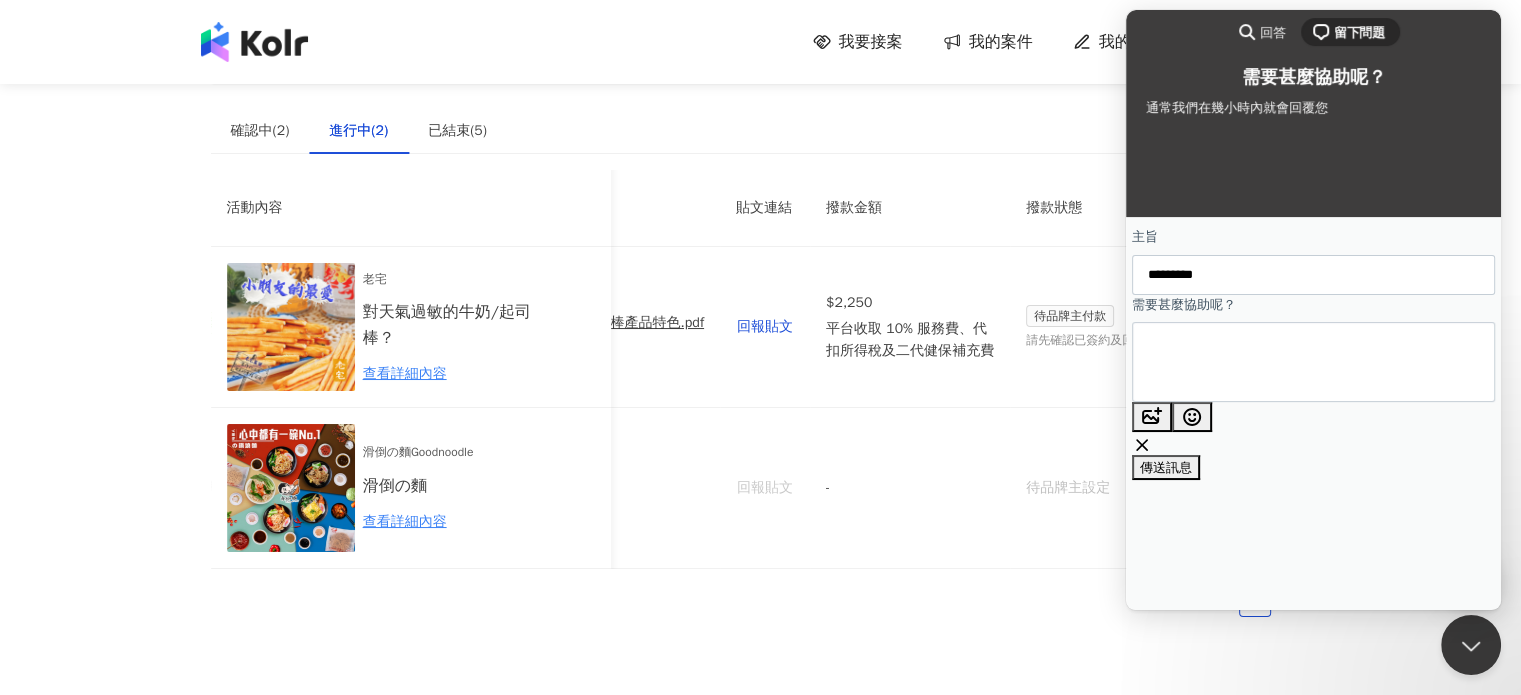type on "*********" 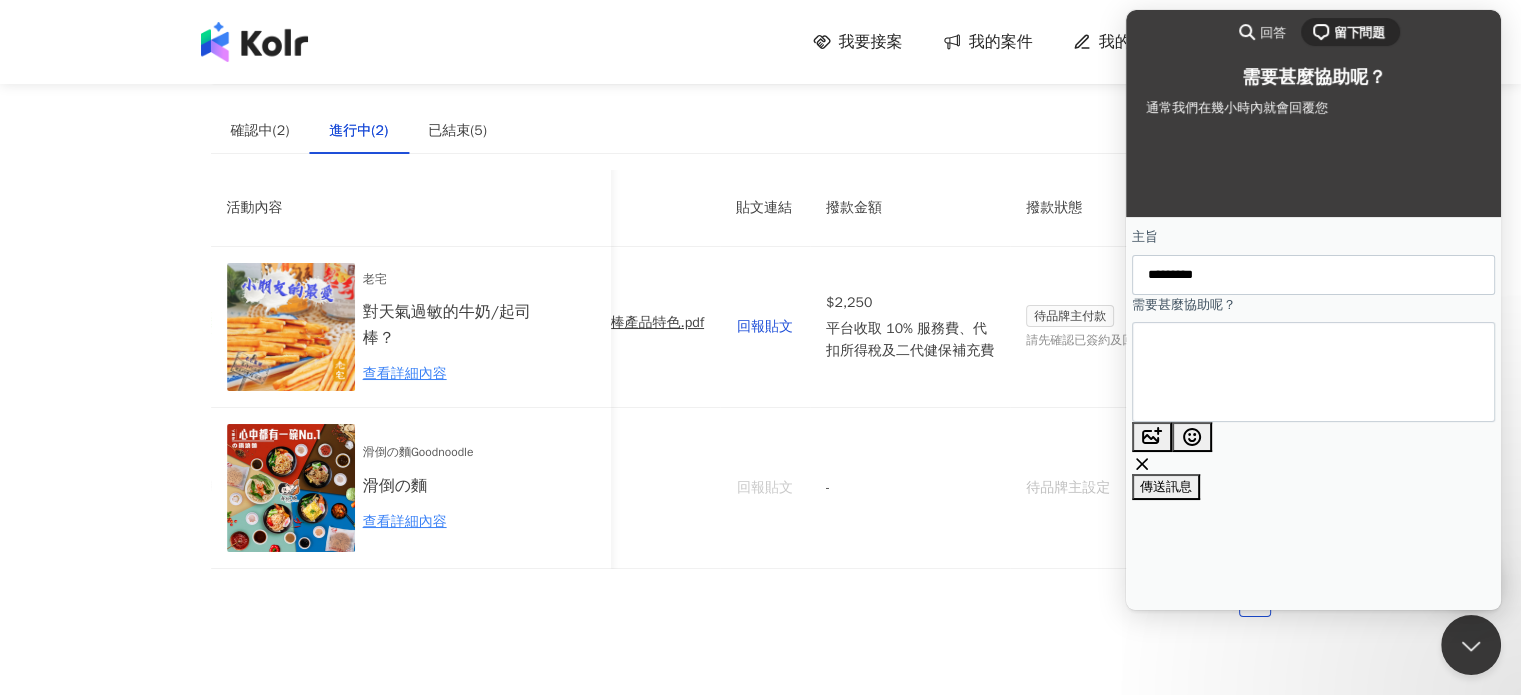 type on "**********" 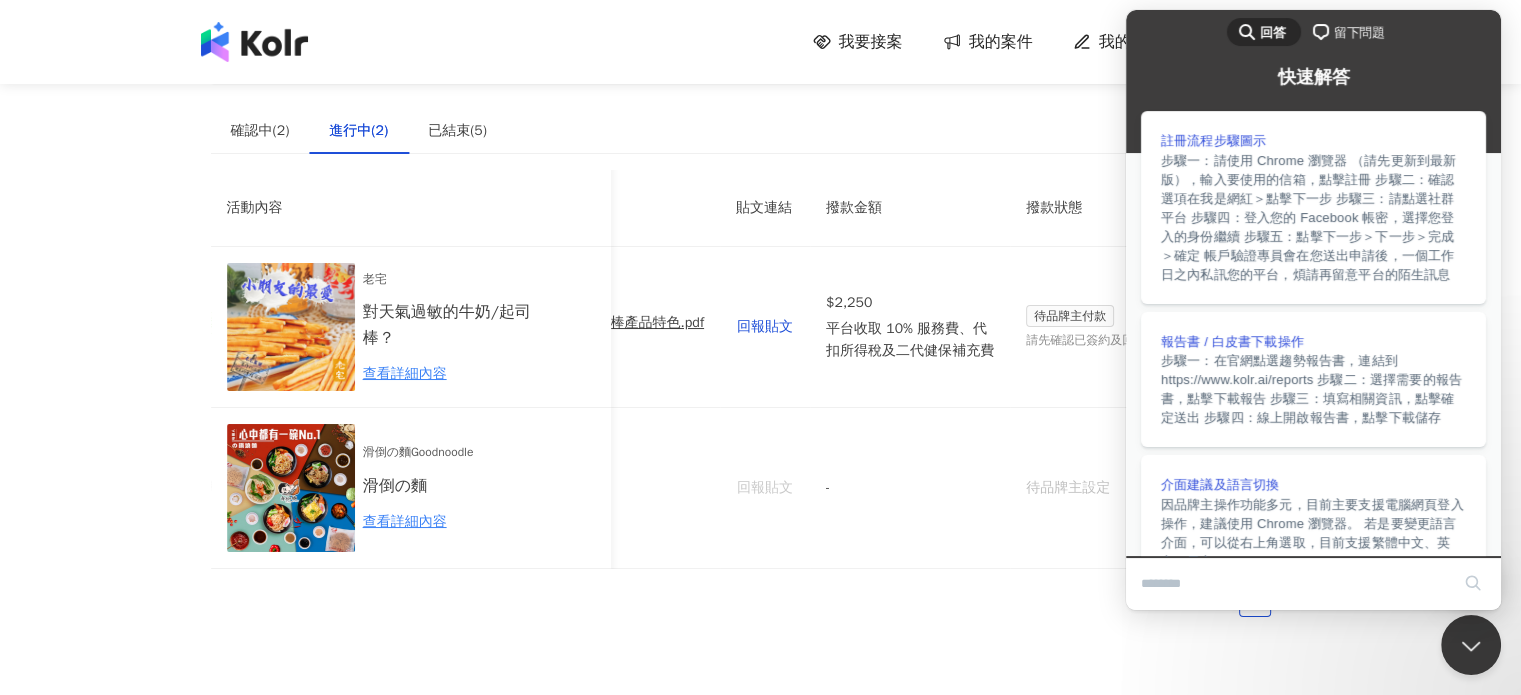 click on "留下問題" at bounding box center [1359, 33] 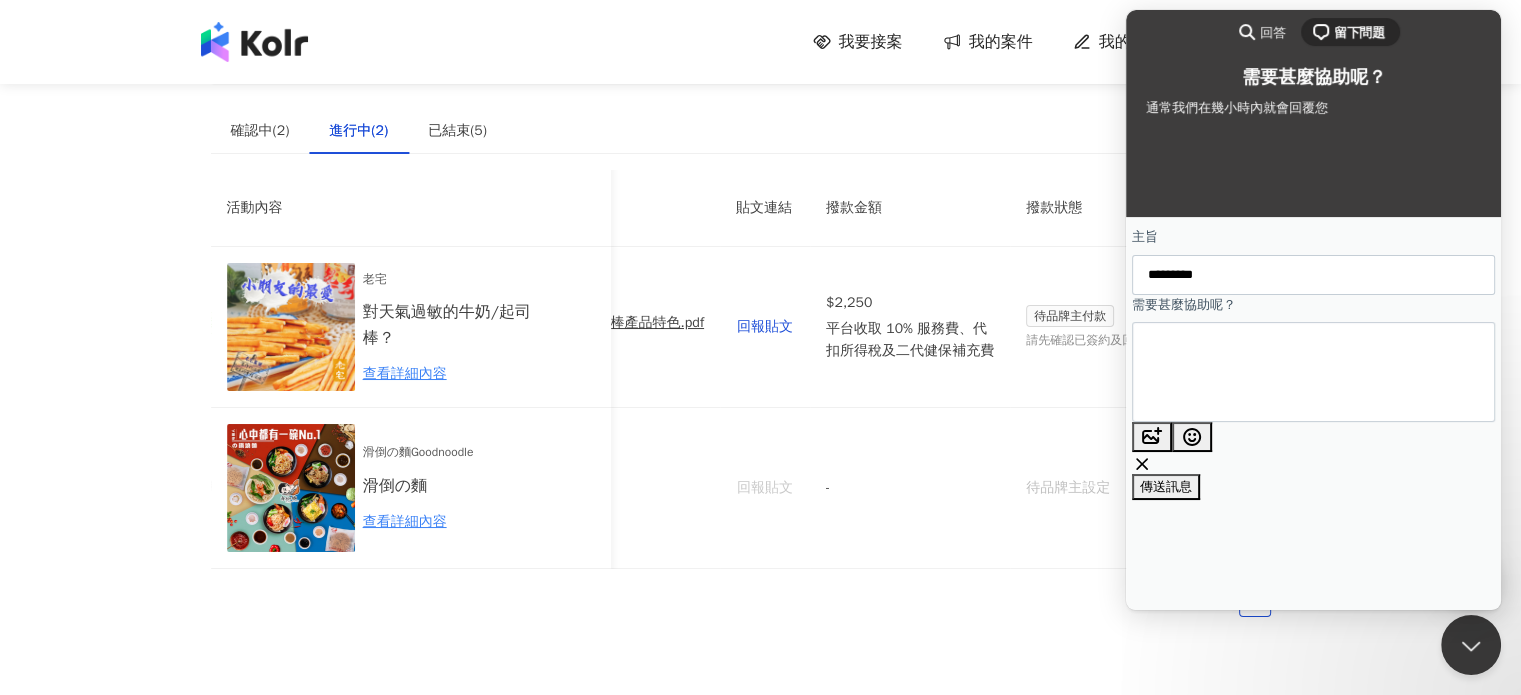 click on "**********" at bounding box center [1205, 372] 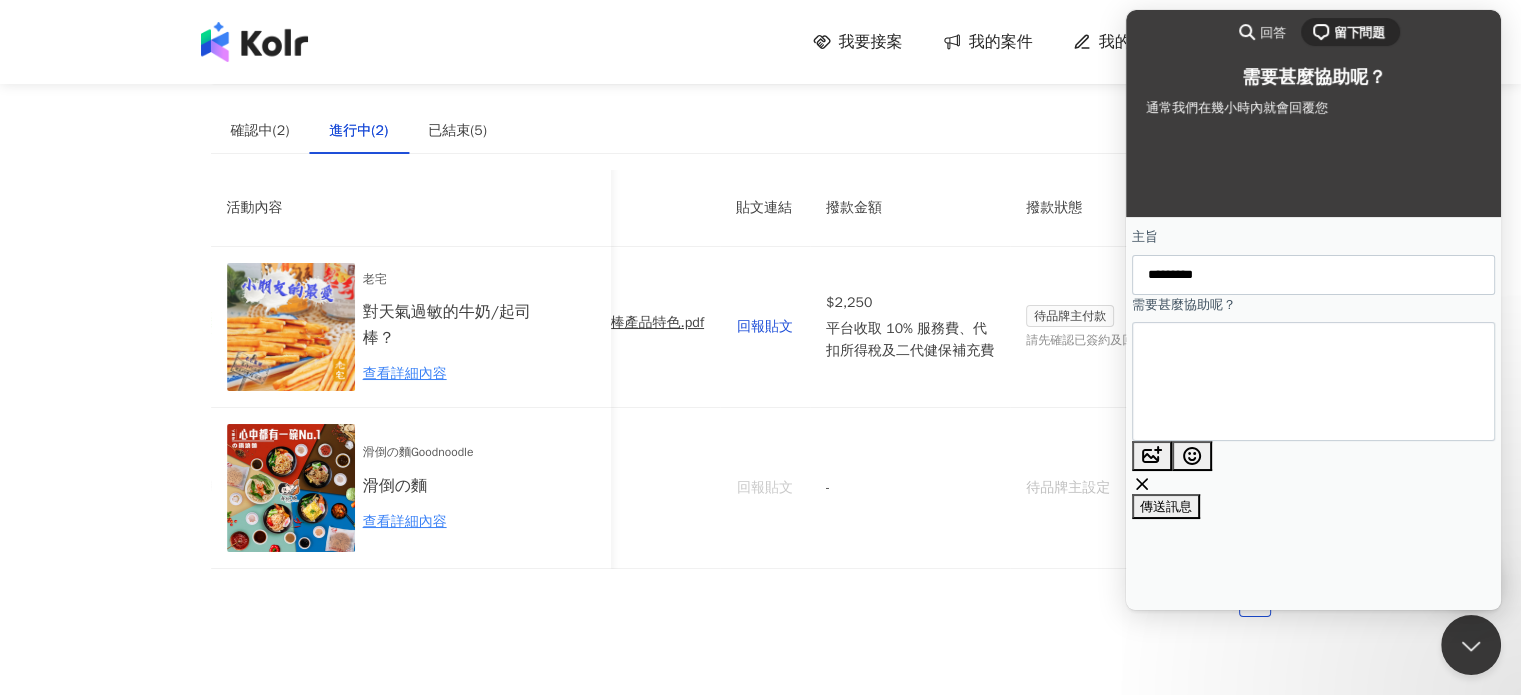 type on "**********" 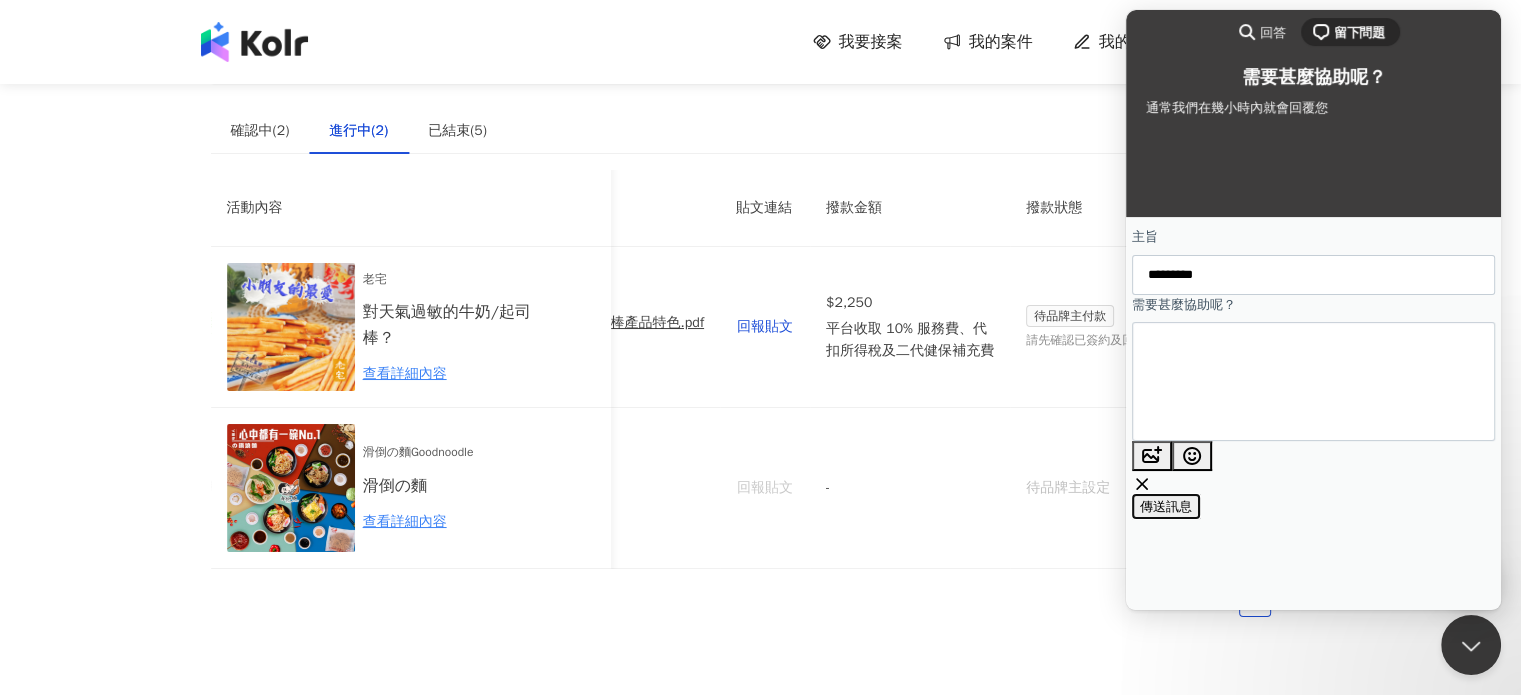 click on "傳送訊息" at bounding box center [1166, 506] 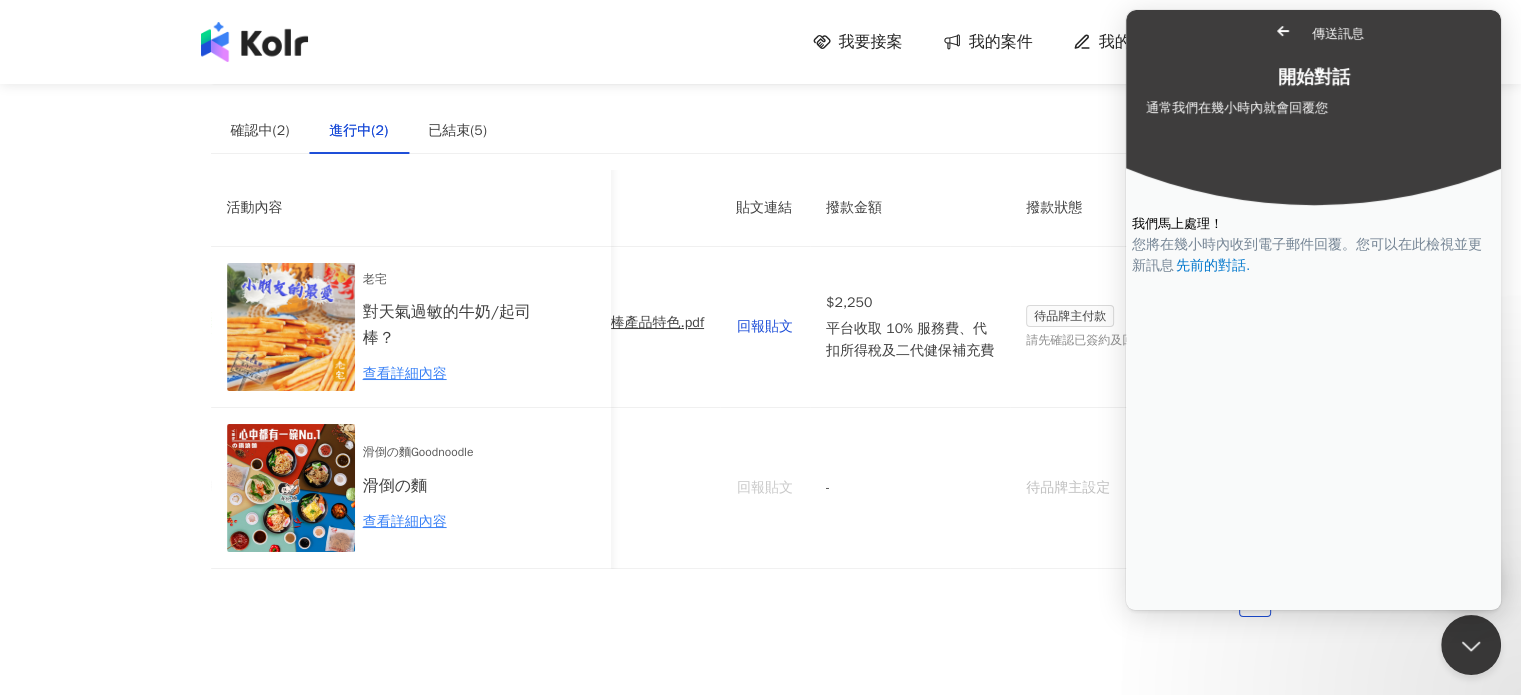 click on "Go back" at bounding box center (1283, 31) 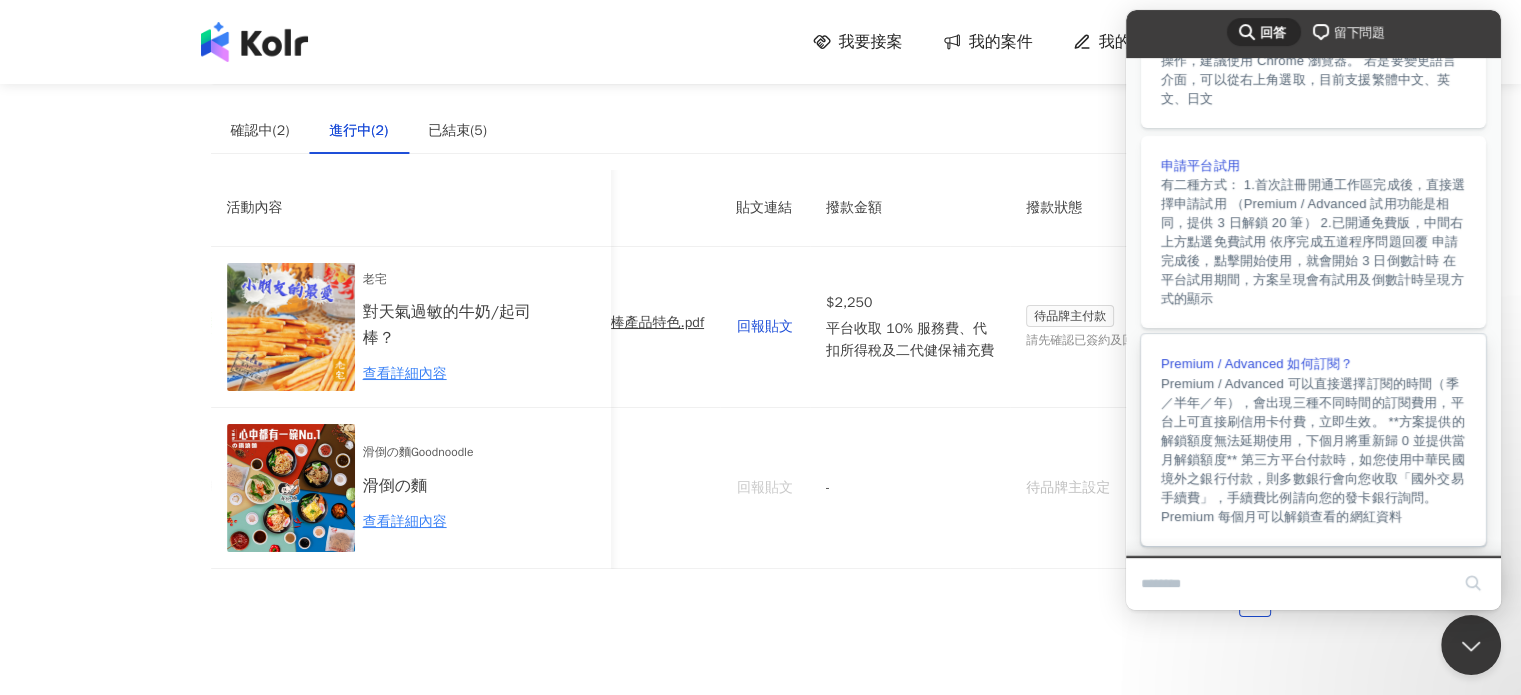 scroll, scrollTop: 552, scrollLeft: 0, axis: vertical 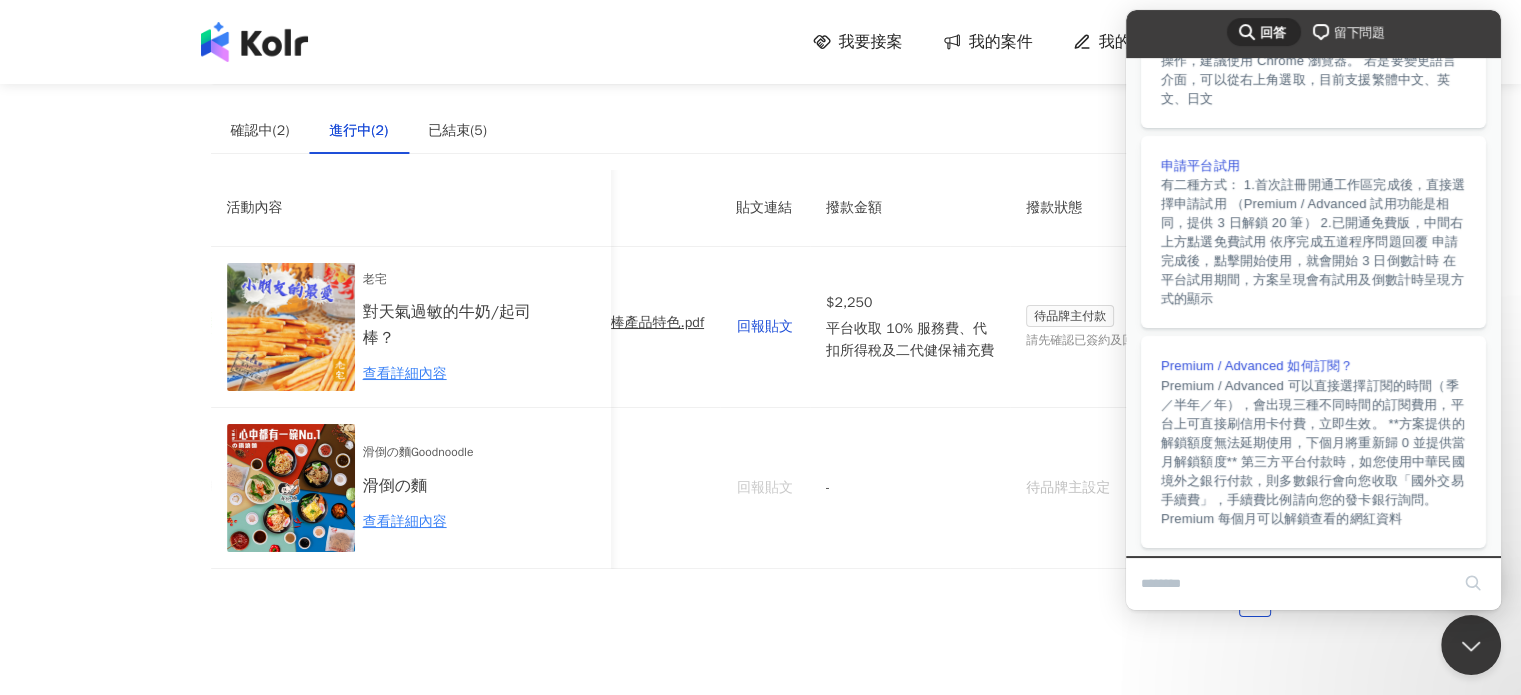click on "留下問題" at bounding box center (1359, 33) 